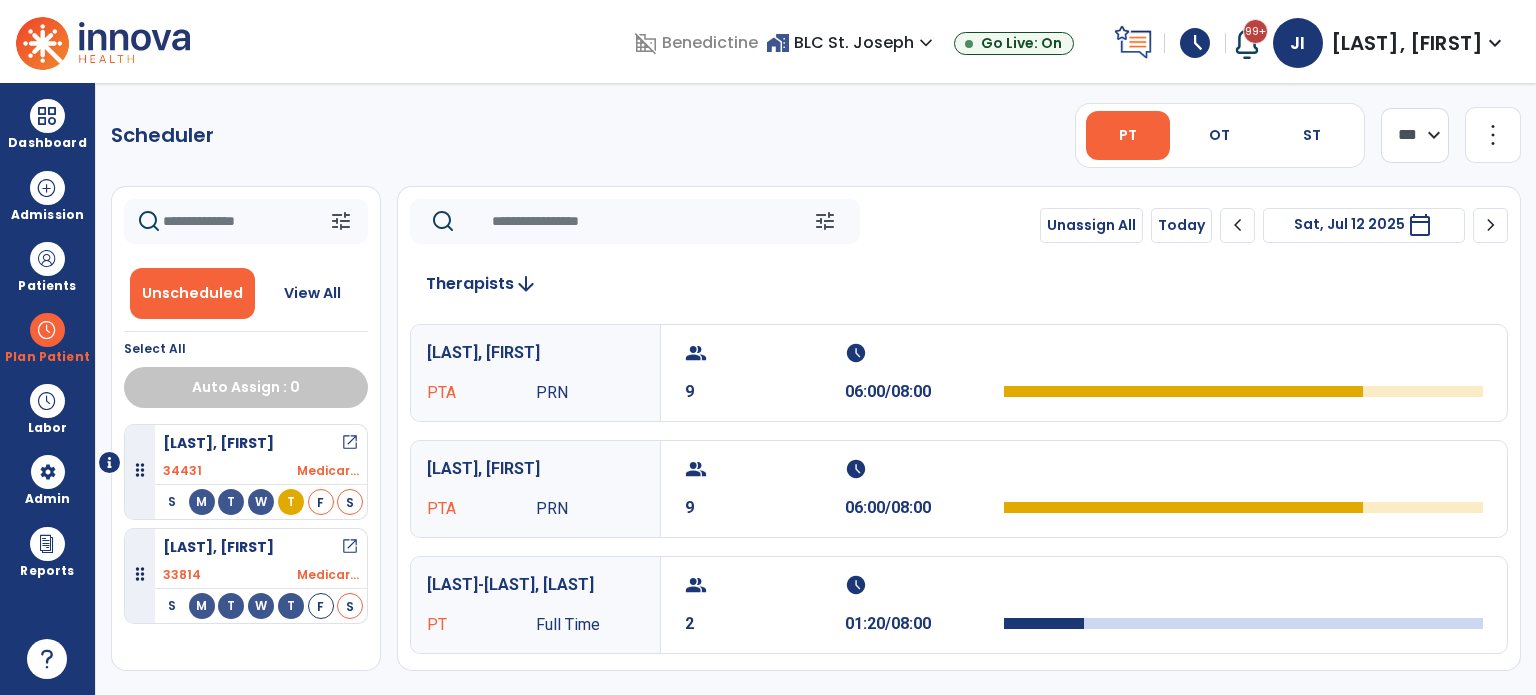 select on "*******" 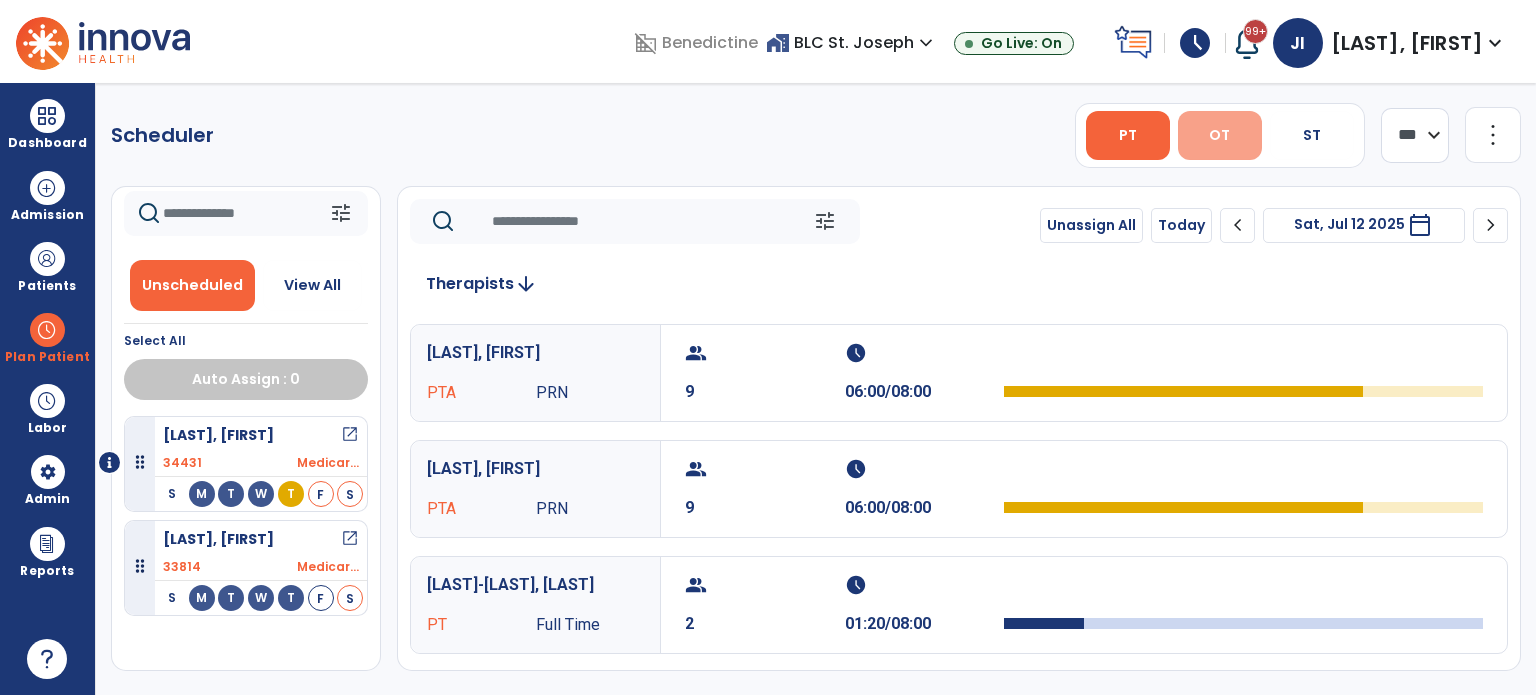 click on "OT" at bounding box center [1220, 135] 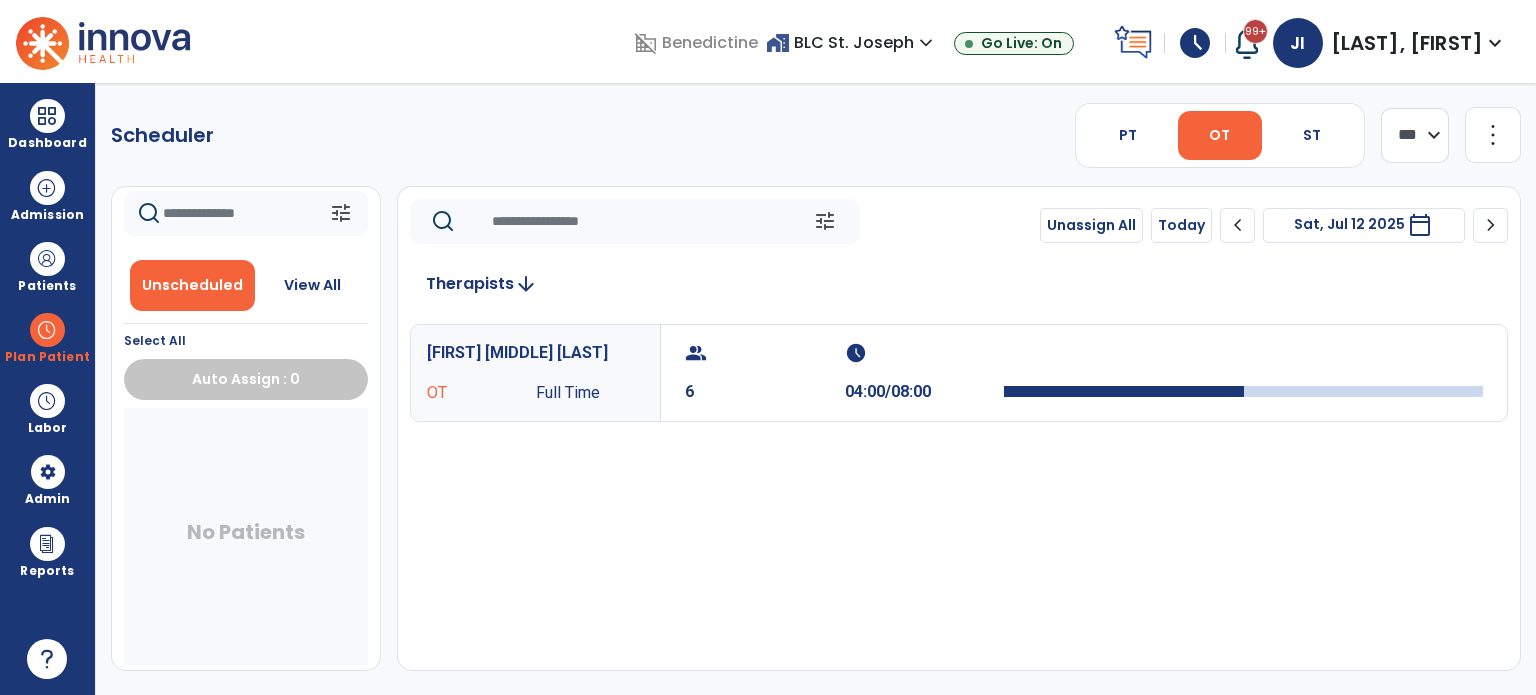 click on "chevron_left" 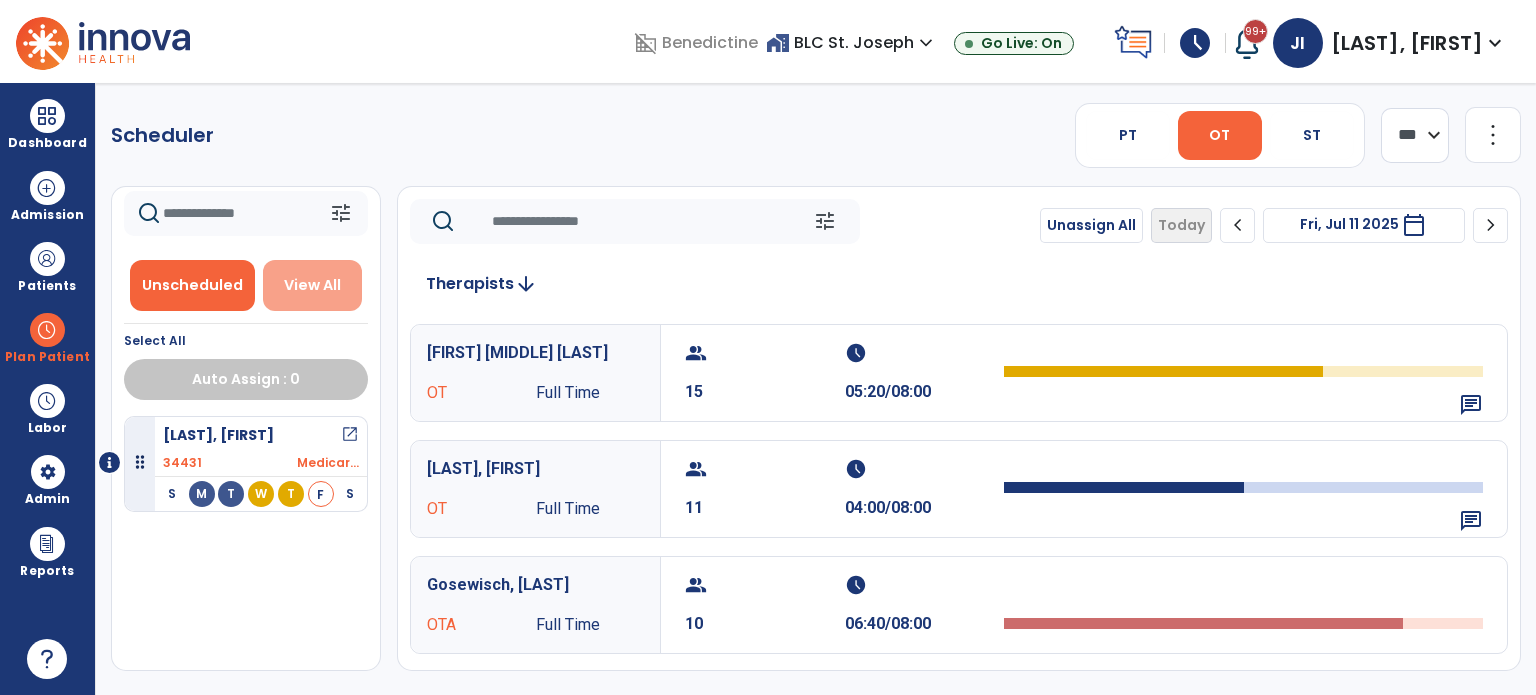 click on "View All" at bounding box center [312, 285] 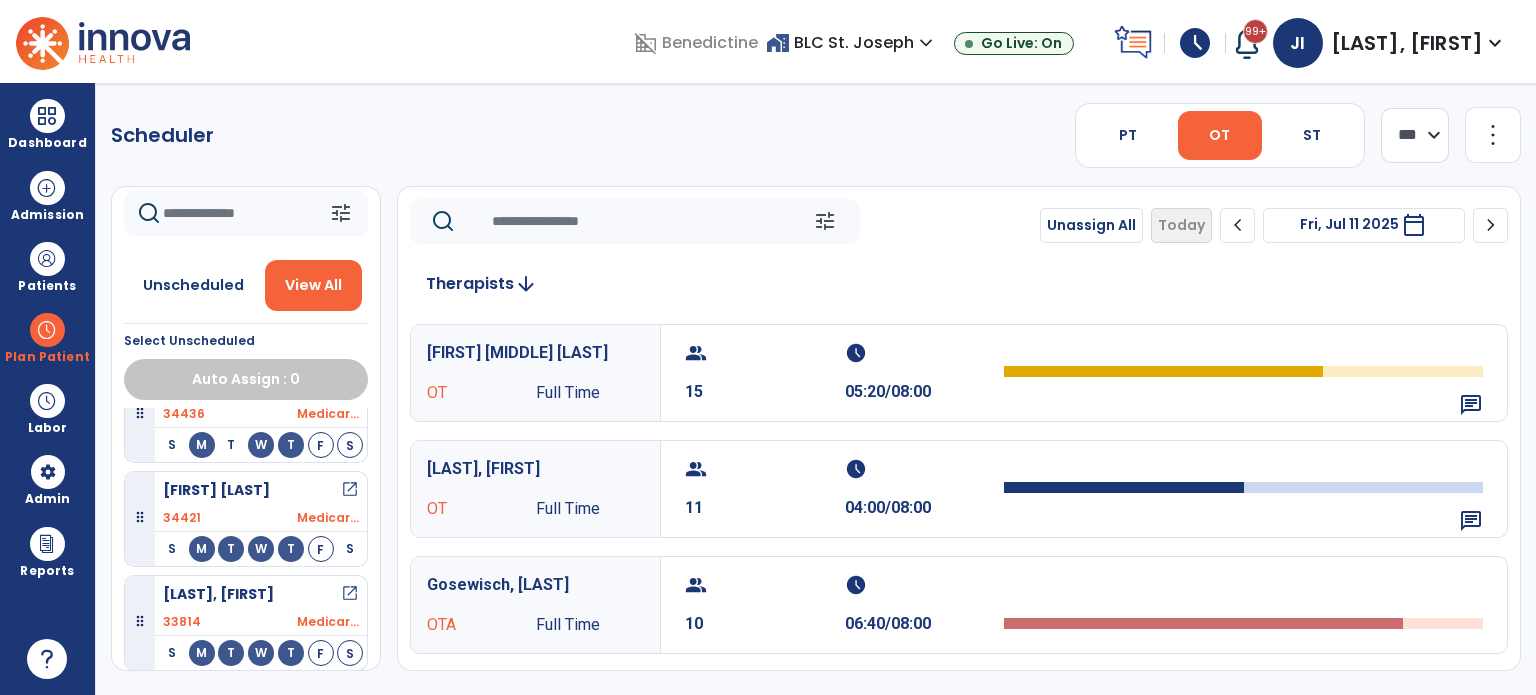scroll, scrollTop: 3561, scrollLeft: 0, axis: vertical 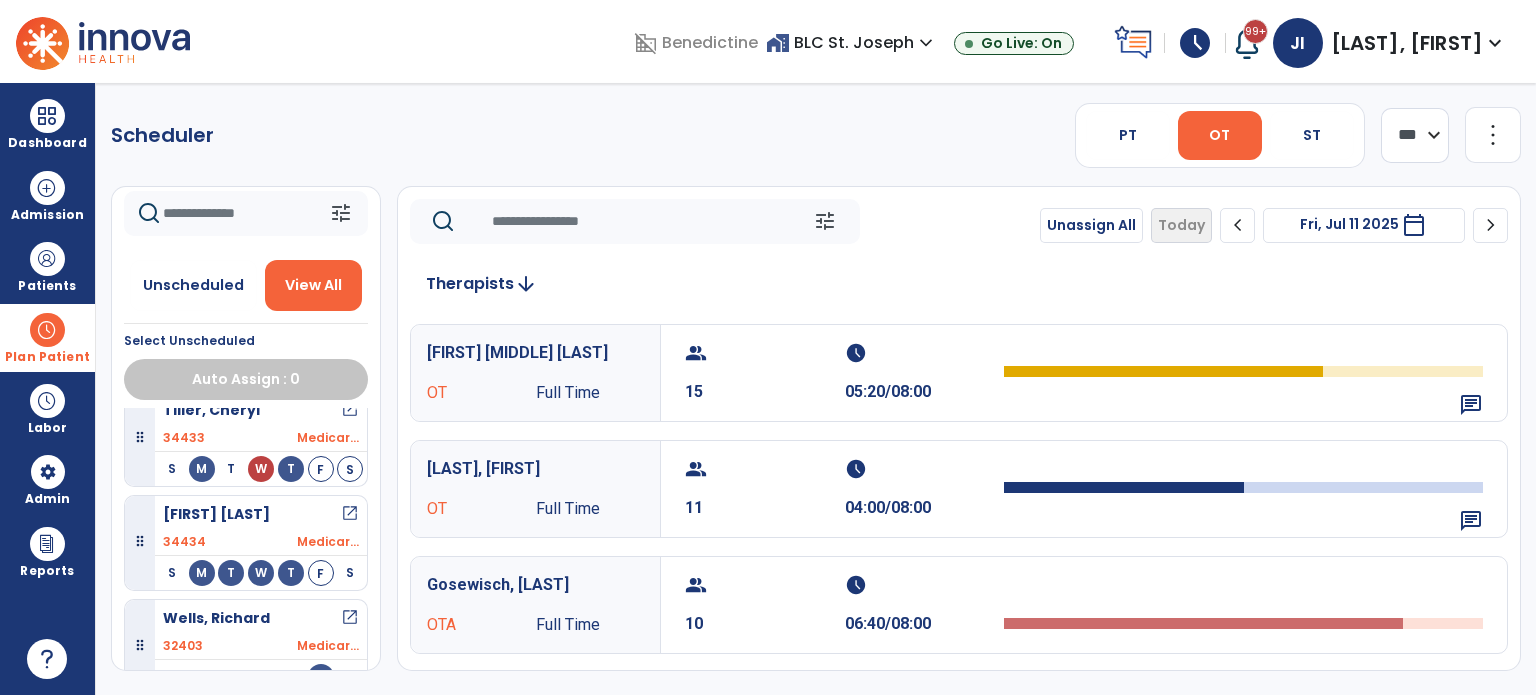 click at bounding box center (47, 330) 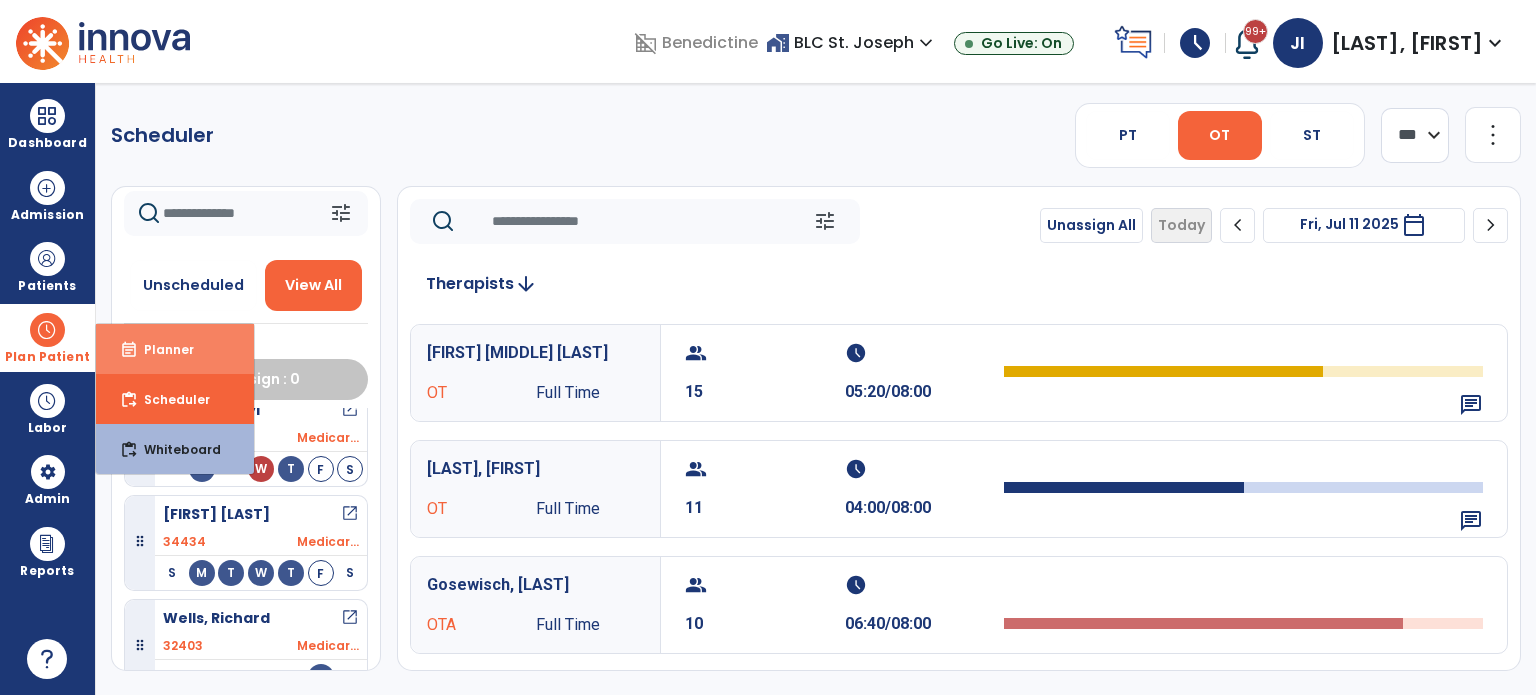 click on "event_note  Planner" at bounding box center (175, 349) 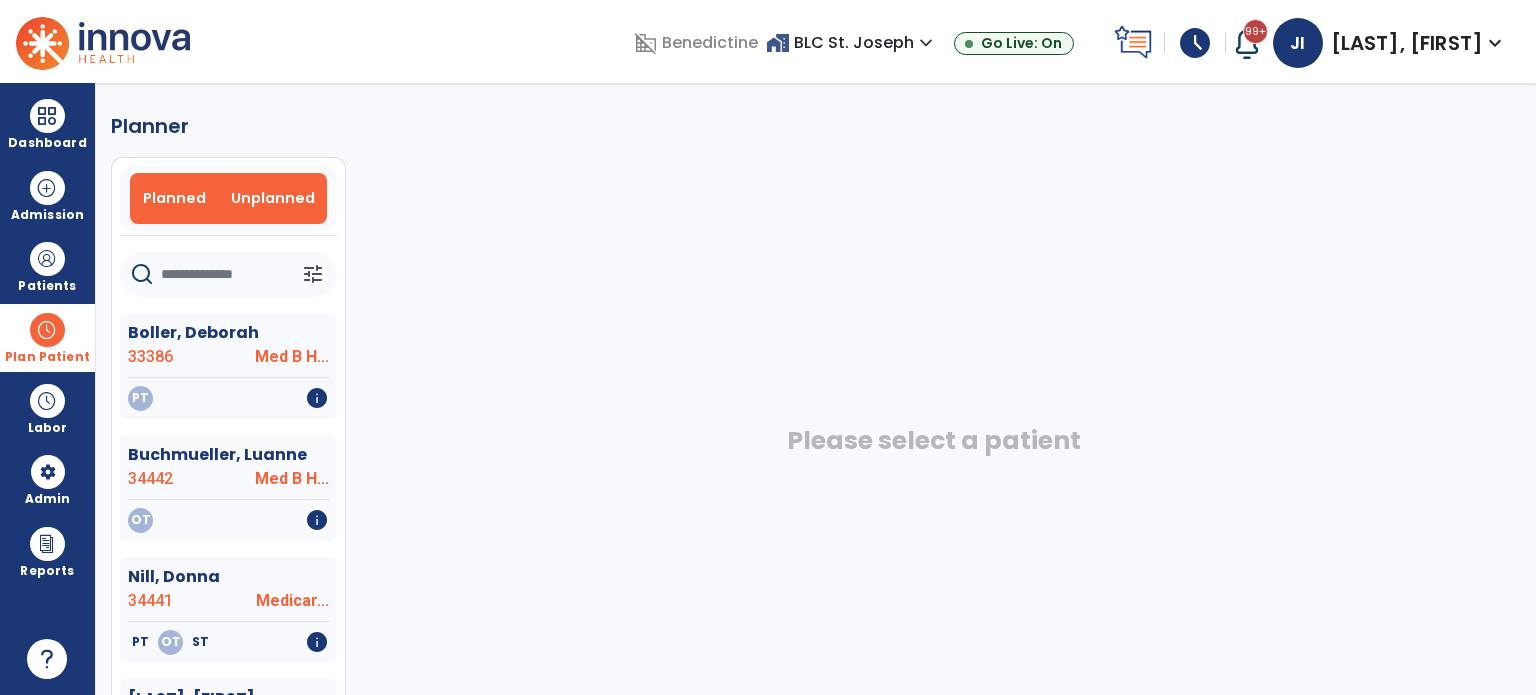 click on "Planned" at bounding box center (174, 198) 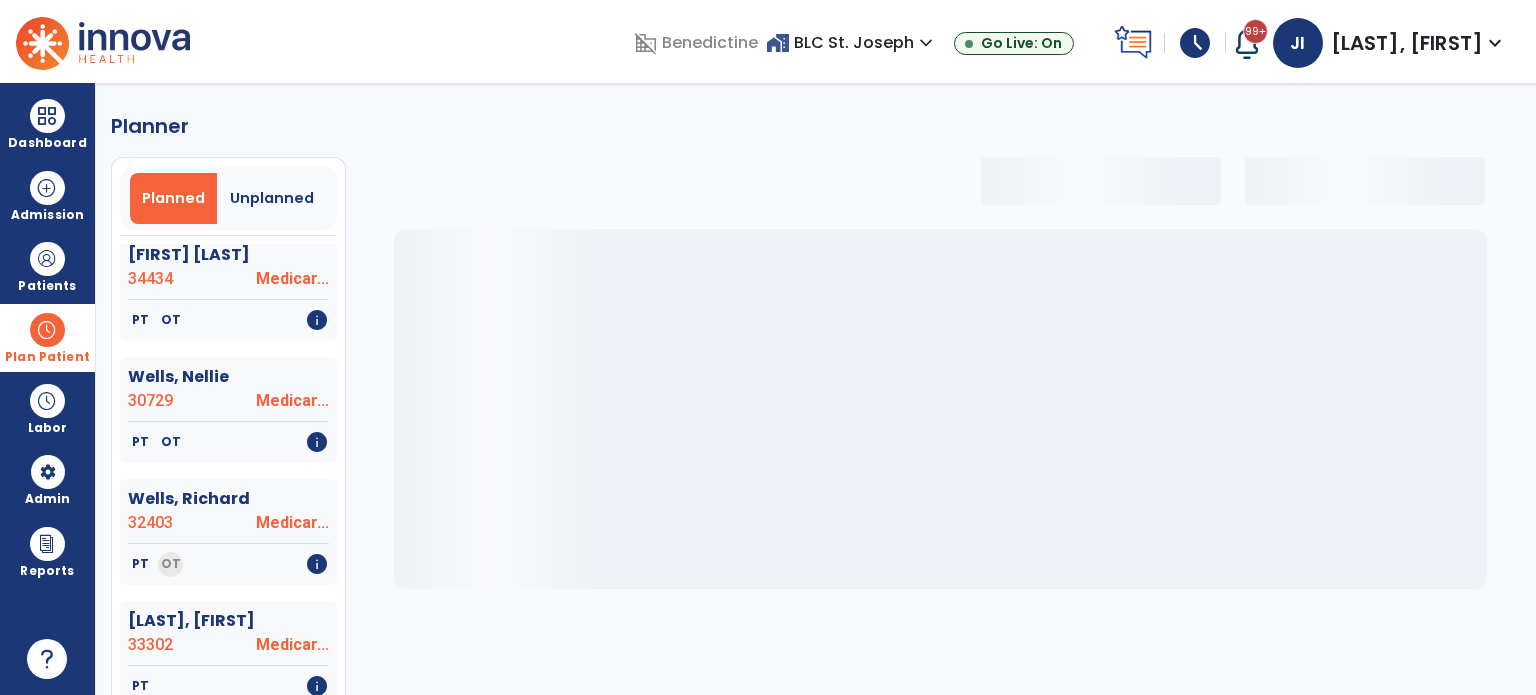 select on "***" 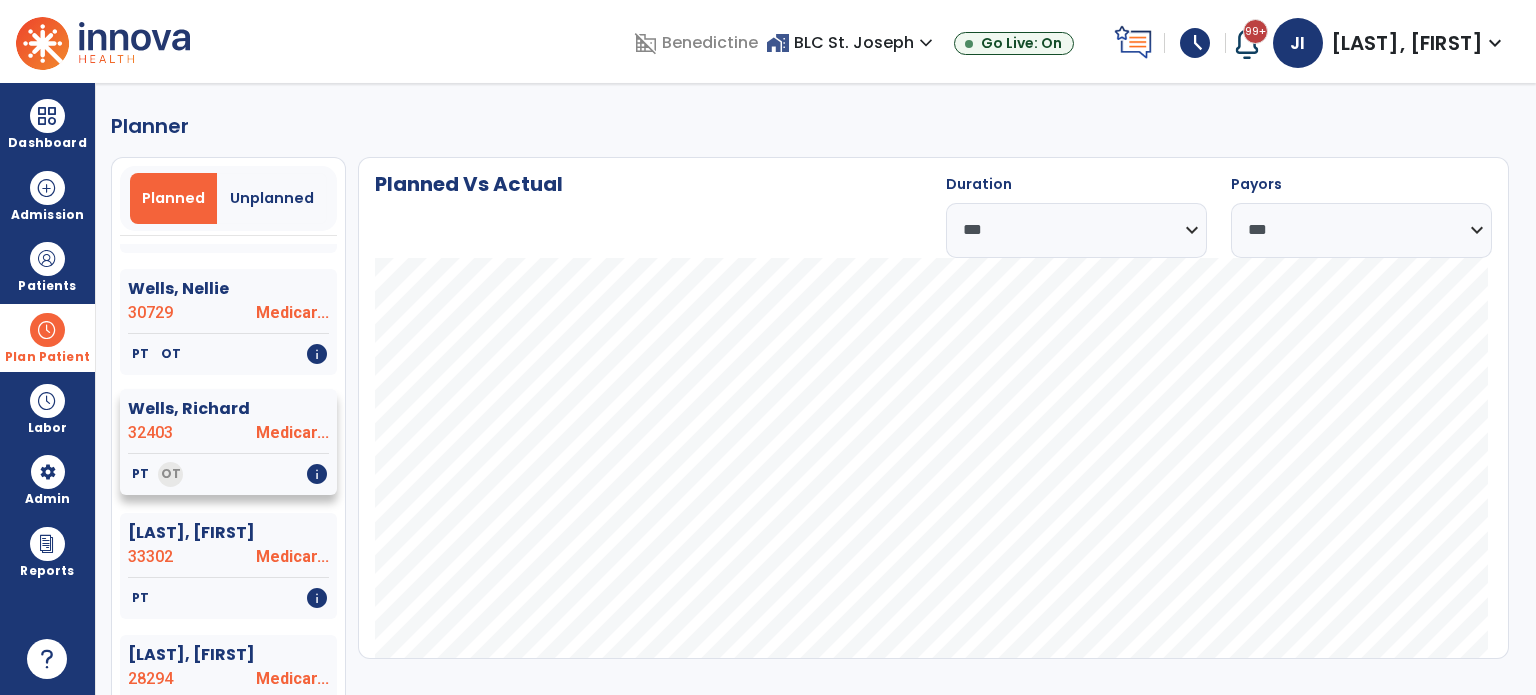 scroll, scrollTop: 6400, scrollLeft: 0, axis: vertical 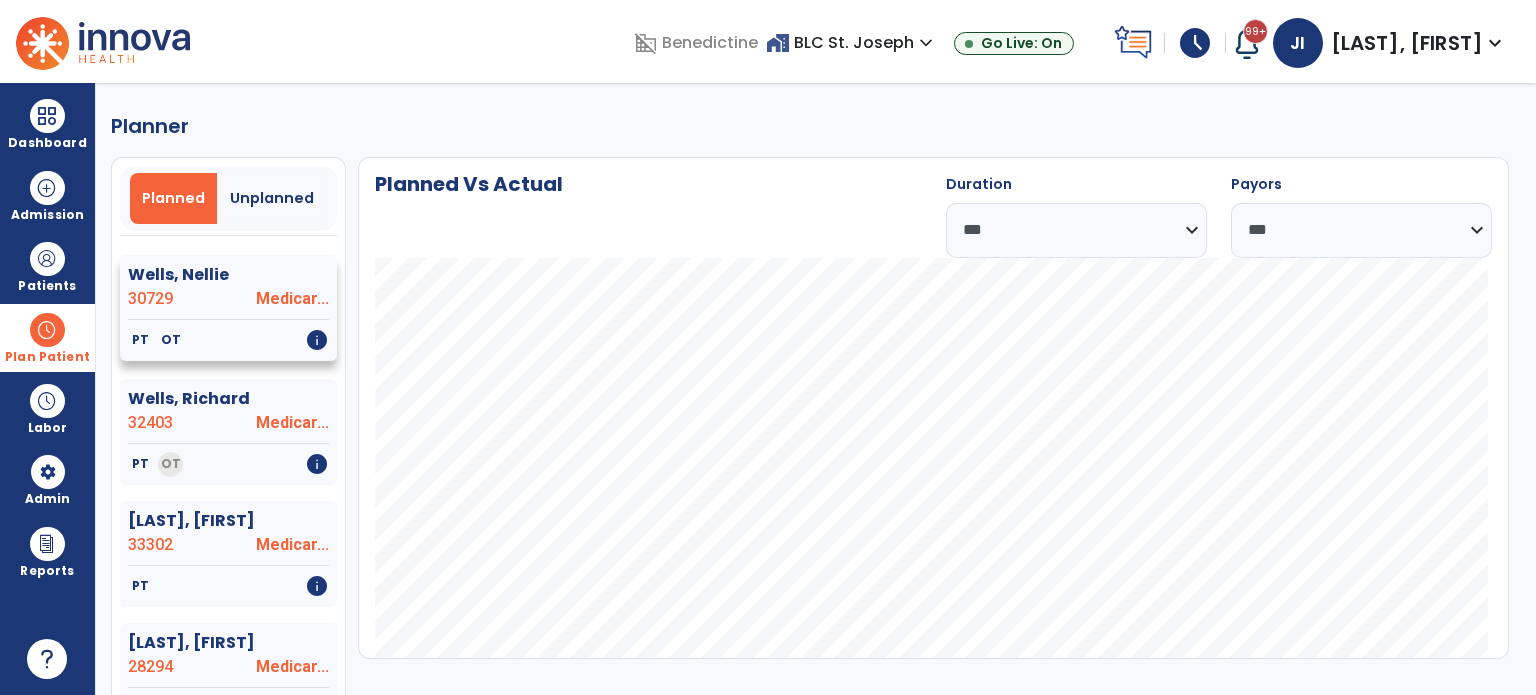 click on "PT   OT   info" 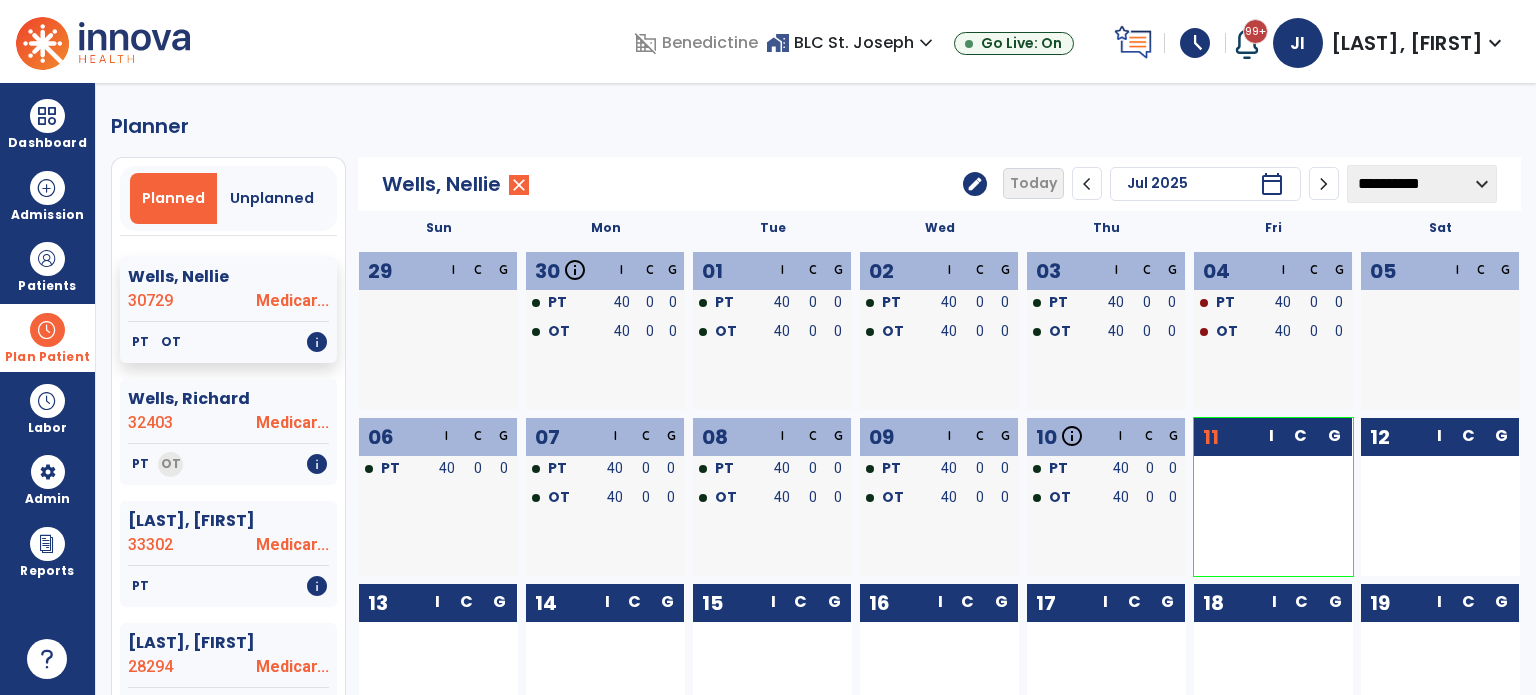 click on "close" 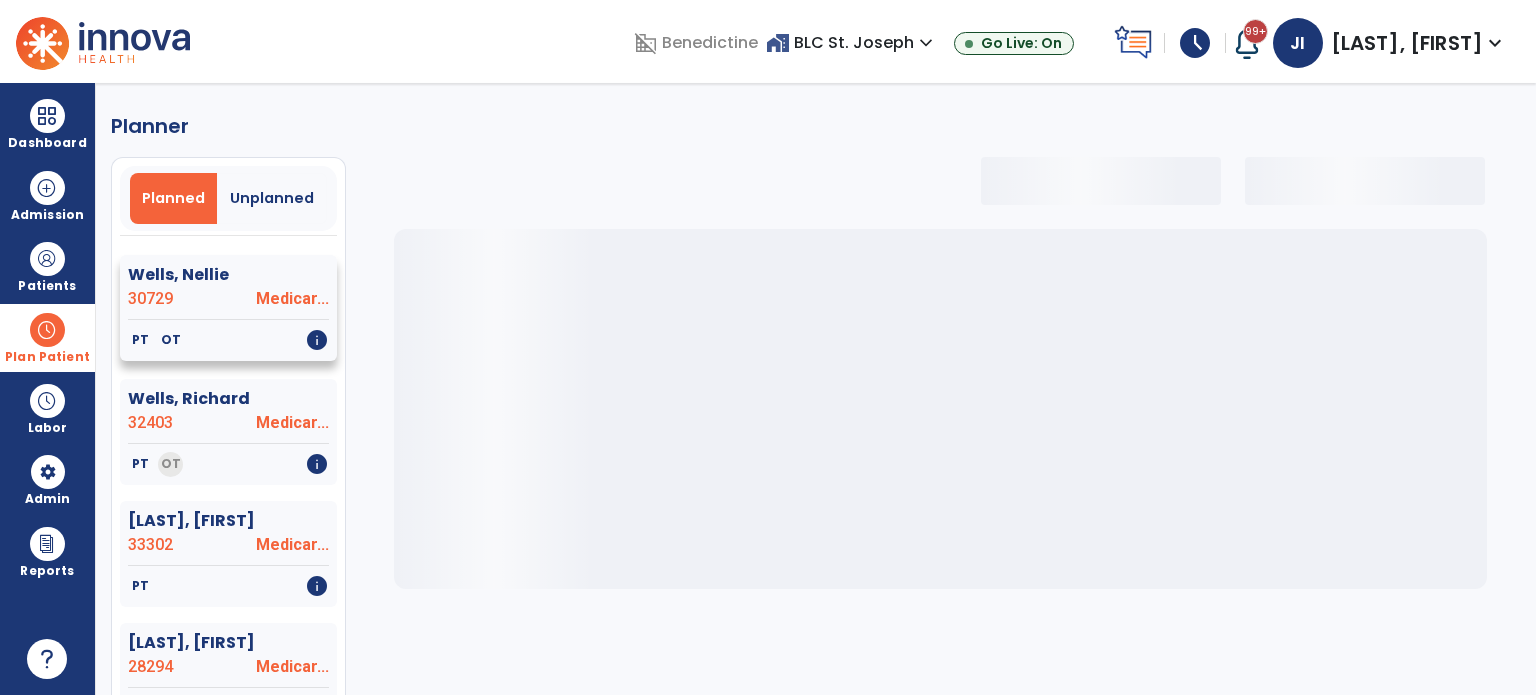 click on "30729" 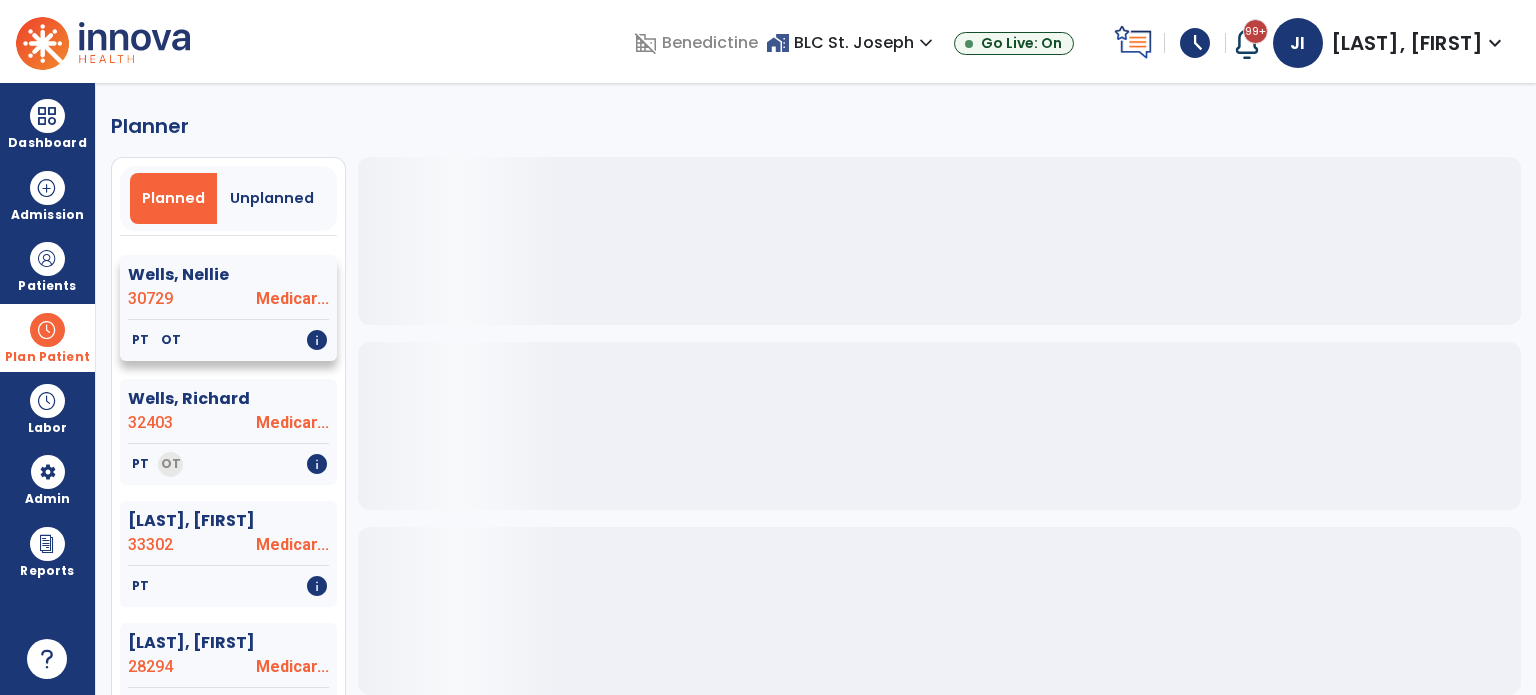 click on "PT   OT   info" 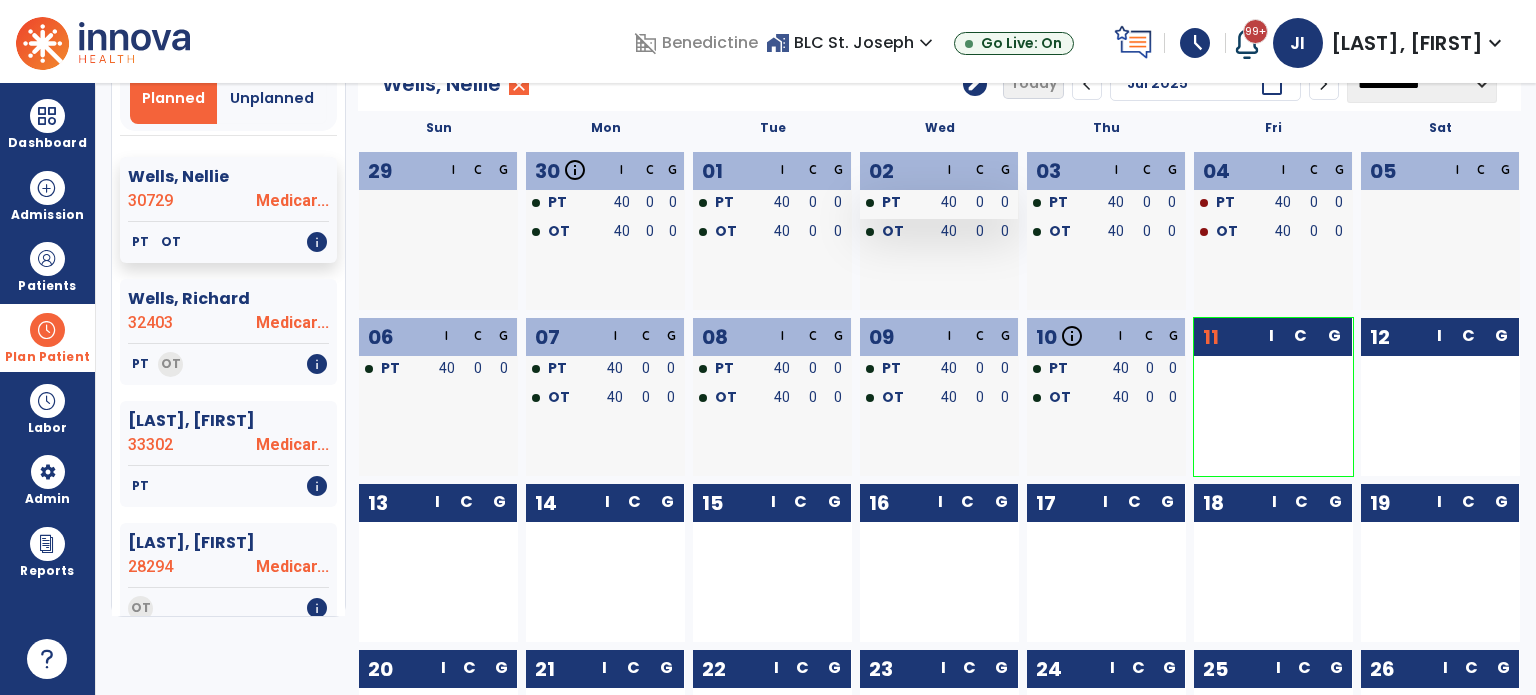 scroll, scrollTop: 0, scrollLeft: 0, axis: both 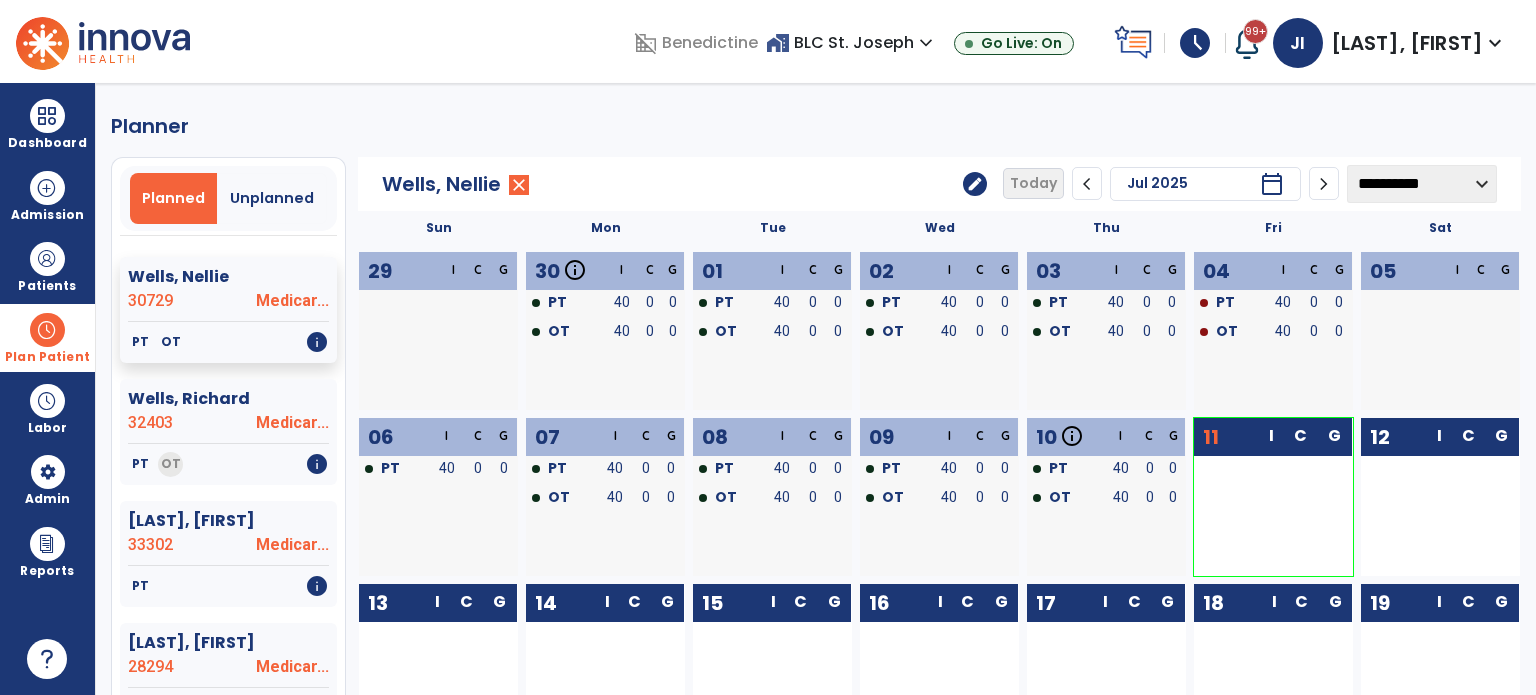 click on "edit" 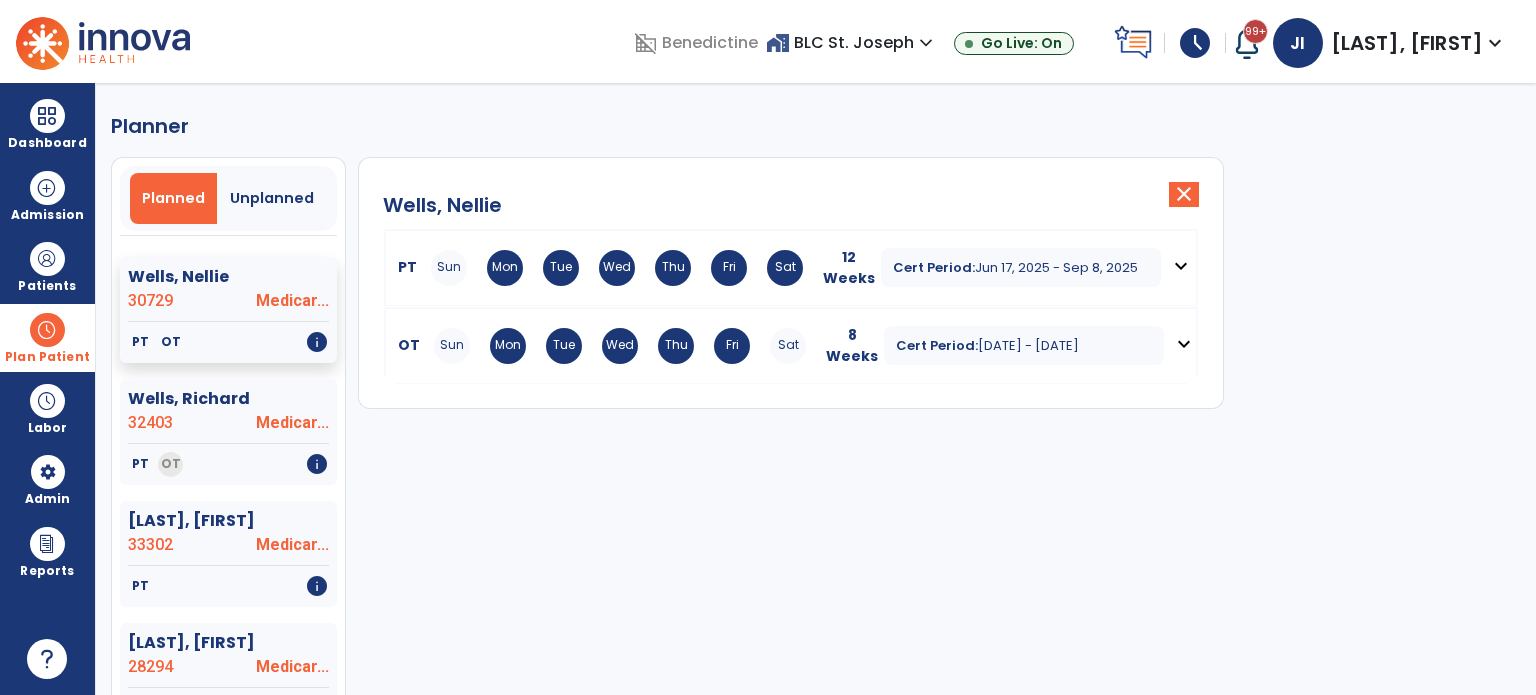 click on "Jun 17, 2025 - Sep 8, 2025" at bounding box center (1056, 267) 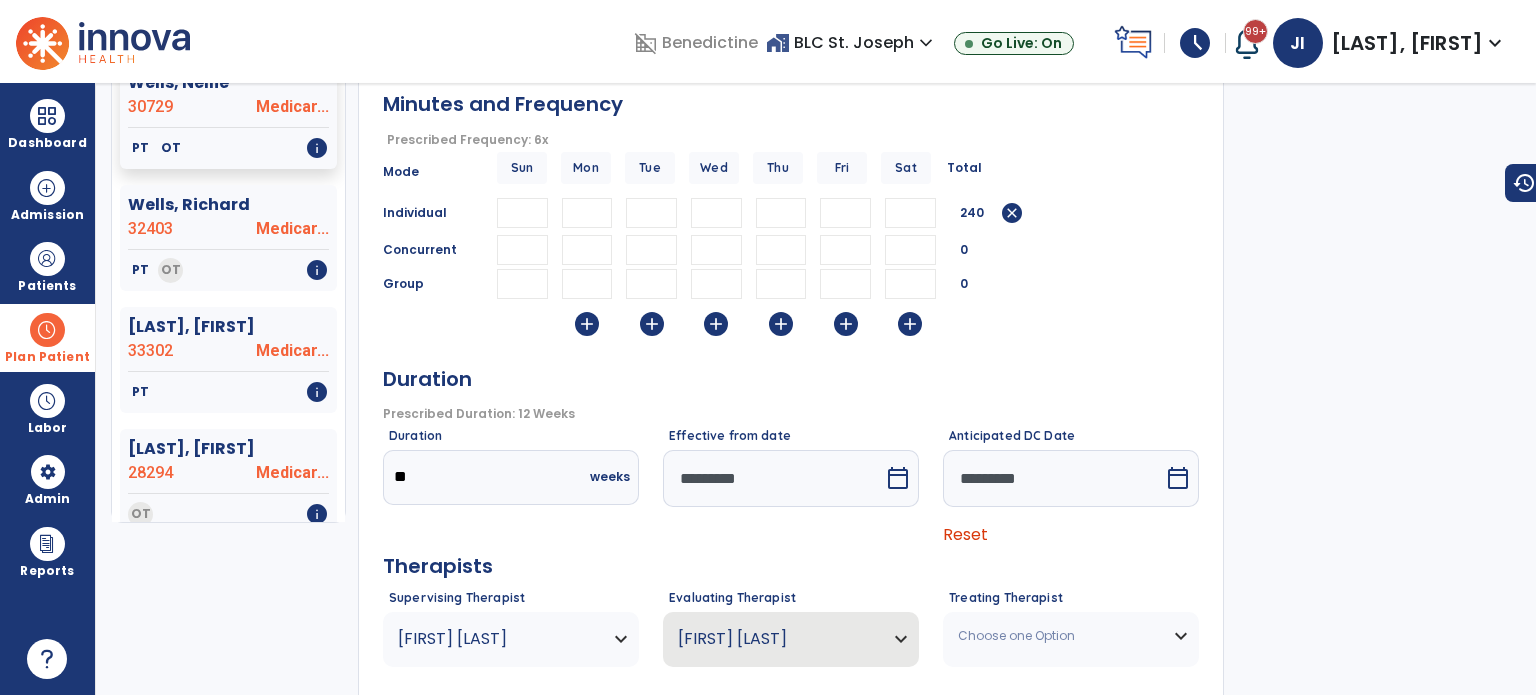 scroll, scrollTop: 200, scrollLeft: 0, axis: vertical 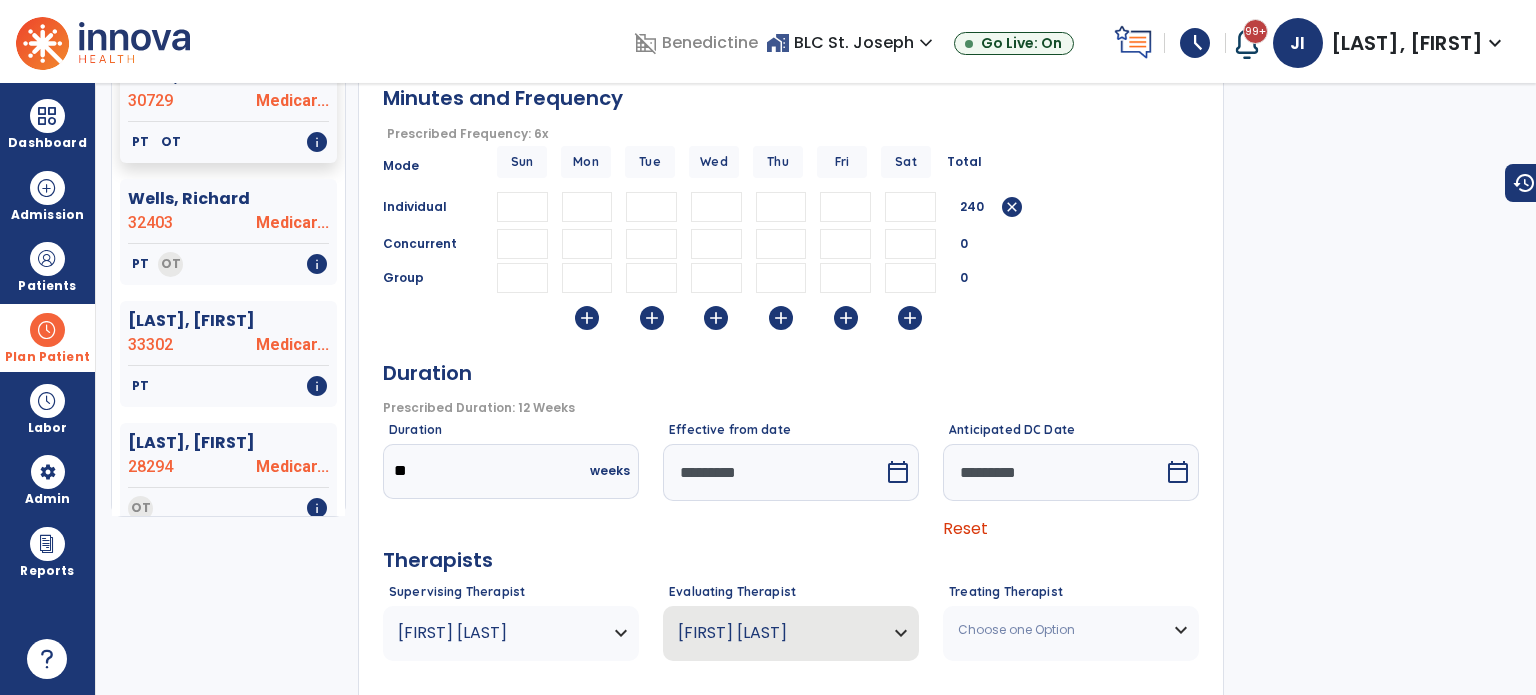 click on "calendar_today" at bounding box center (898, 472) 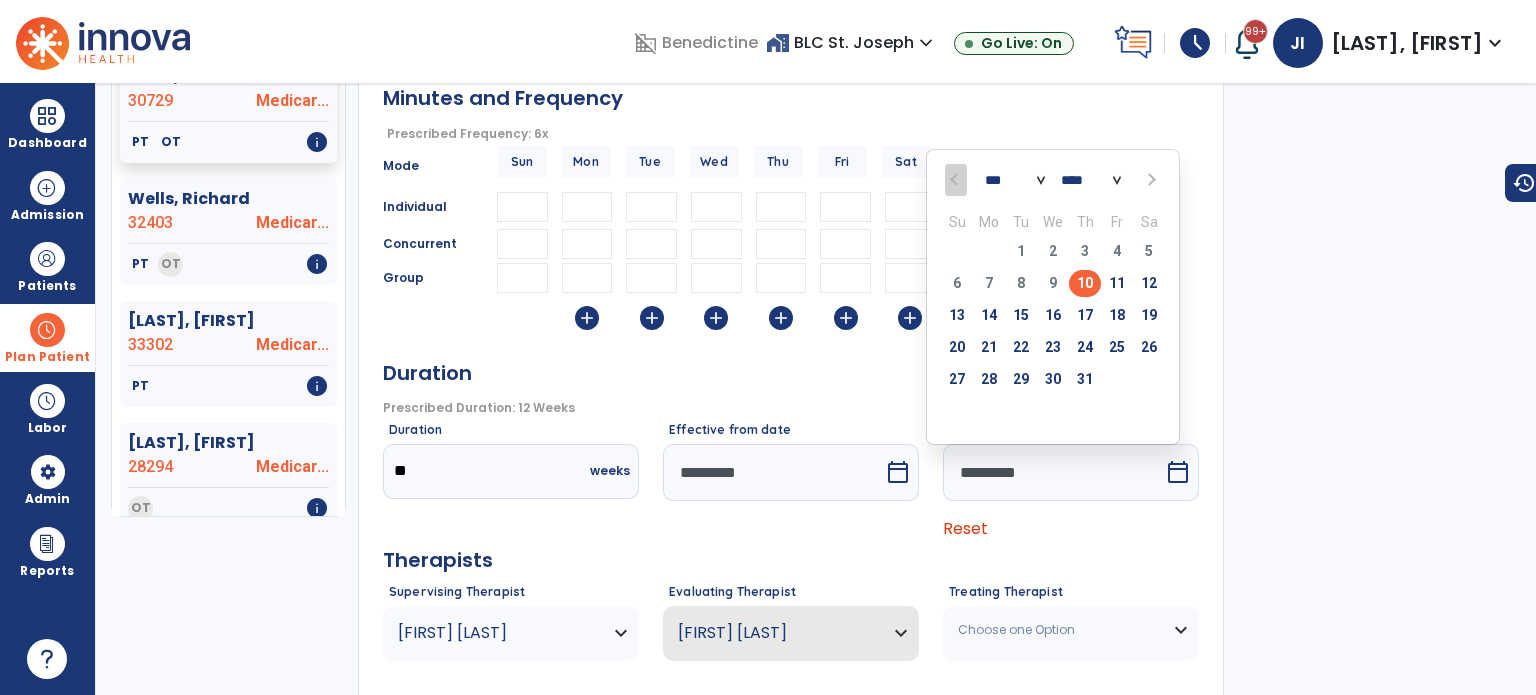 click on "Reset" at bounding box center (965, 528) 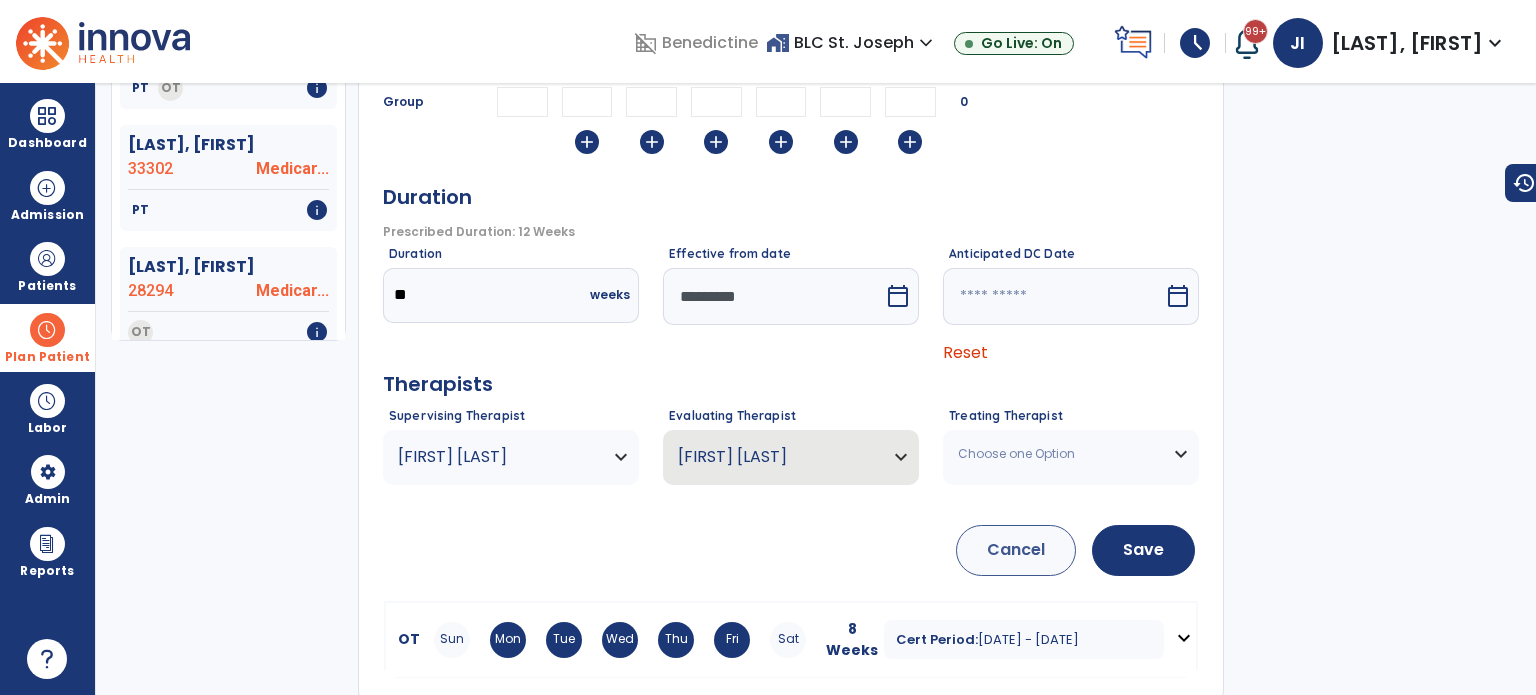 scroll, scrollTop: 380, scrollLeft: 0, axis: vertical 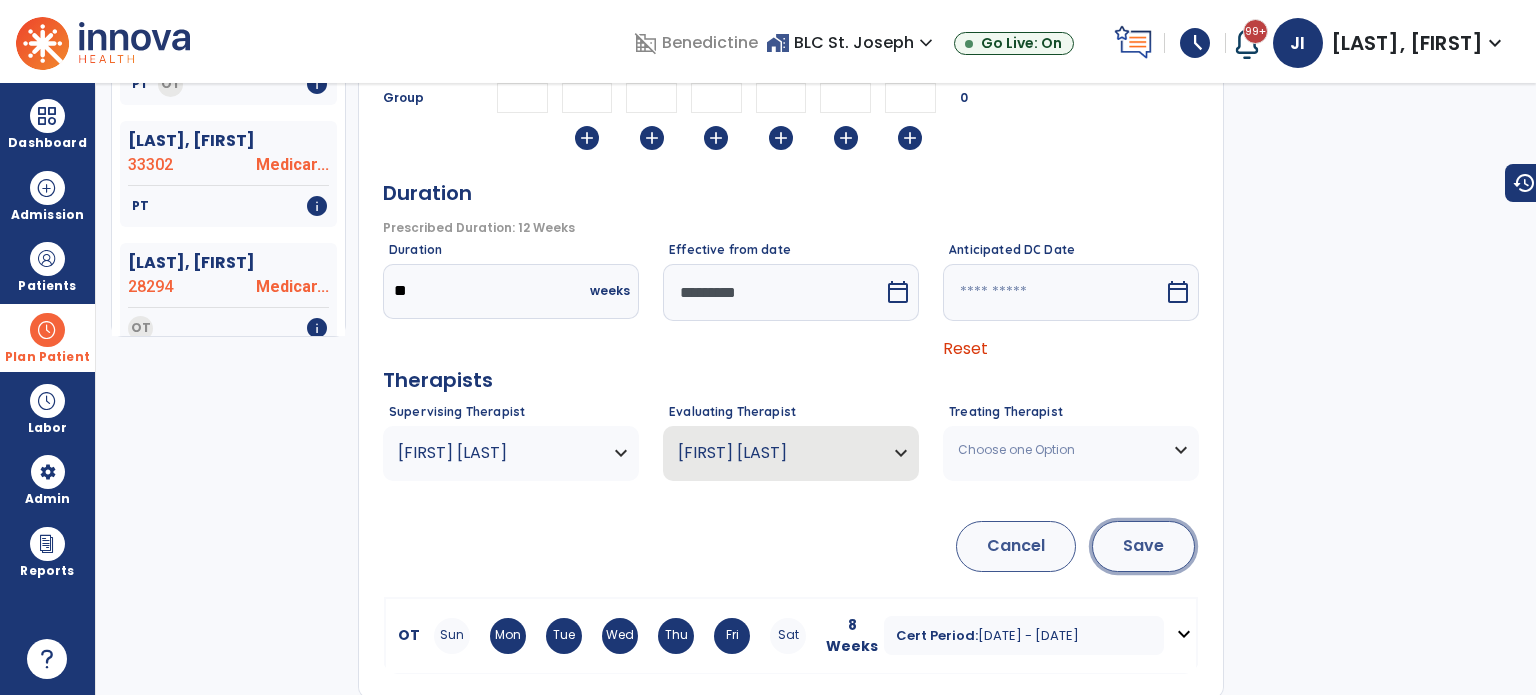 click on "Save" at bounding box center [1143, 546] 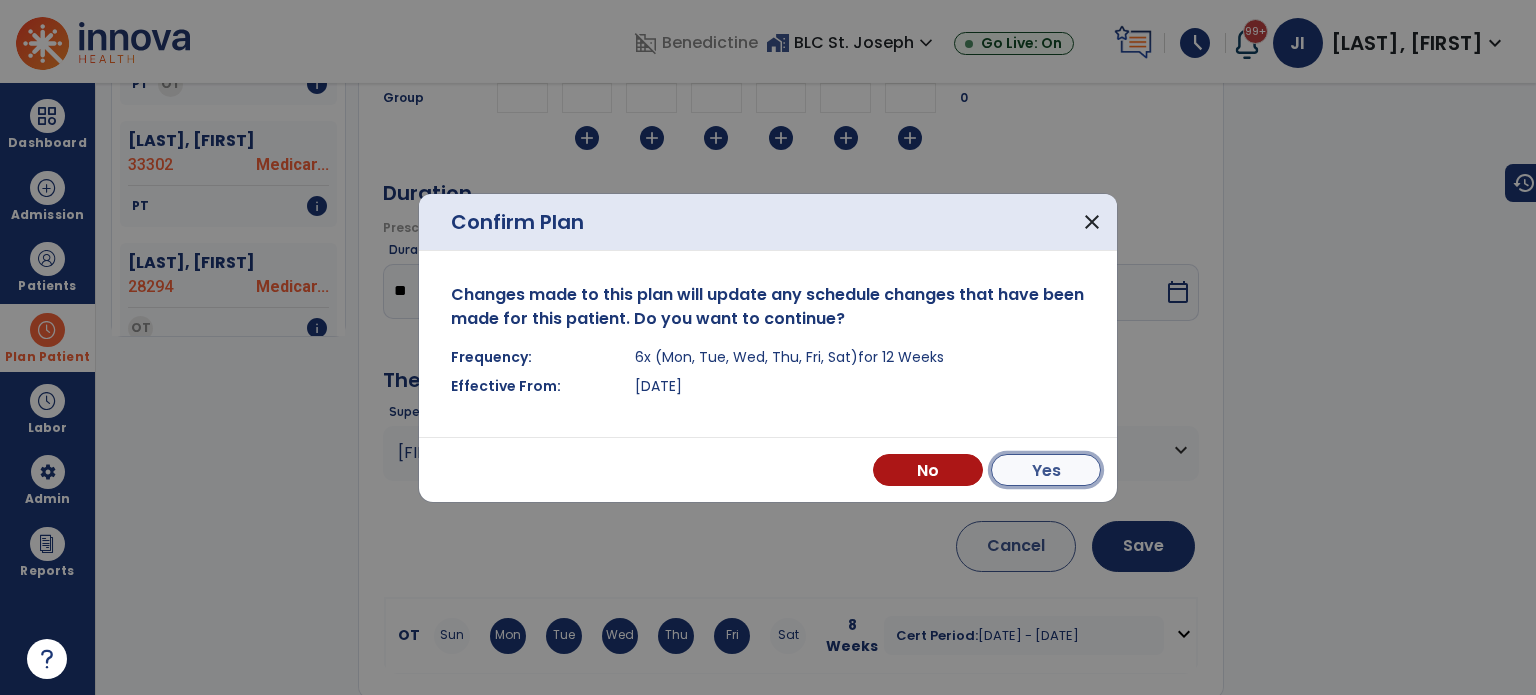 click on "Yes" at bounding box center [1046, 470] 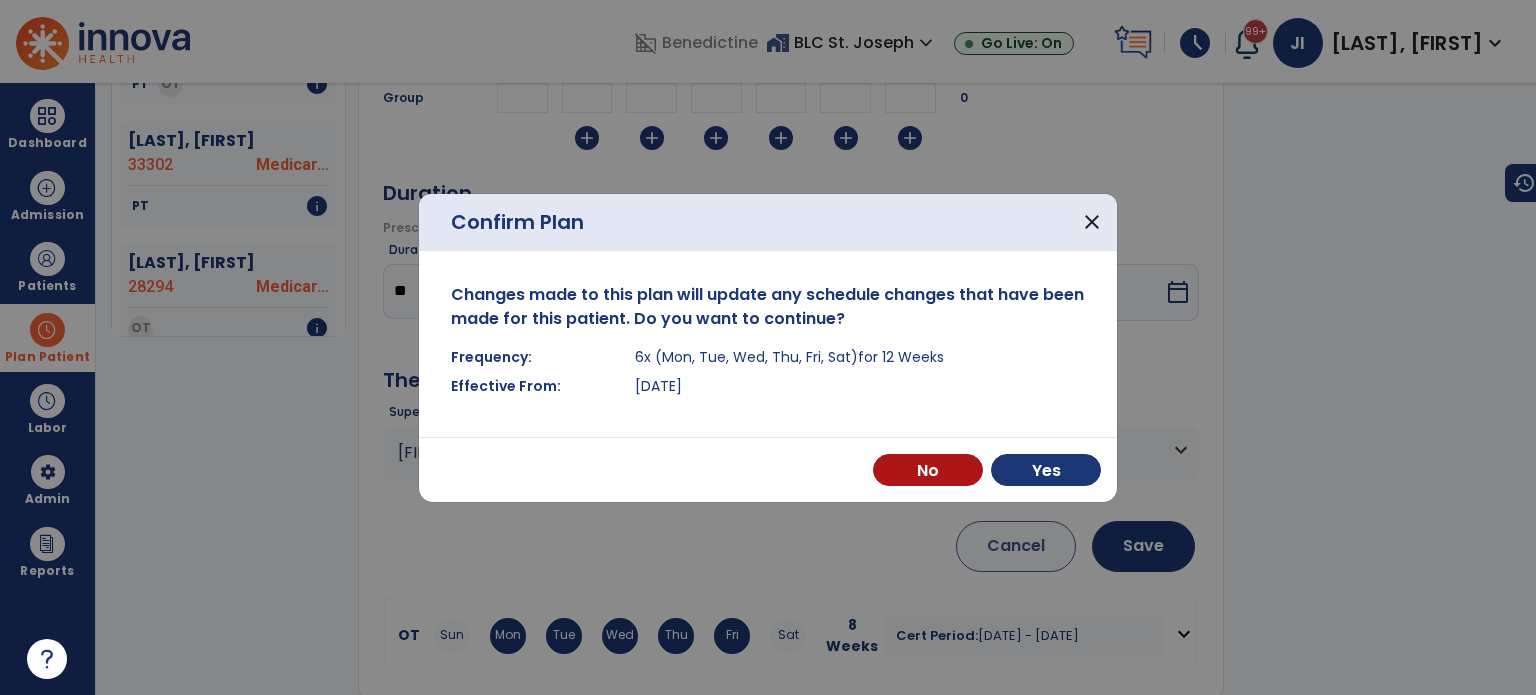 scroll, scrollTop: 721, scrollLeft: 0, axis: vertical 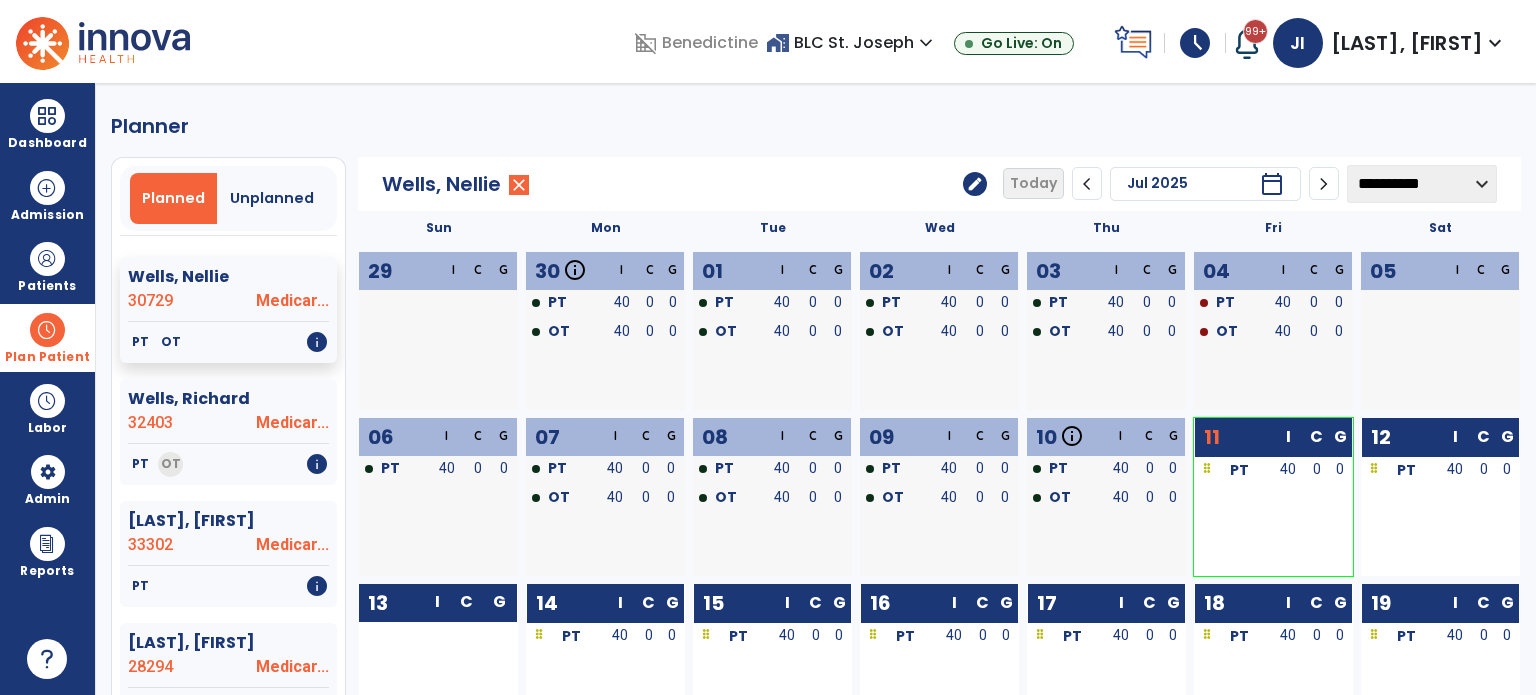 click on "**********" 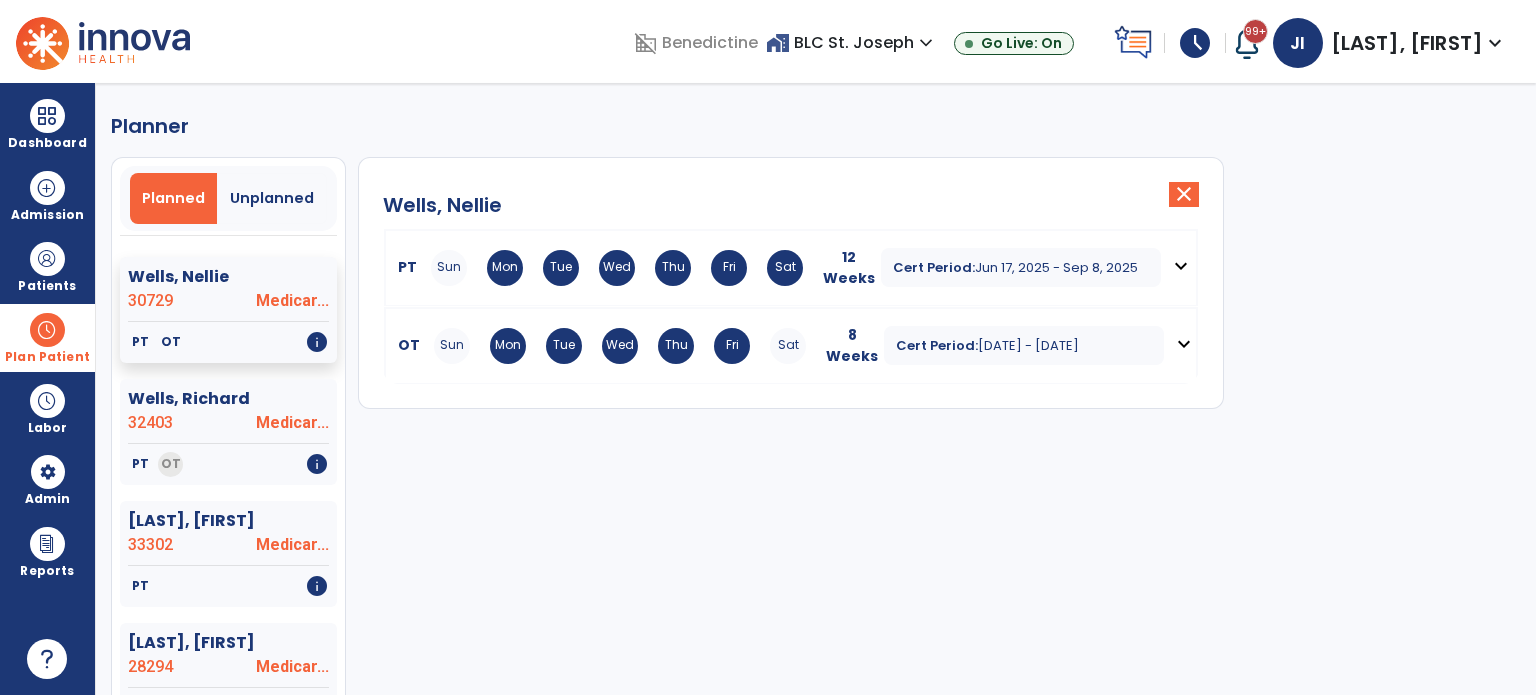 click on "[DATE] - [DATE]" at bounding box center [1028, 345] 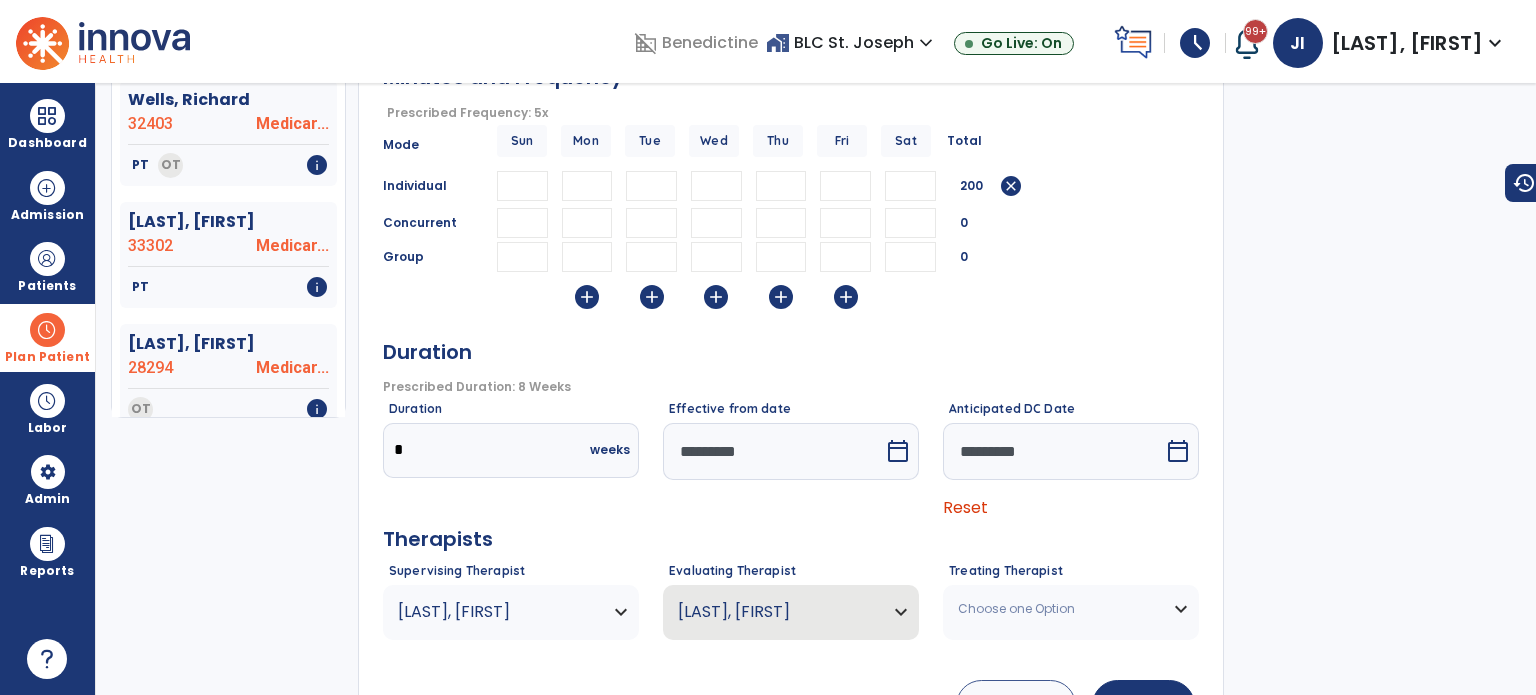 scroll, scrollTop: 300, scrollLeft: 0, axis: vertical 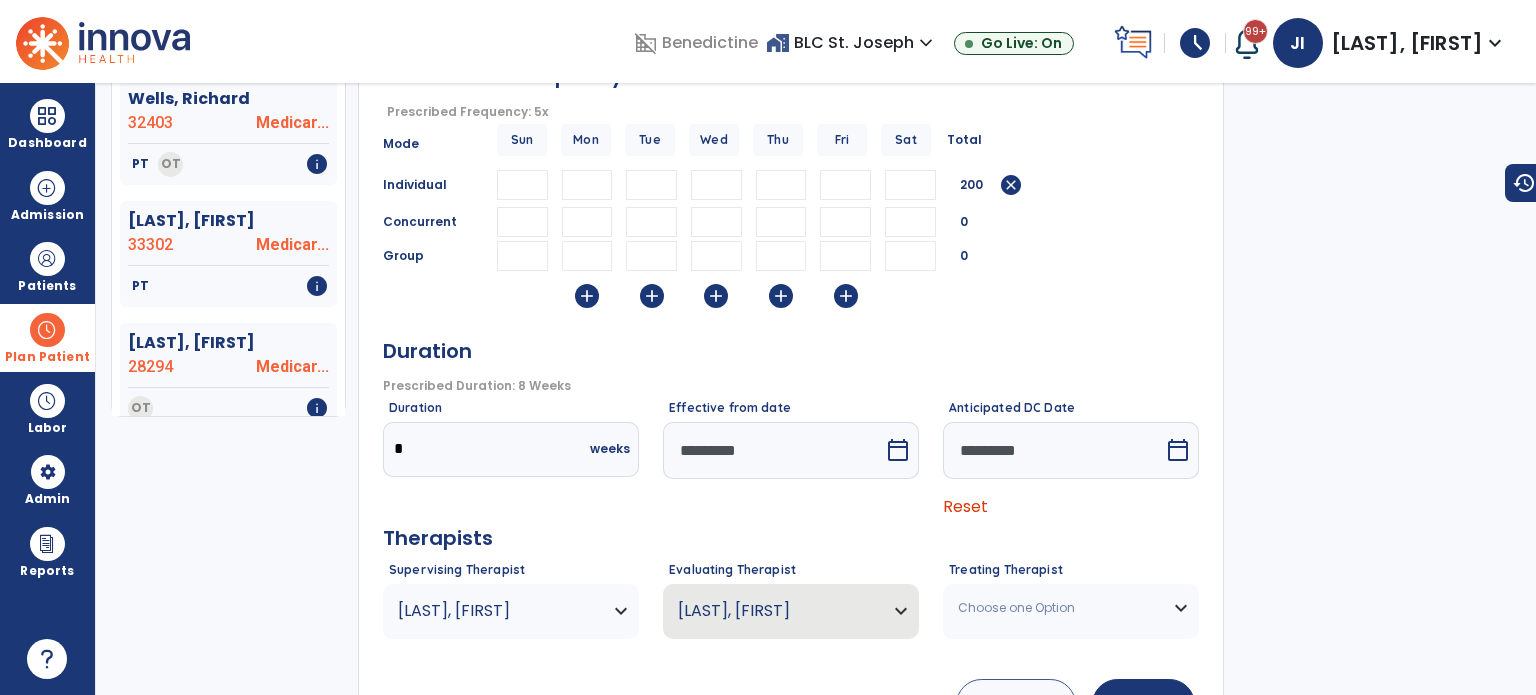 click on "Reset" at bounding box center (965, 506) 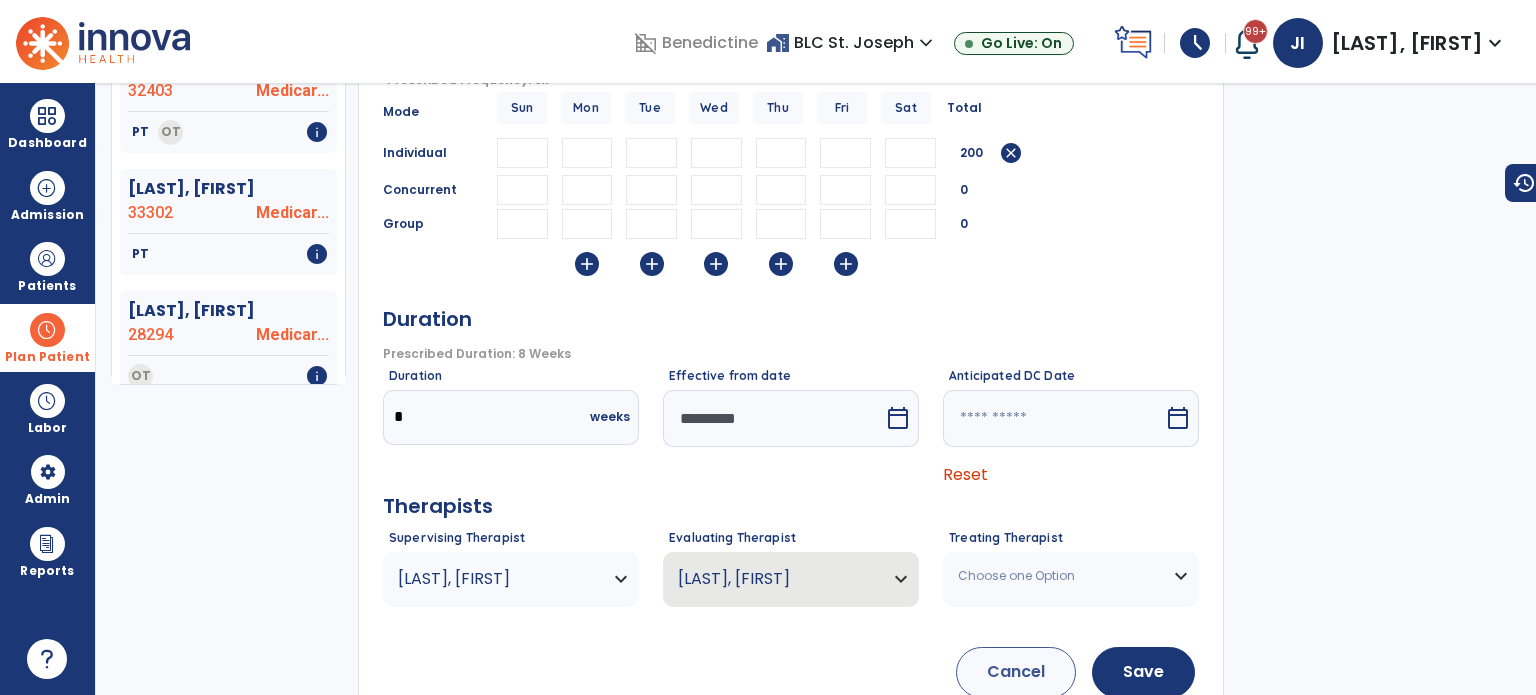 scroll, scrollTop: 380, scrollLeft: 0, axis: vertical 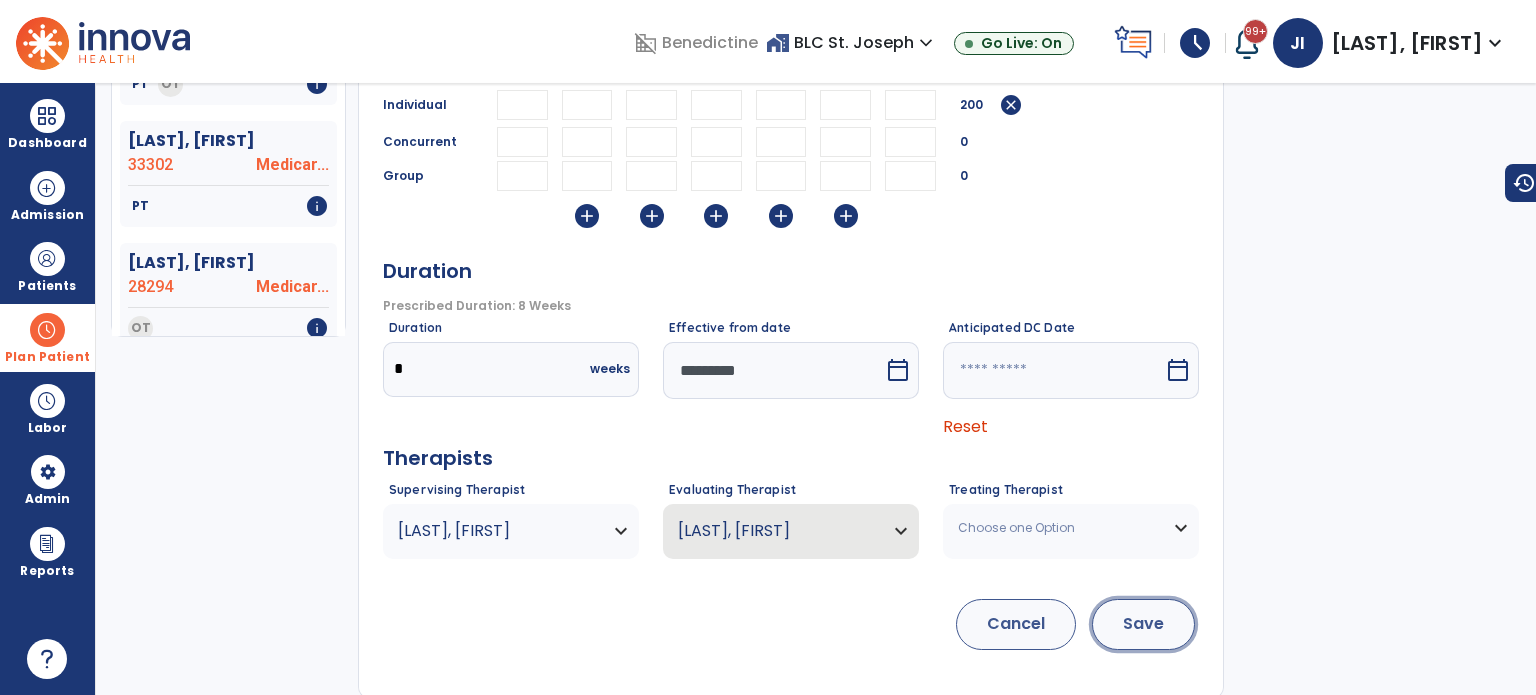 click on "Save" at bounding box center (1143, 624) 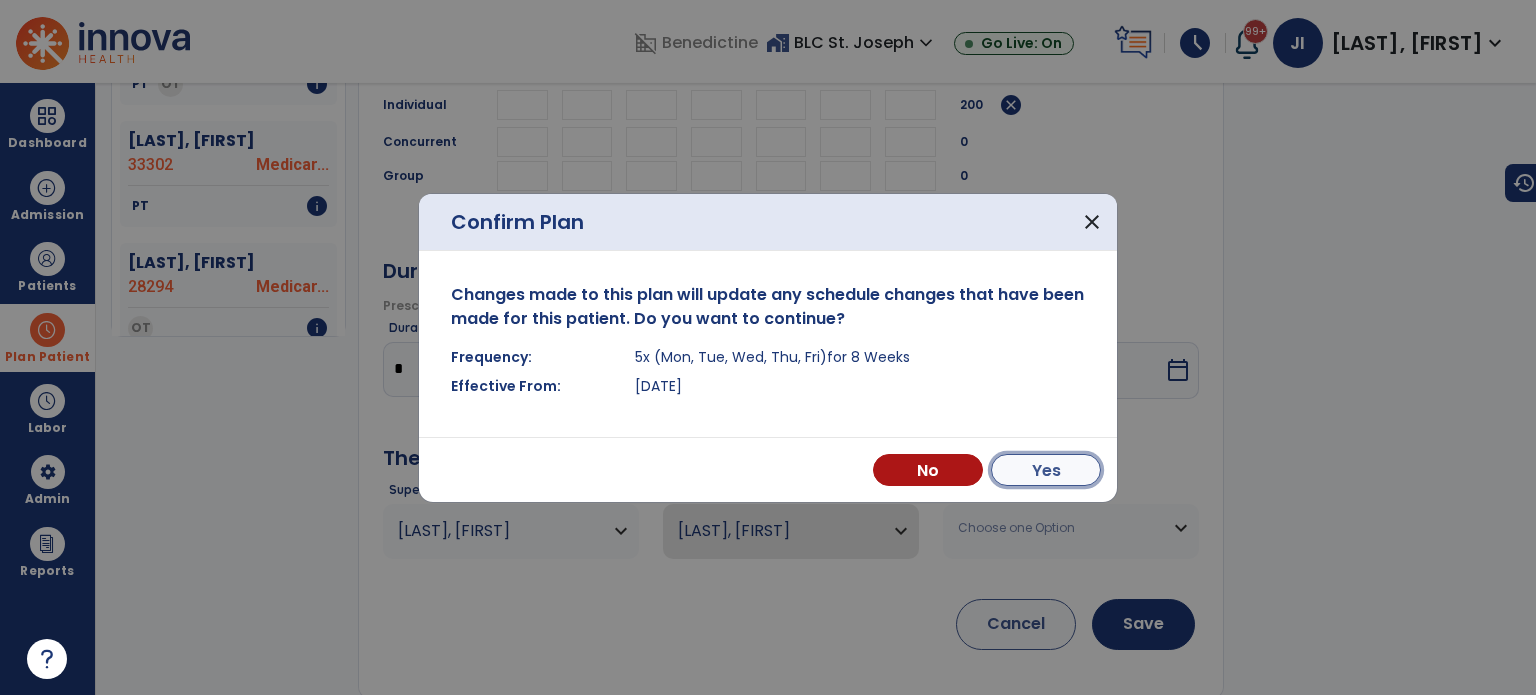 click on "Yes" at bounding box center [1046, 470] 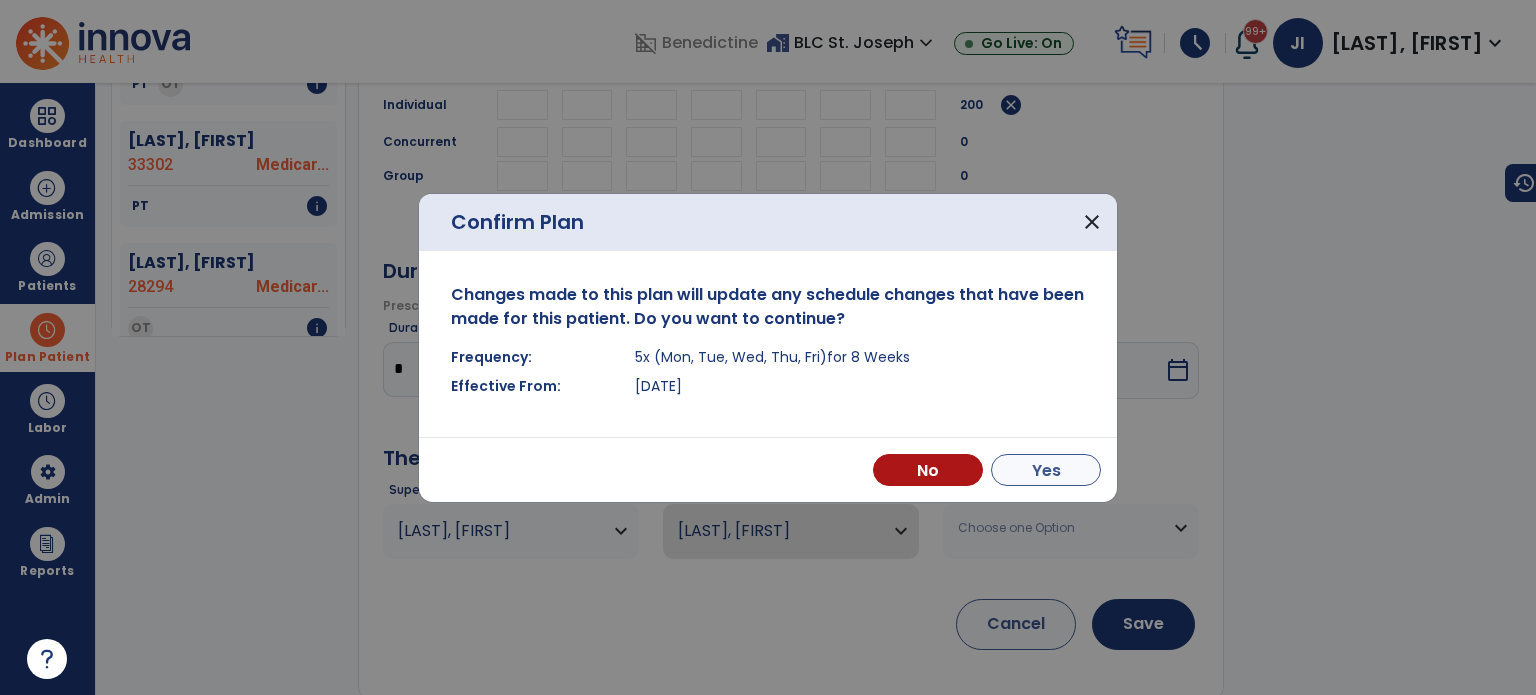 scroll, scrollTop: 721, scrollLeft: 0, axis: vertical 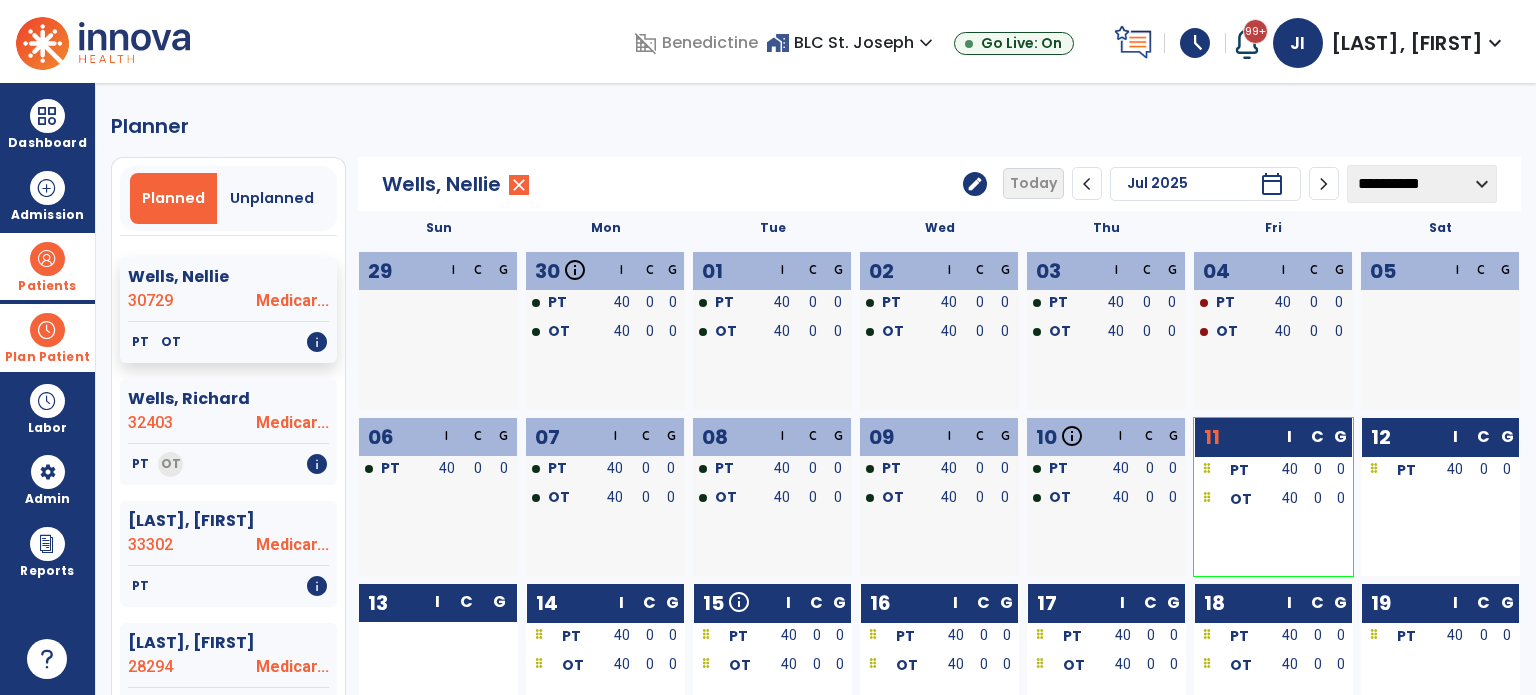 click on "Patients" at bounding box center (47, 266) 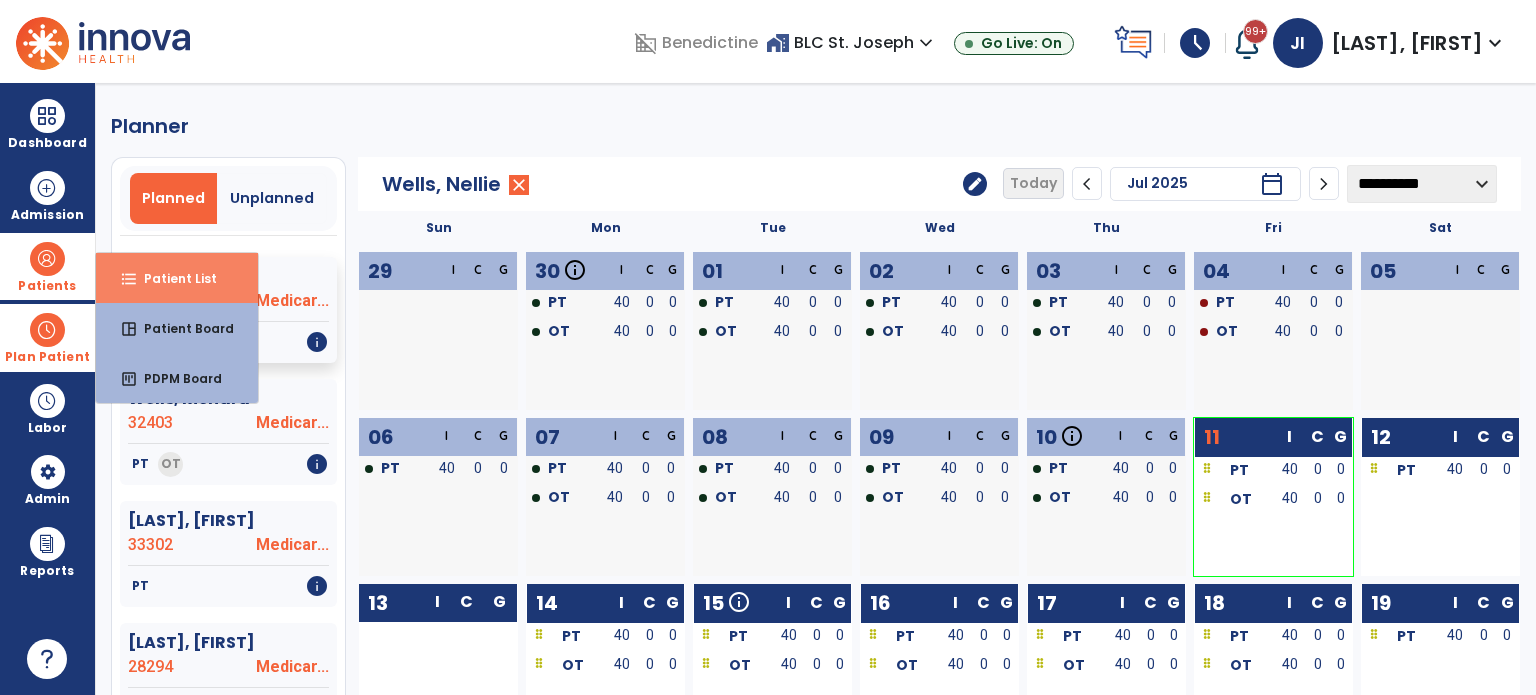 click on "format_list_bulleted  Patient List" at bounding box center (177, 278) 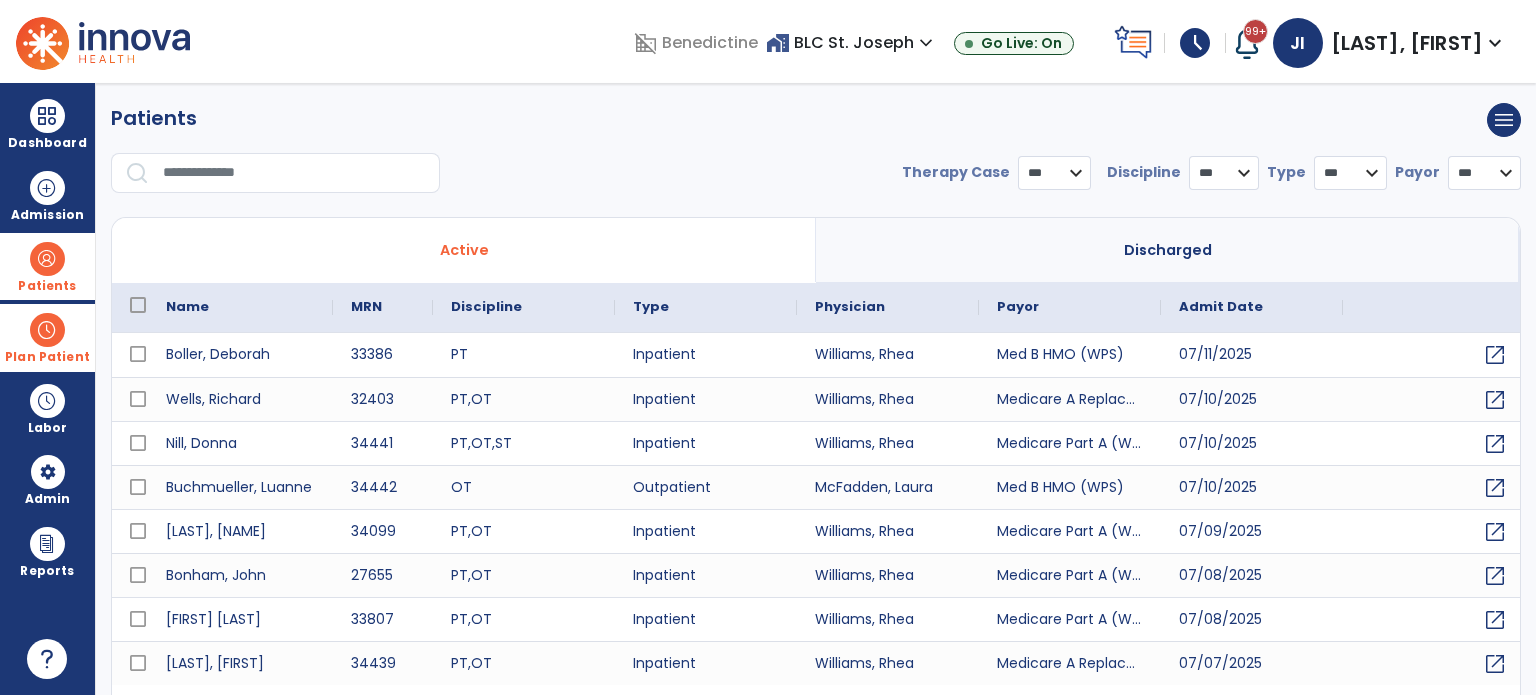 select on "***" 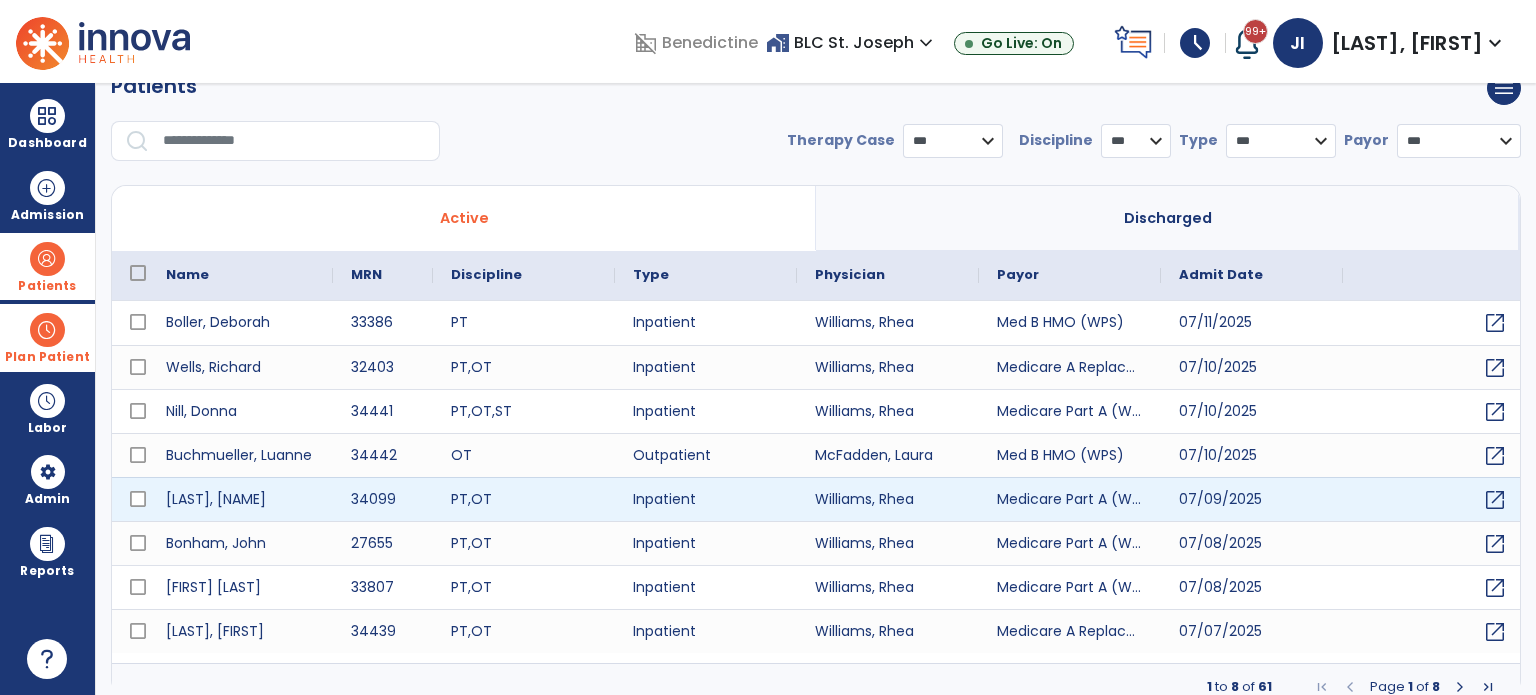 scroll, scrollTop: 46, scrollLeft: 0, axis: vertical 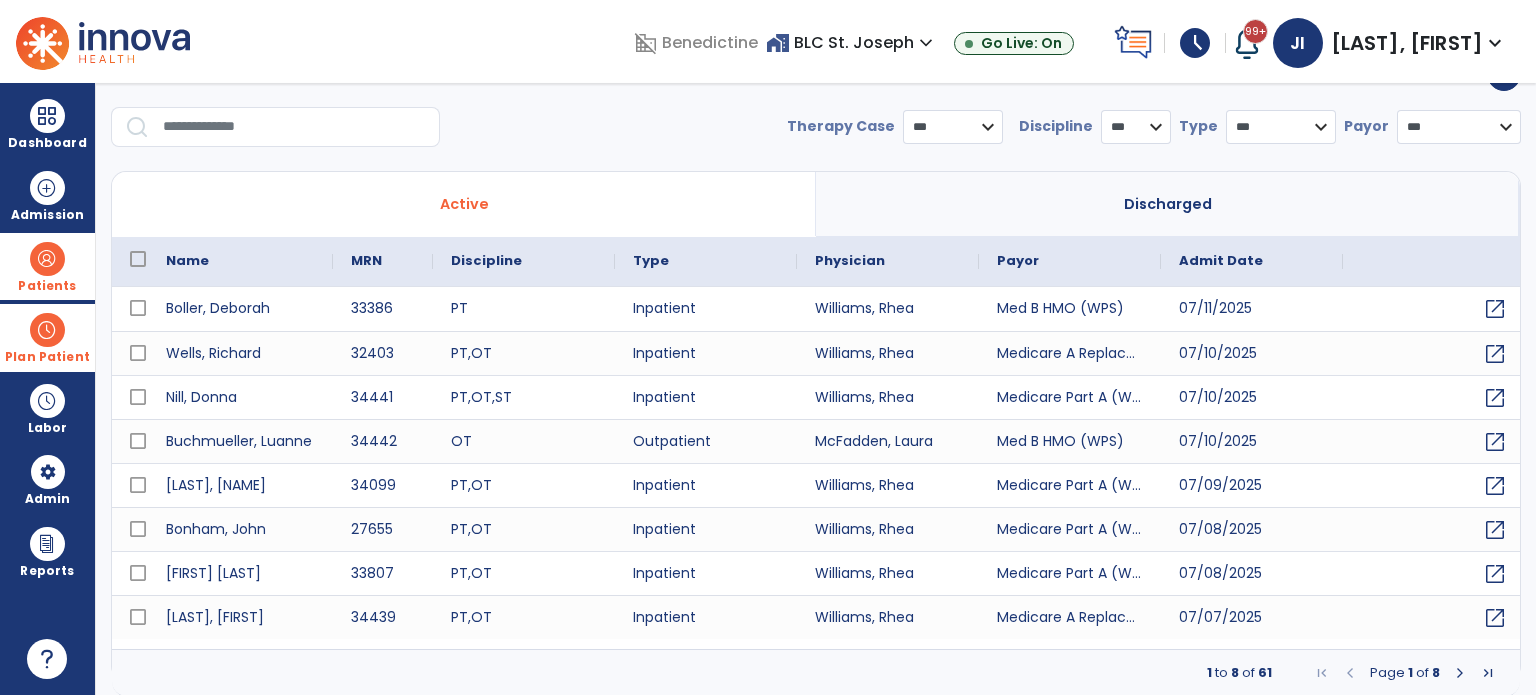 click at bounding box center [294, 127] 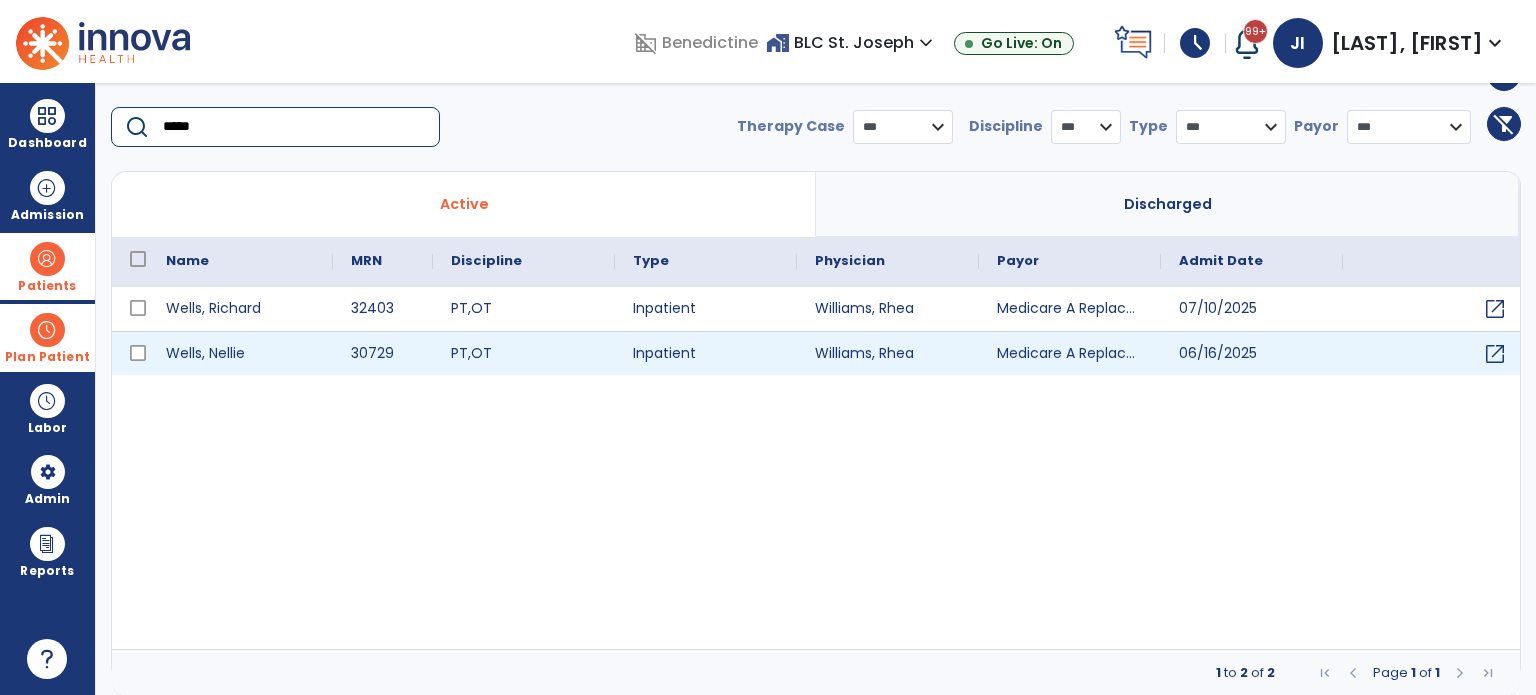 type on "*****" 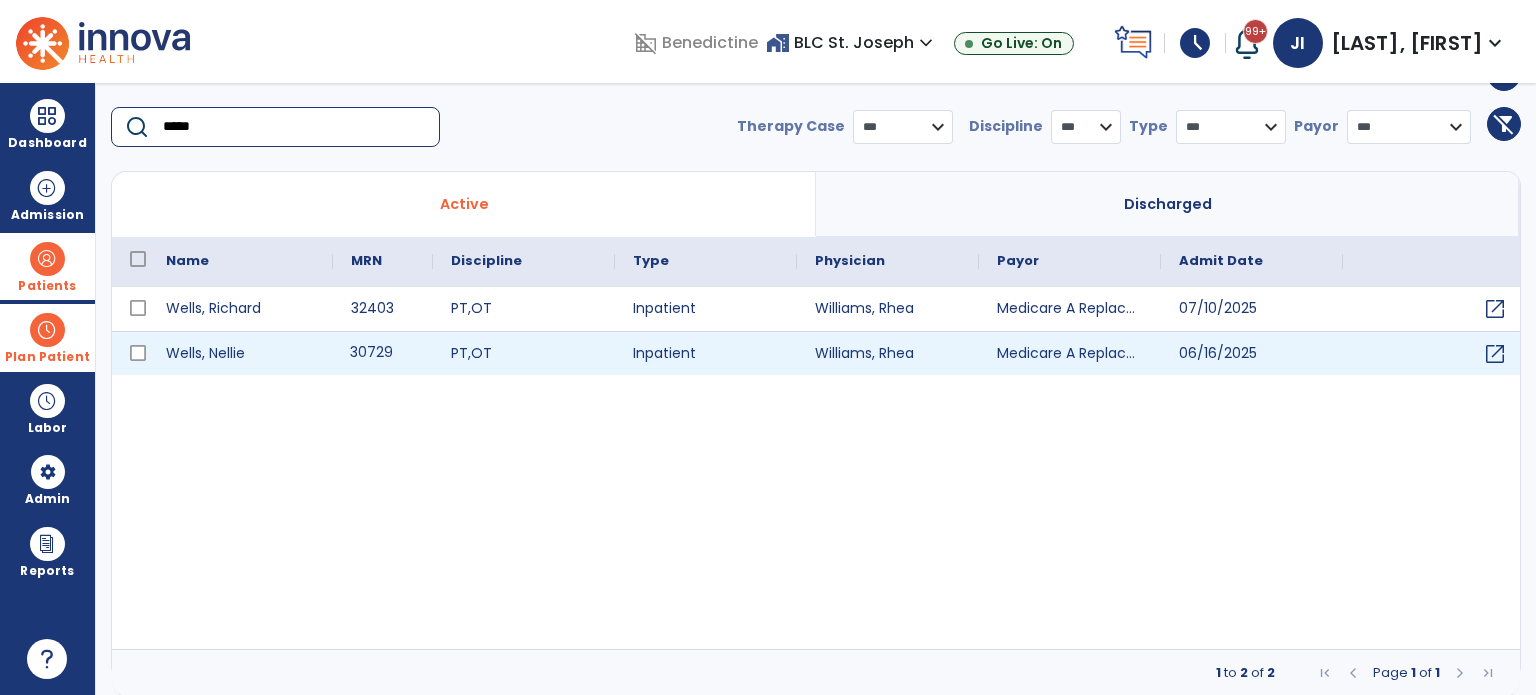 click on "30729" at bounding box center [383, 353] 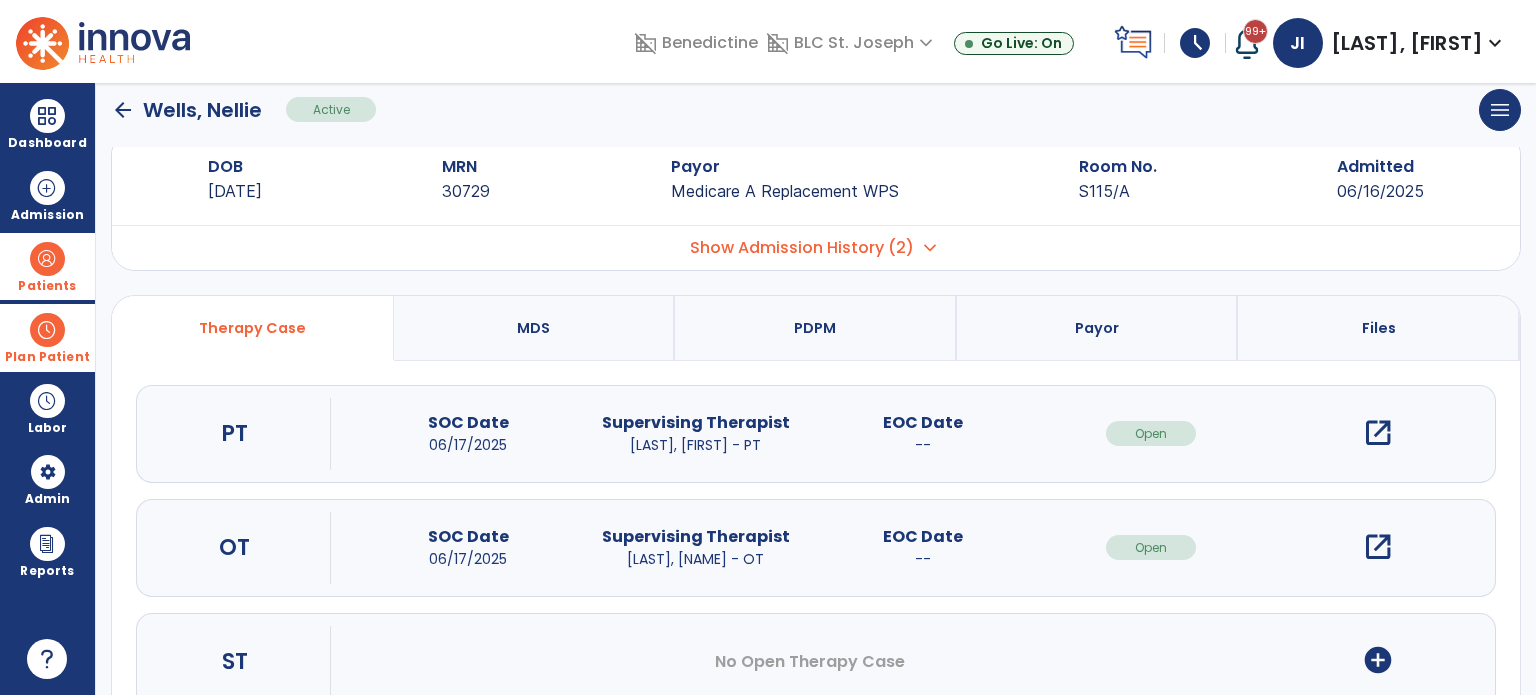 scroll, scrollTop: 0, scrollLeft: 0, axis: both 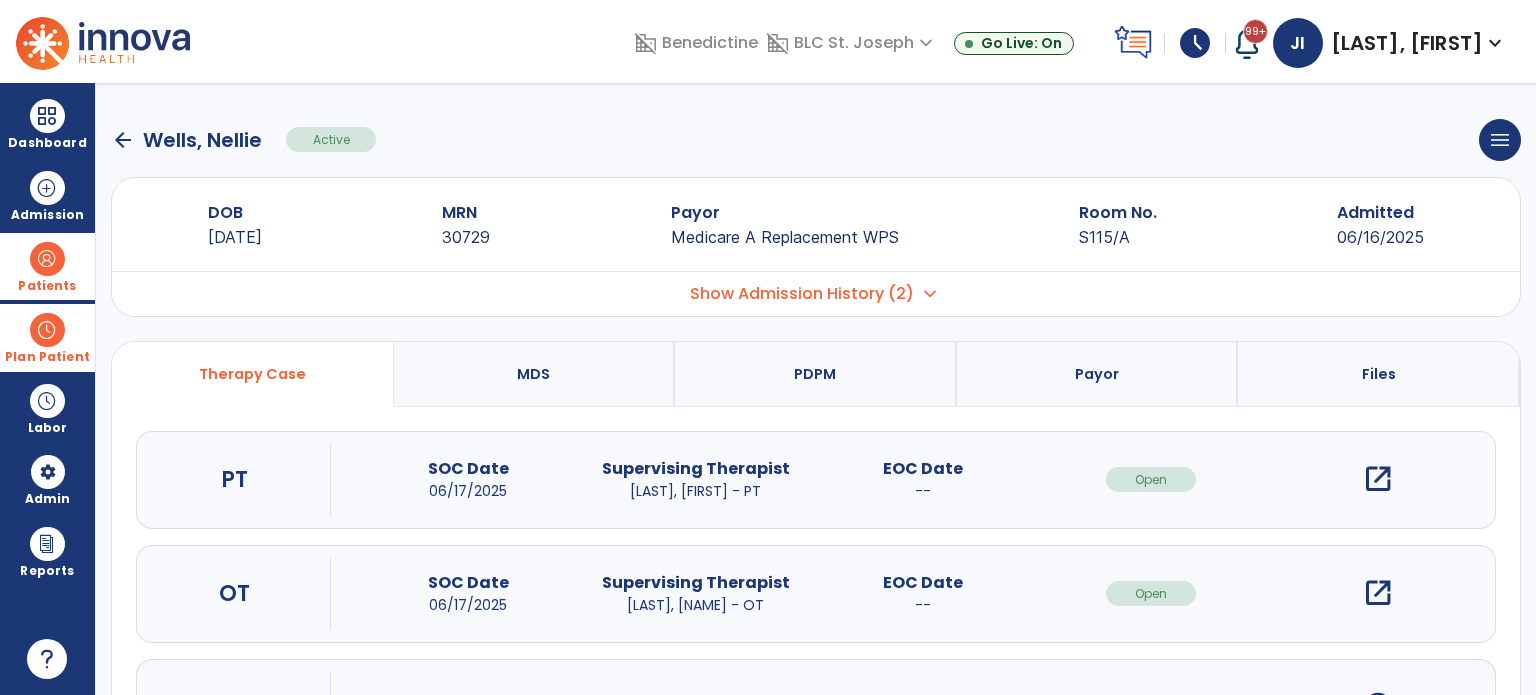 click on "open_in_new" at bounding box center (1378, 479) 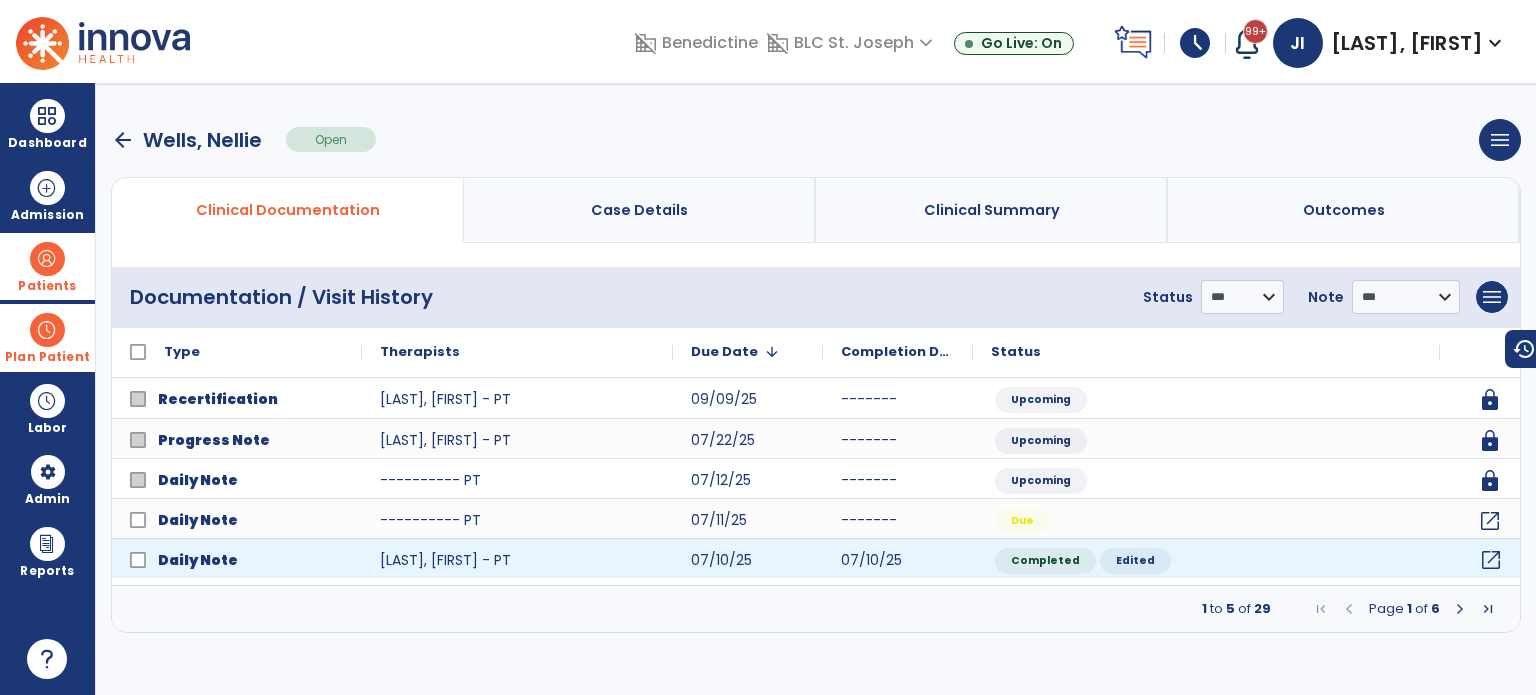 click on "open_in_new" 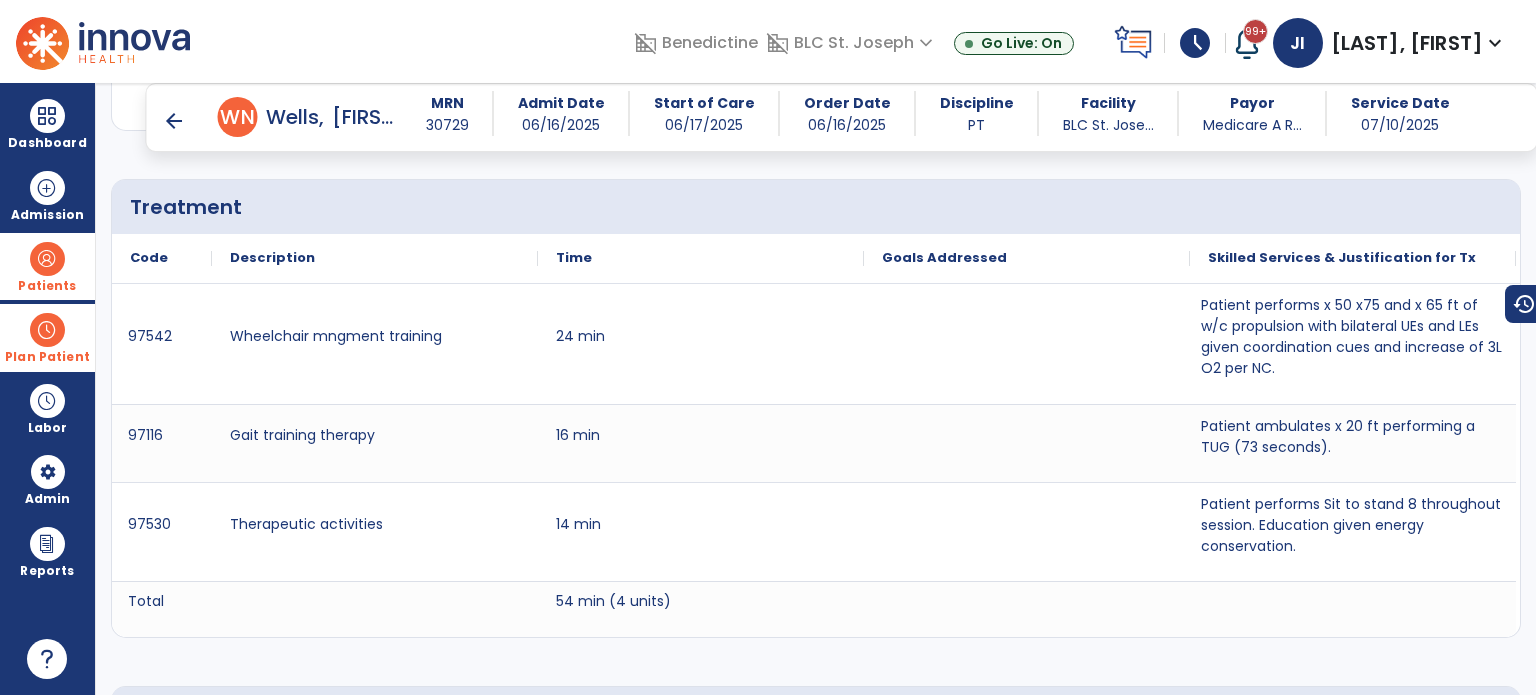 click on "arrow_back" at bounding box center [174, 121] 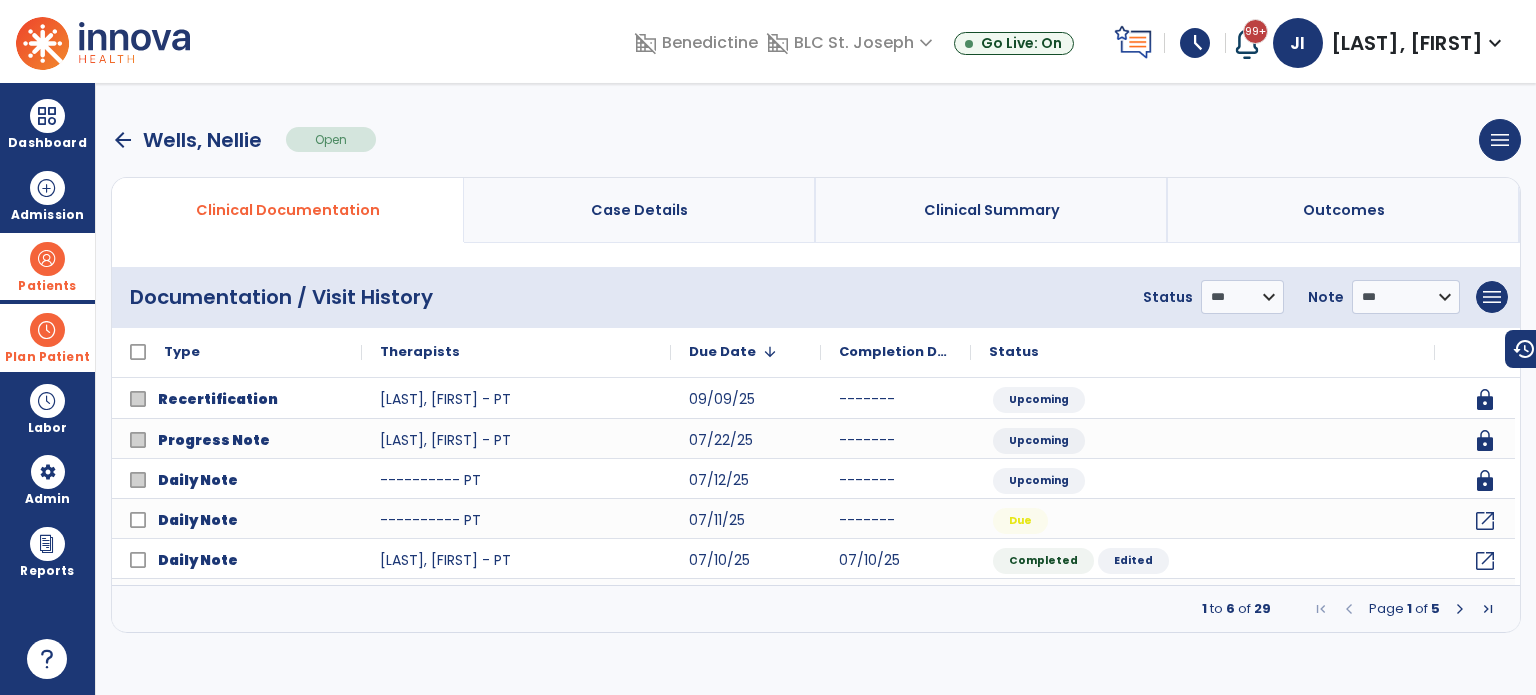scroll, scrollTop: 0, scrollLeft: 0, axis: both 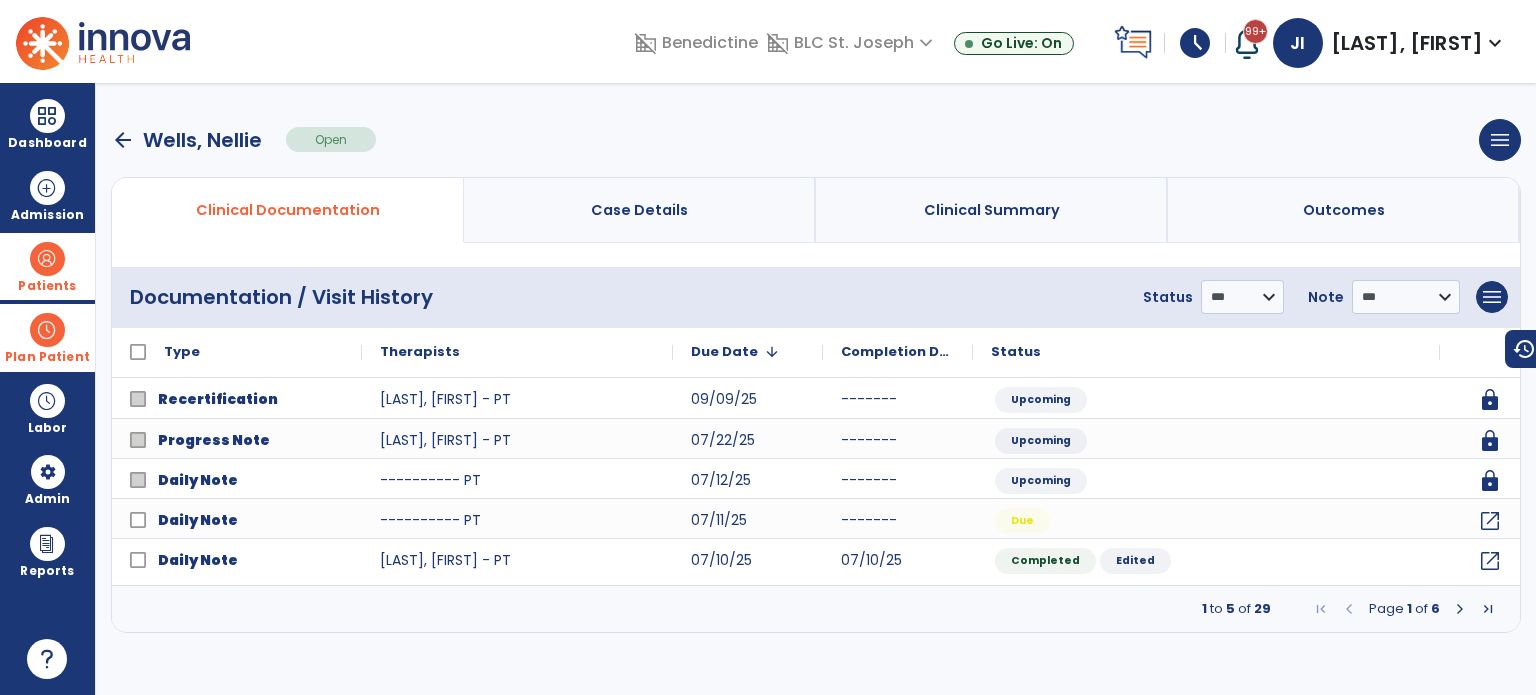click at bounding box center (1460, 609) 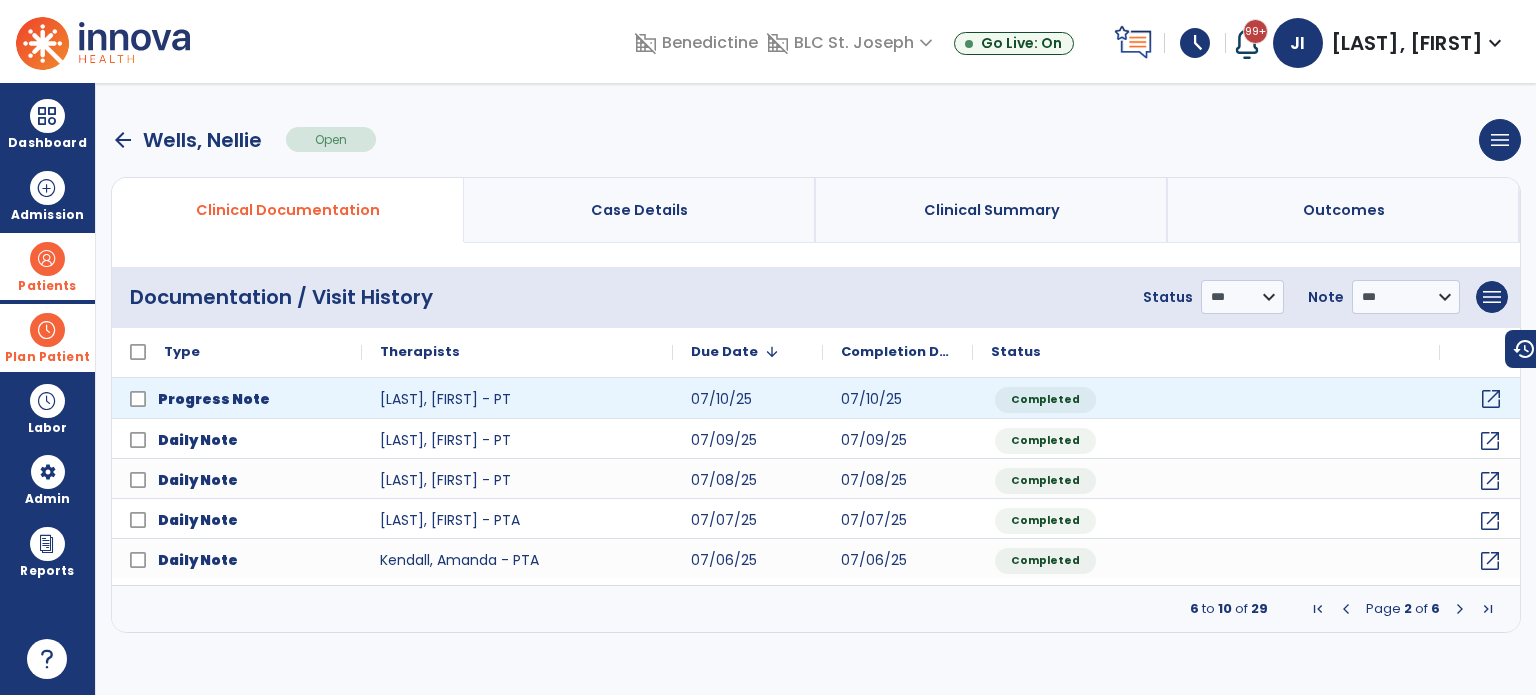 click on "open_in_new" 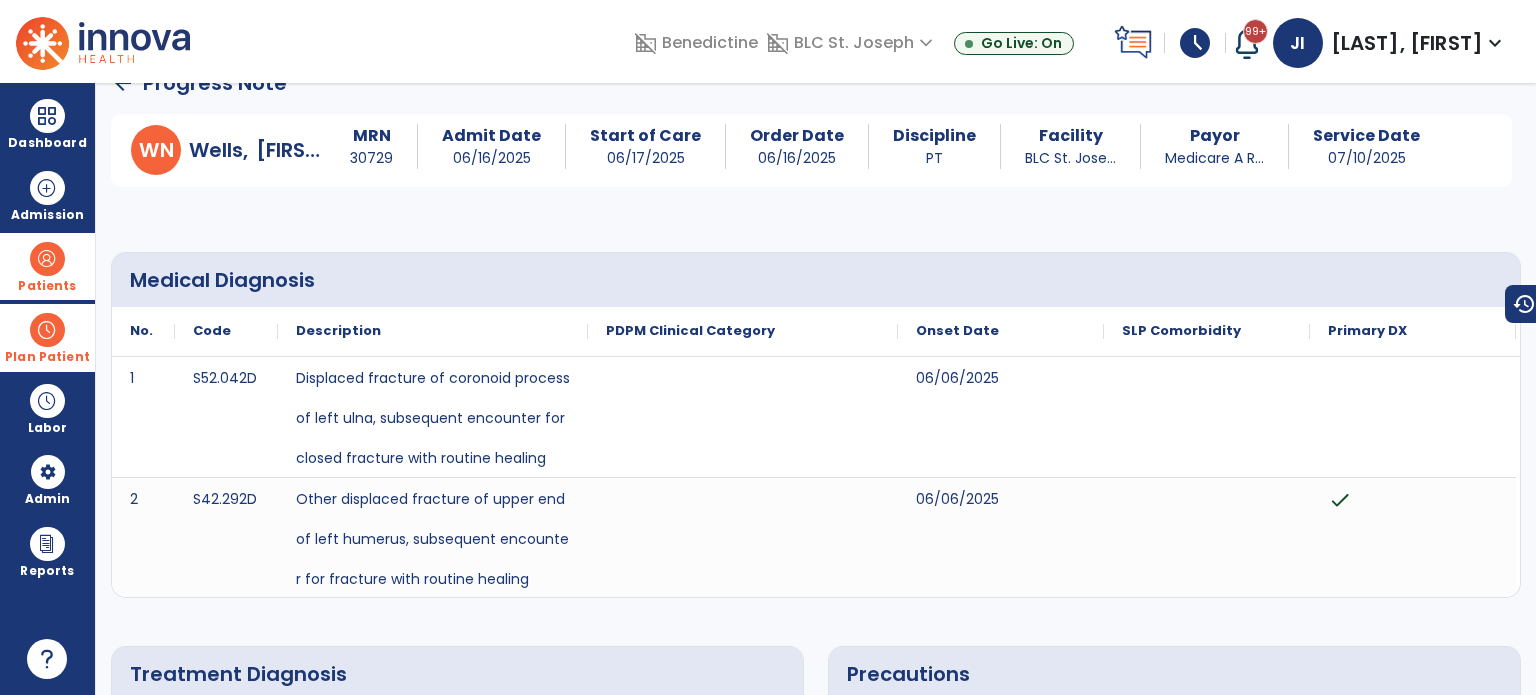 scroll, scrollTop: 0, scrollLeft: 0, axis: both 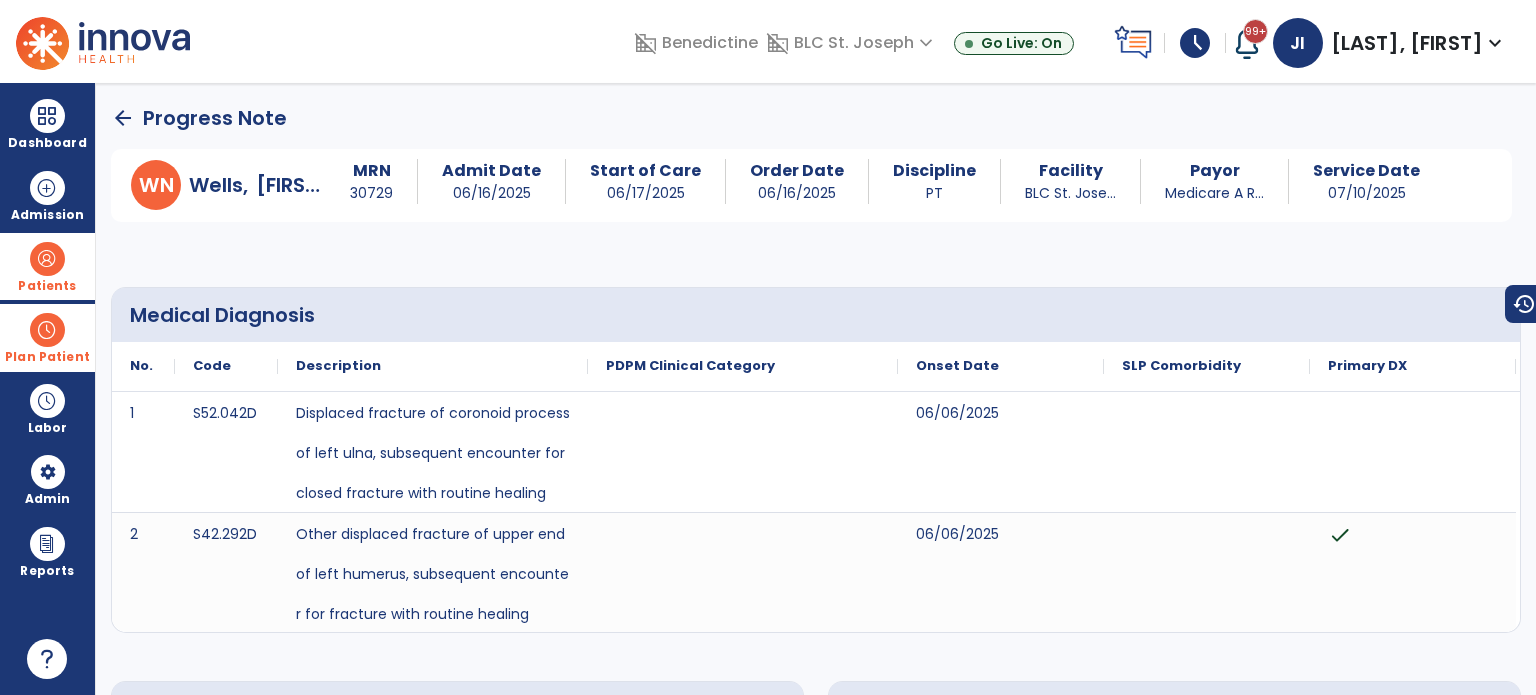 click on "Patients" at bounding box center [47, 266] 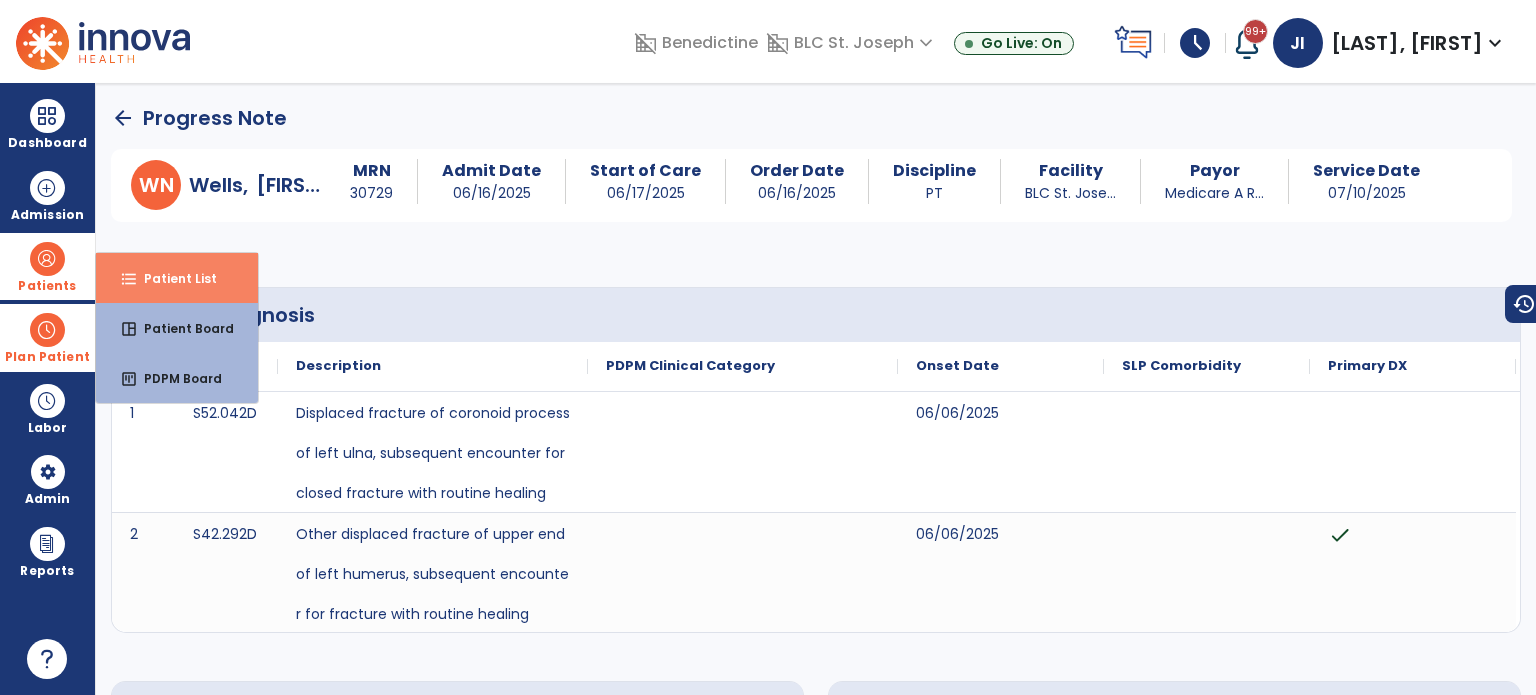 click on "Patient List" at bounding box center (172, 278) 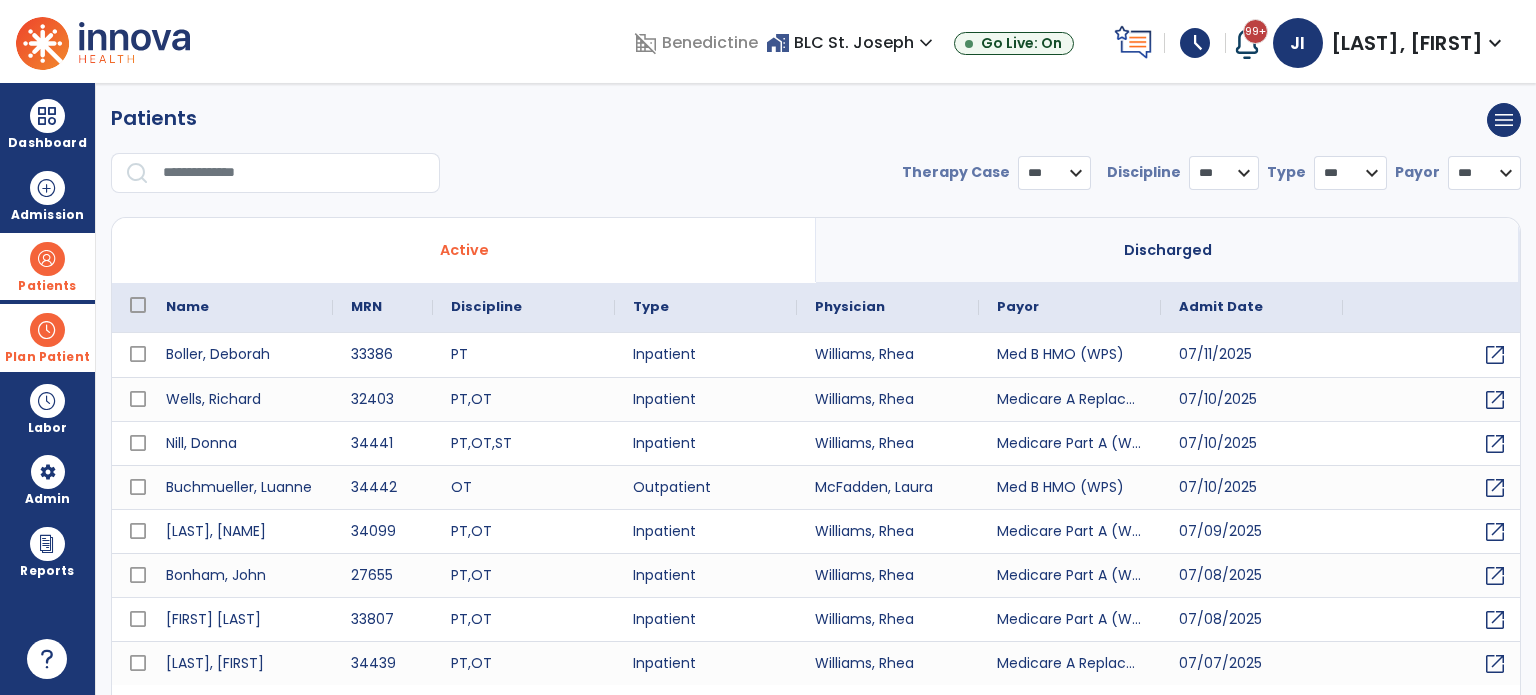 select on "***" 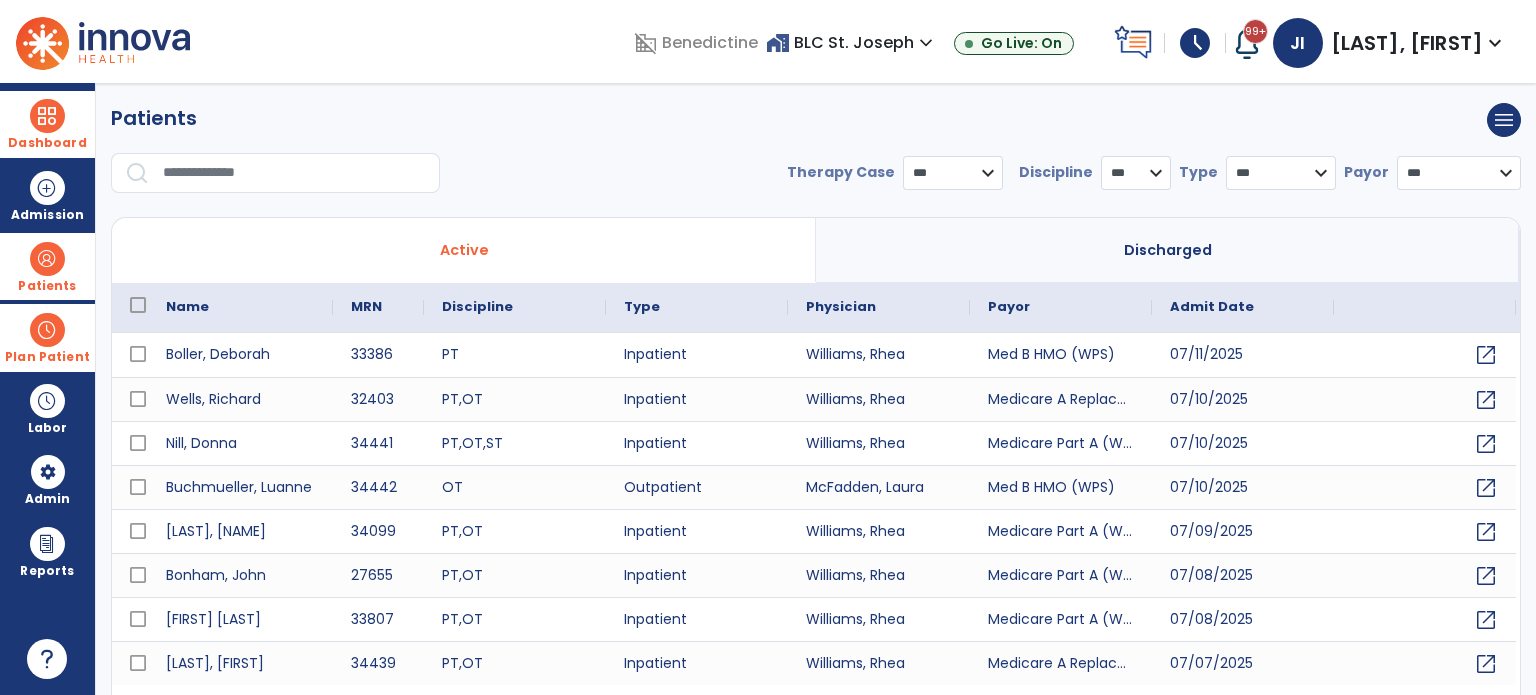 click at bounding box center (47, 116) 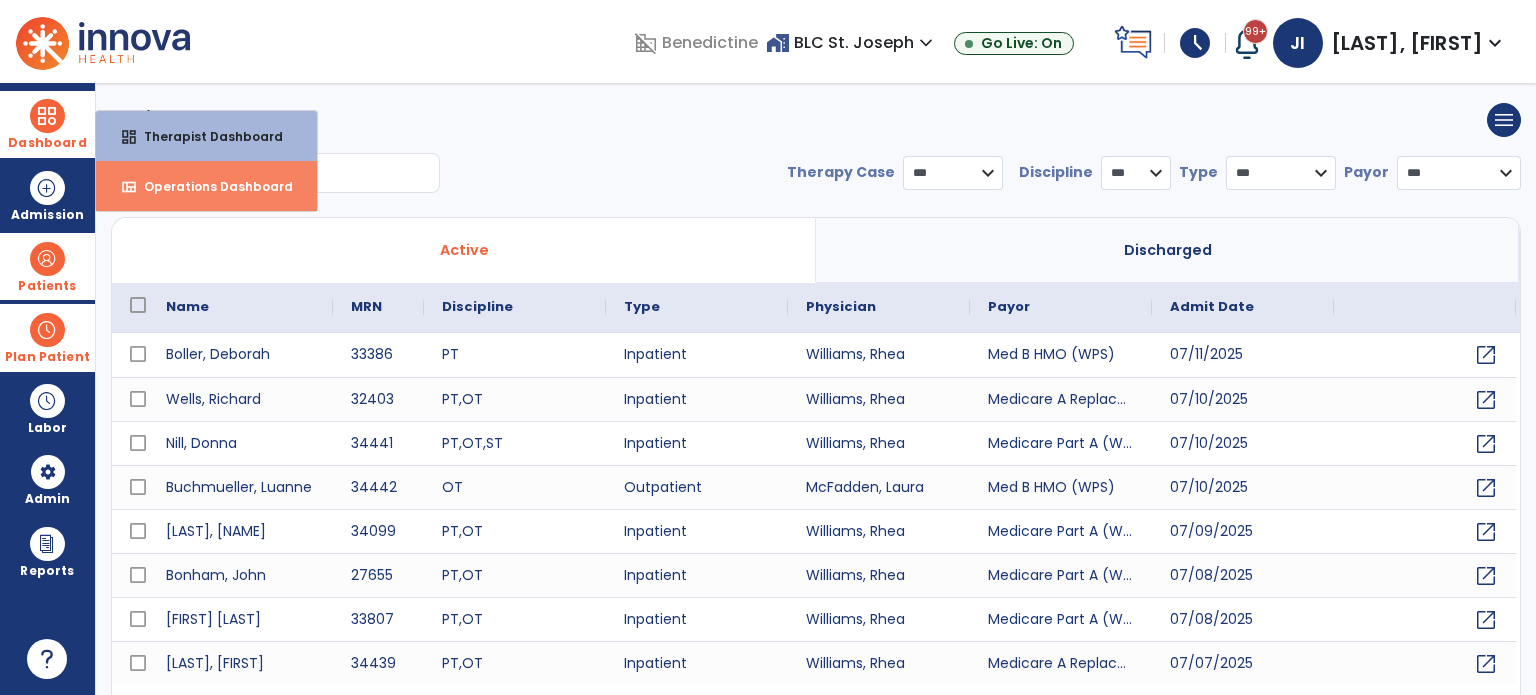 click on "Operations Dashboard" at bounding box center [210, 186] 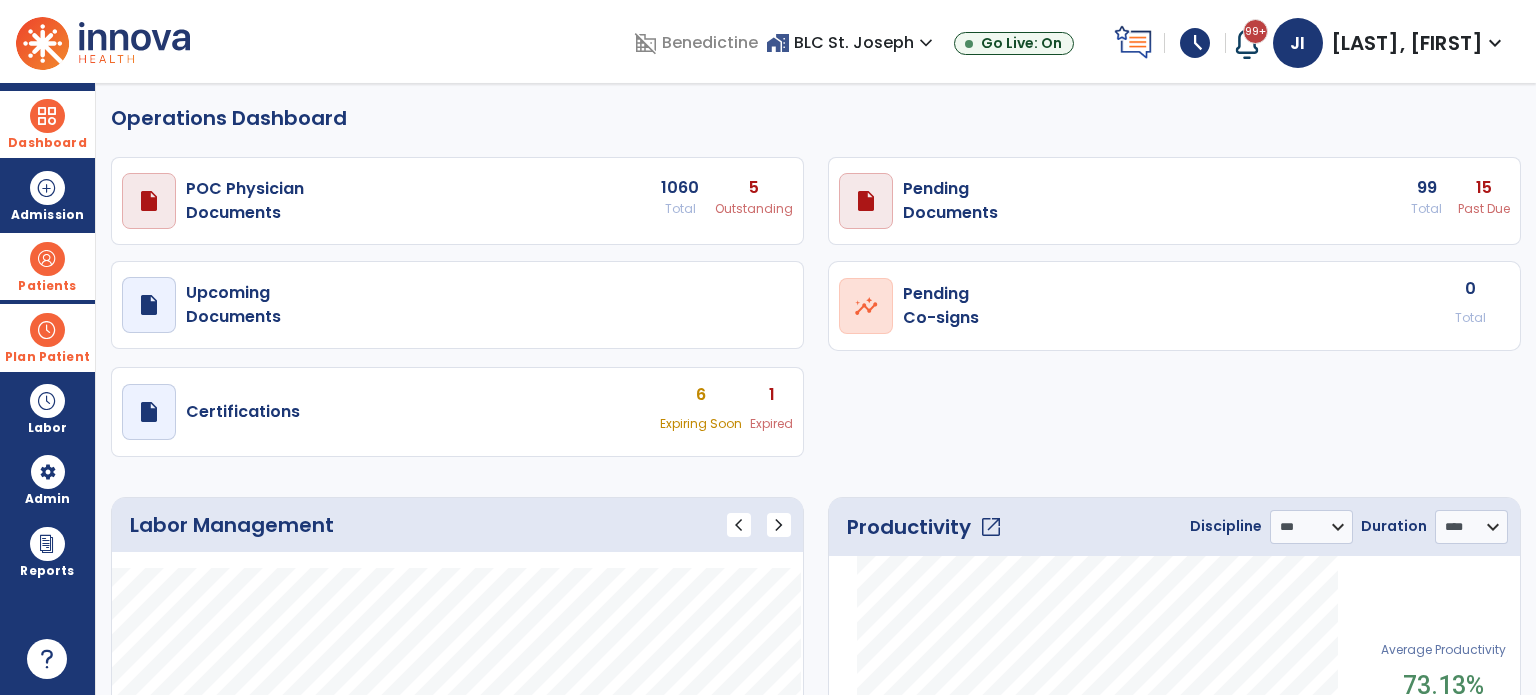 click at bounding box center [47, 116] 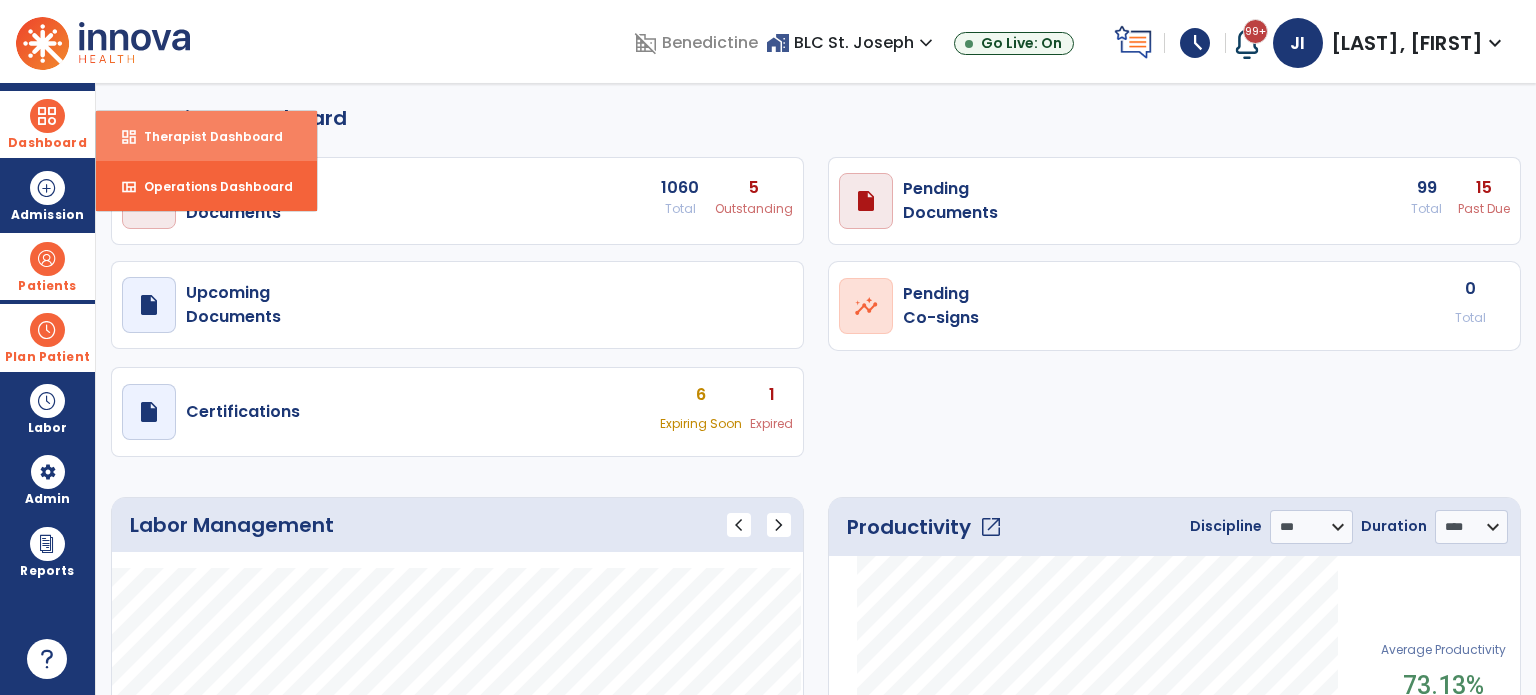 click on "Therapist Dashboard" at bounding box center [205, 136] 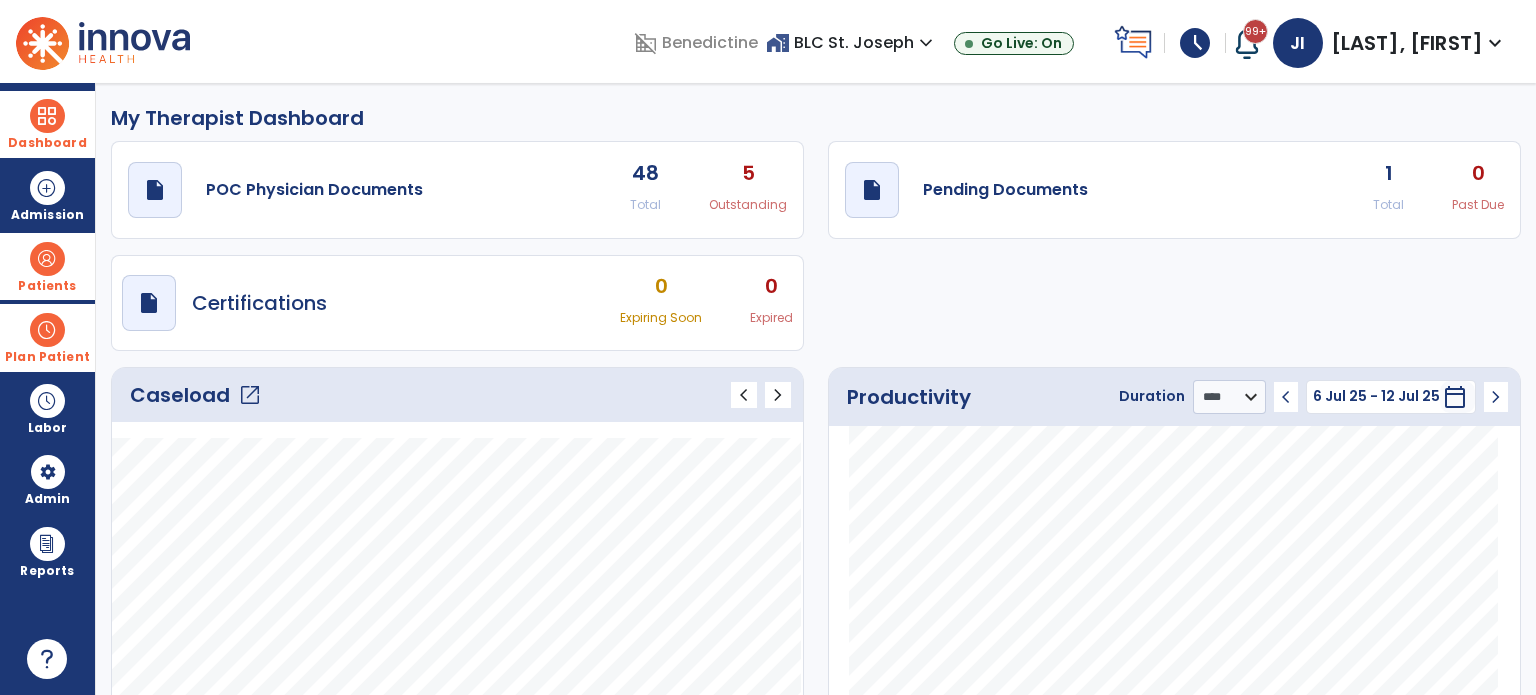 click on "open_in_new" 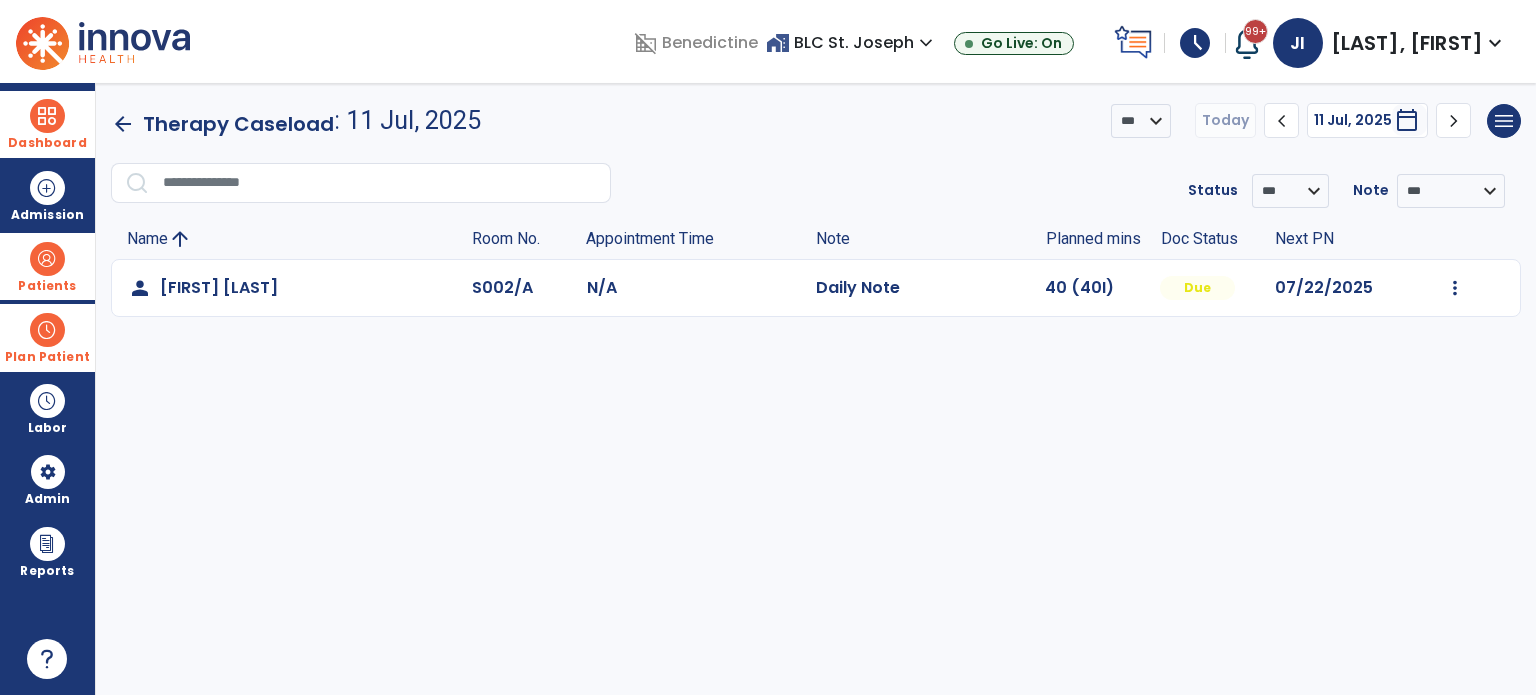 click on "person [LAST], [FIRST] S002/A N/A Daily Note 40 (40I) Due 07/22/2025 Mark Visit As Complete Reset Note Open Document G + C Mins" 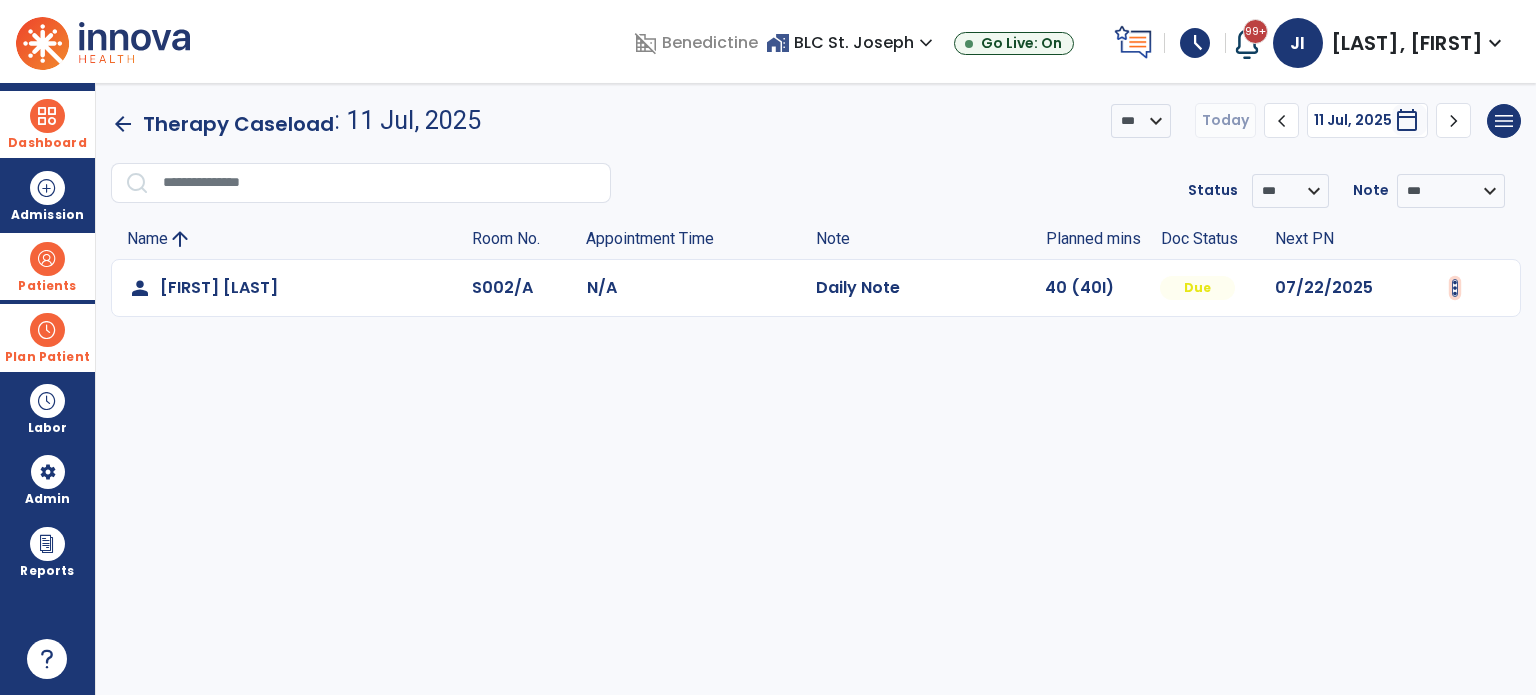 click at bounding box center [1455, 288] 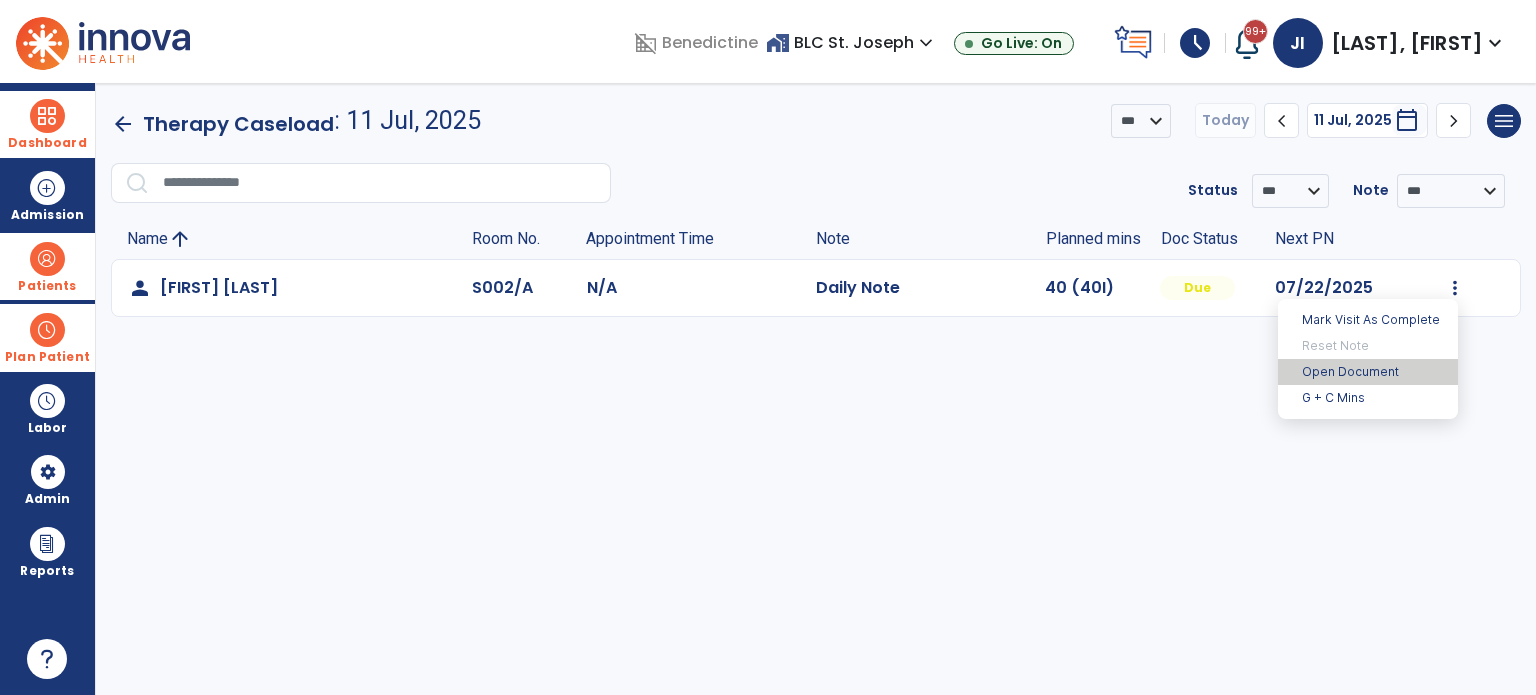 click on "Open Document" at bounding box center [1368, 372] 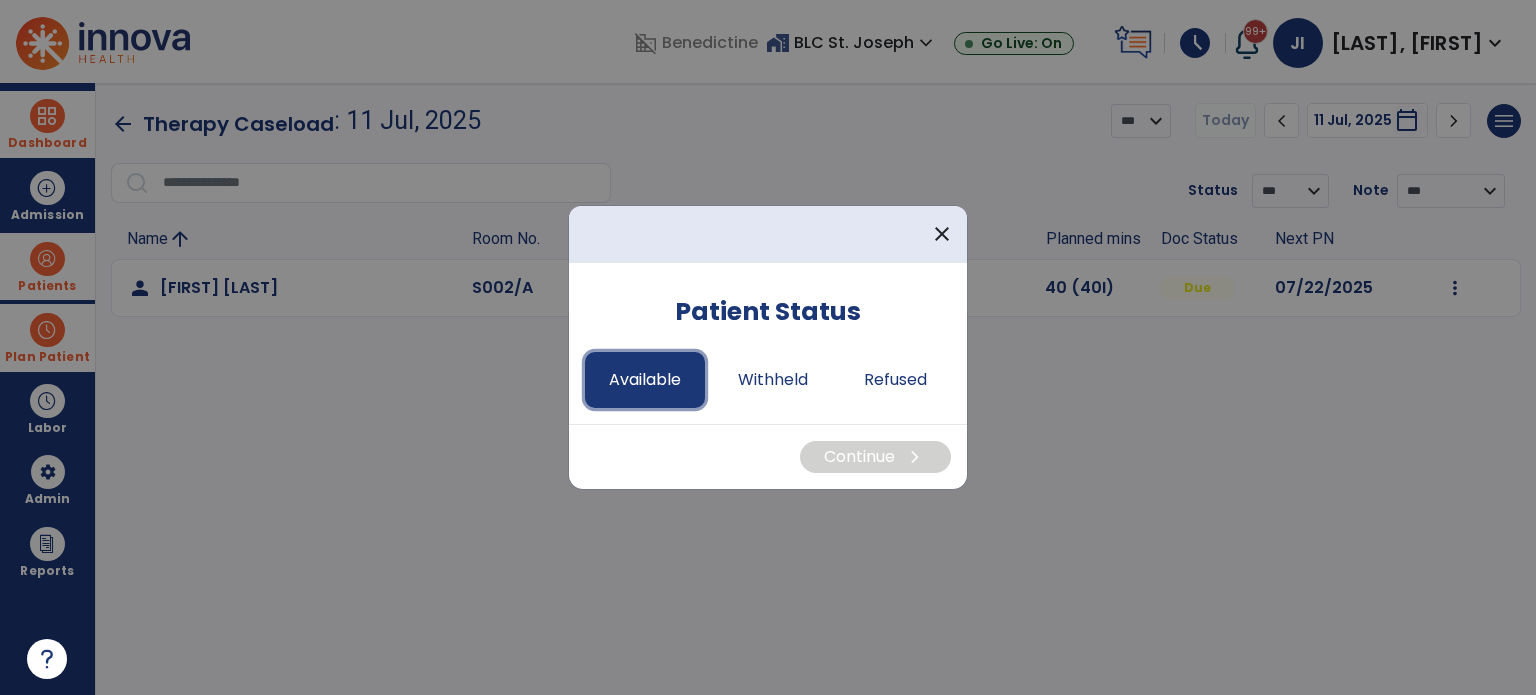 click on "Available" at bounding box center [645, 380] 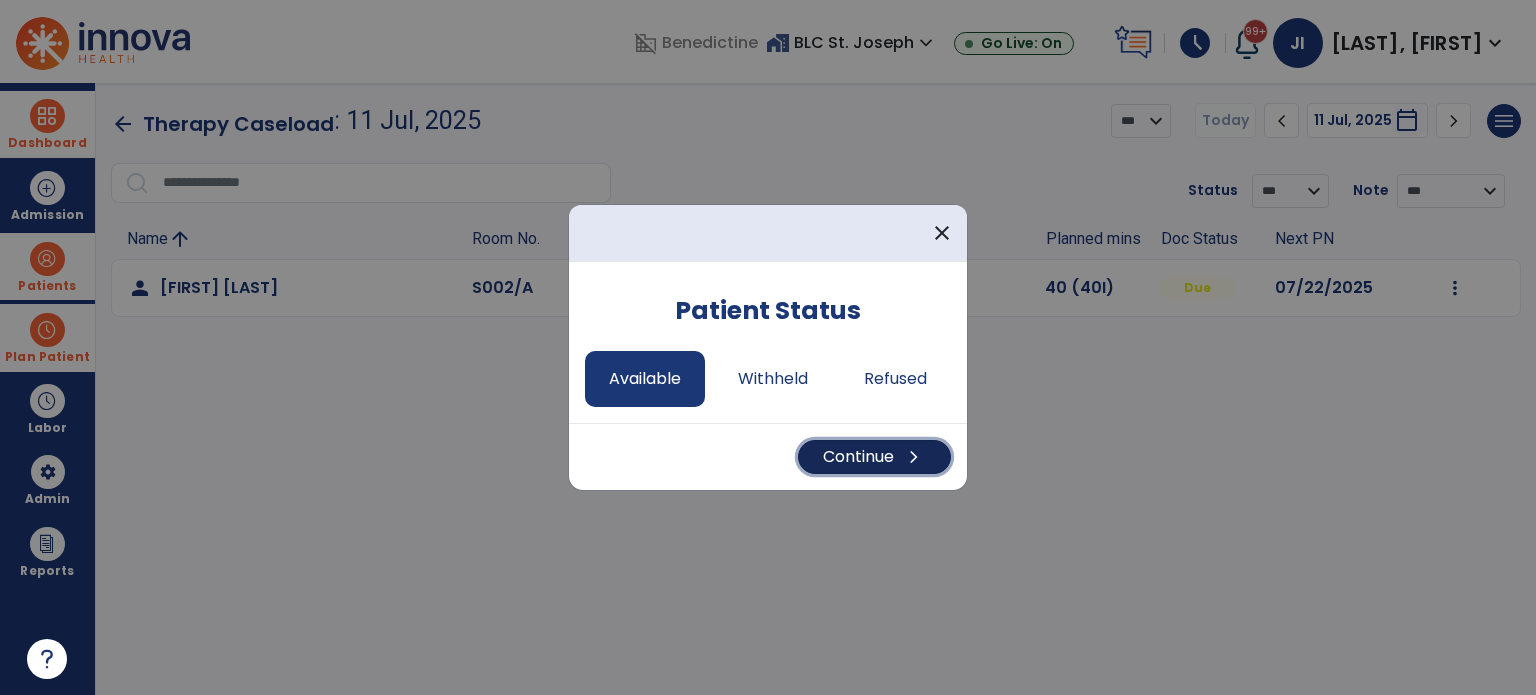 click on "Continue   chevron_right" at bounding box center [874, 457] 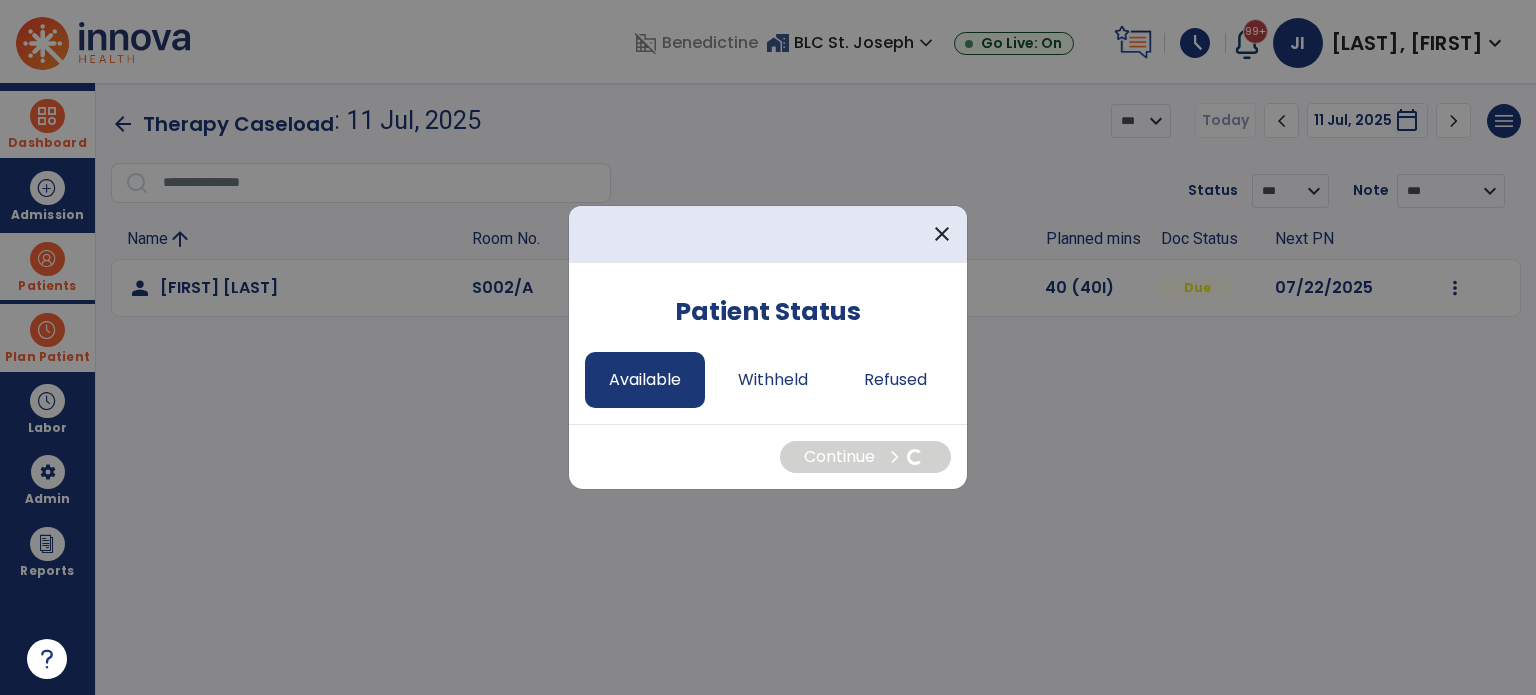 select on "*" 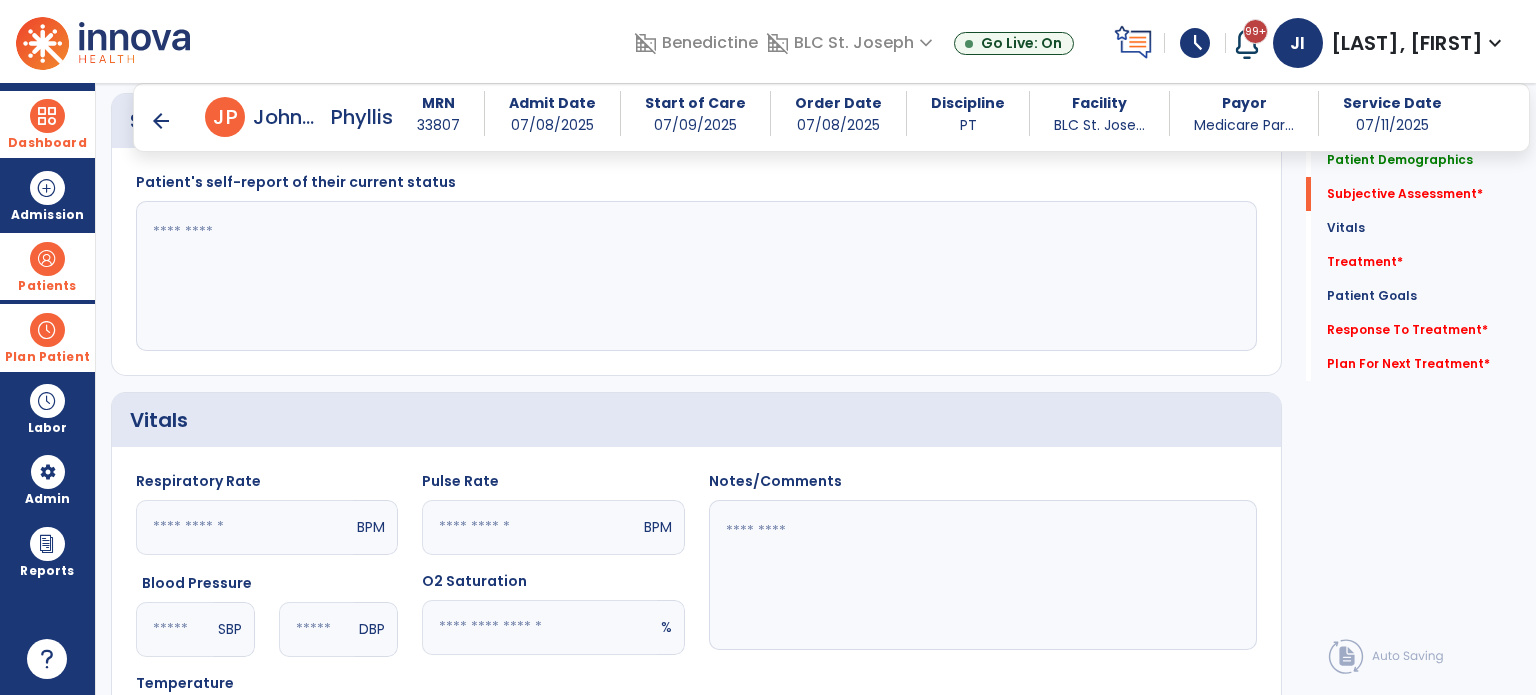 scroll, scrollTop: 400, scrollLeft: 0, axis: vertical 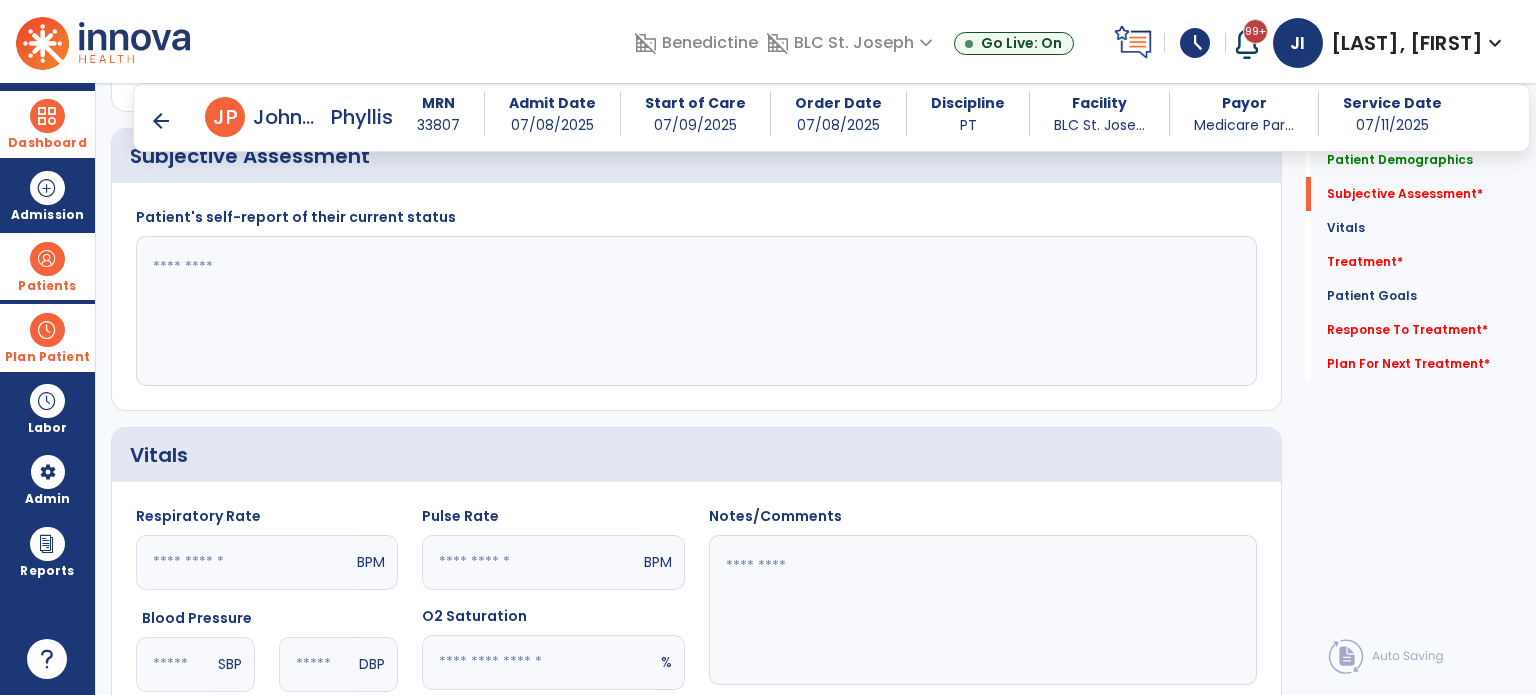 click 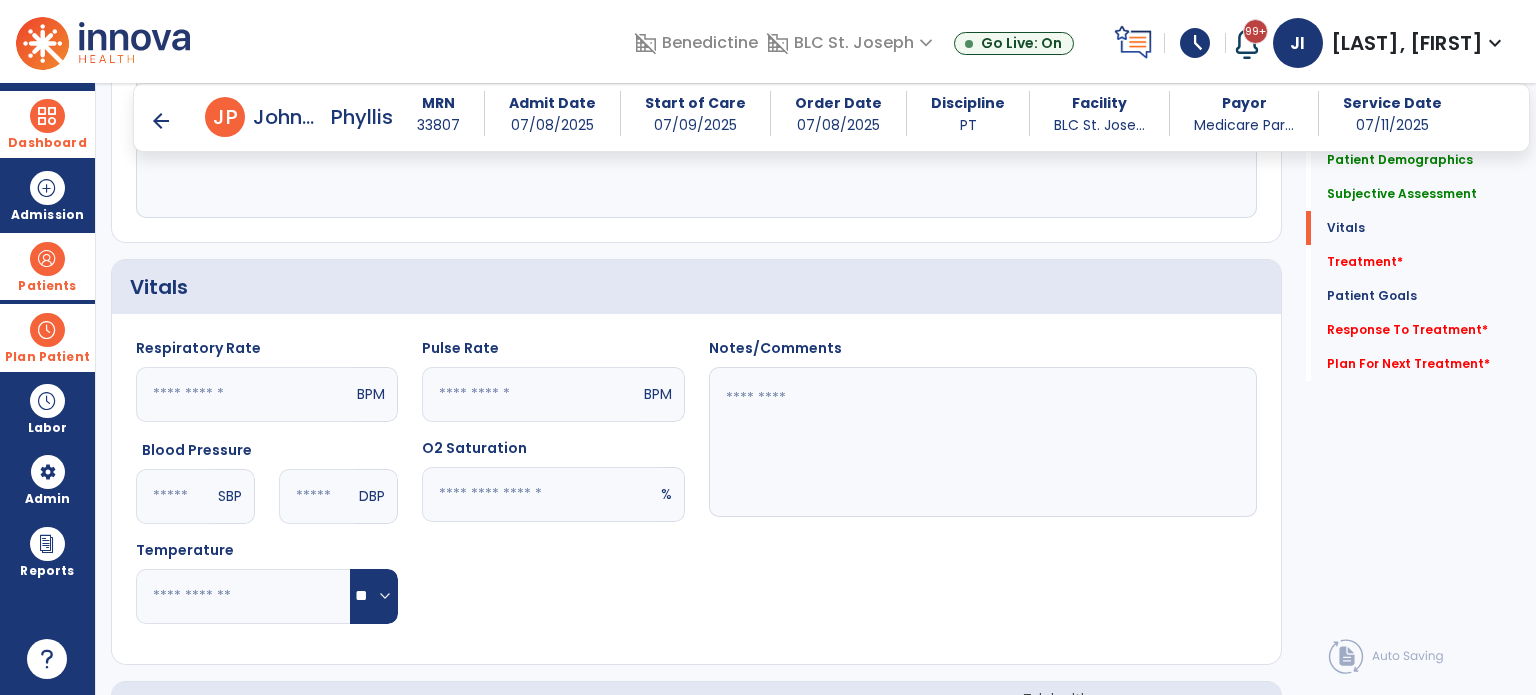 scroll, scrollTop: 1100, scrollLeft: 0, axis: vertical 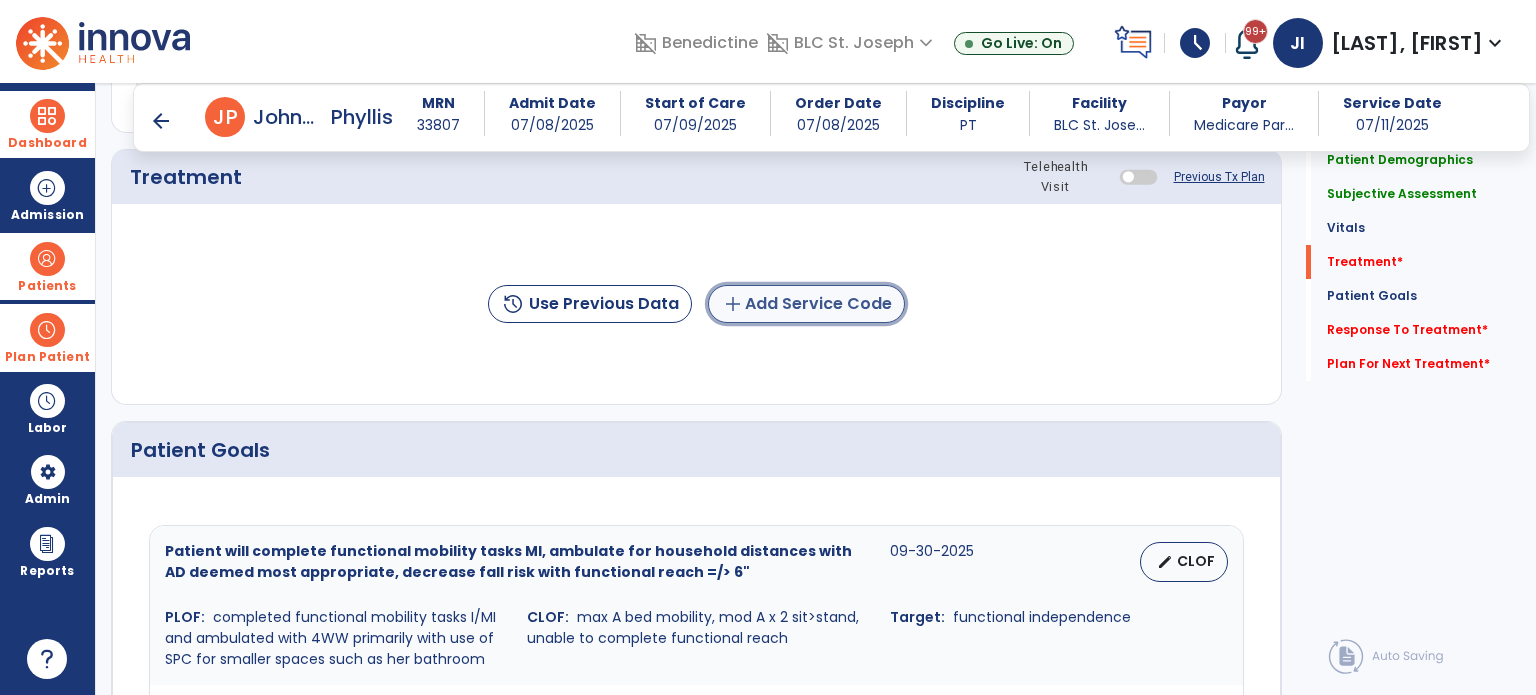 click on "add  Add Service Code" 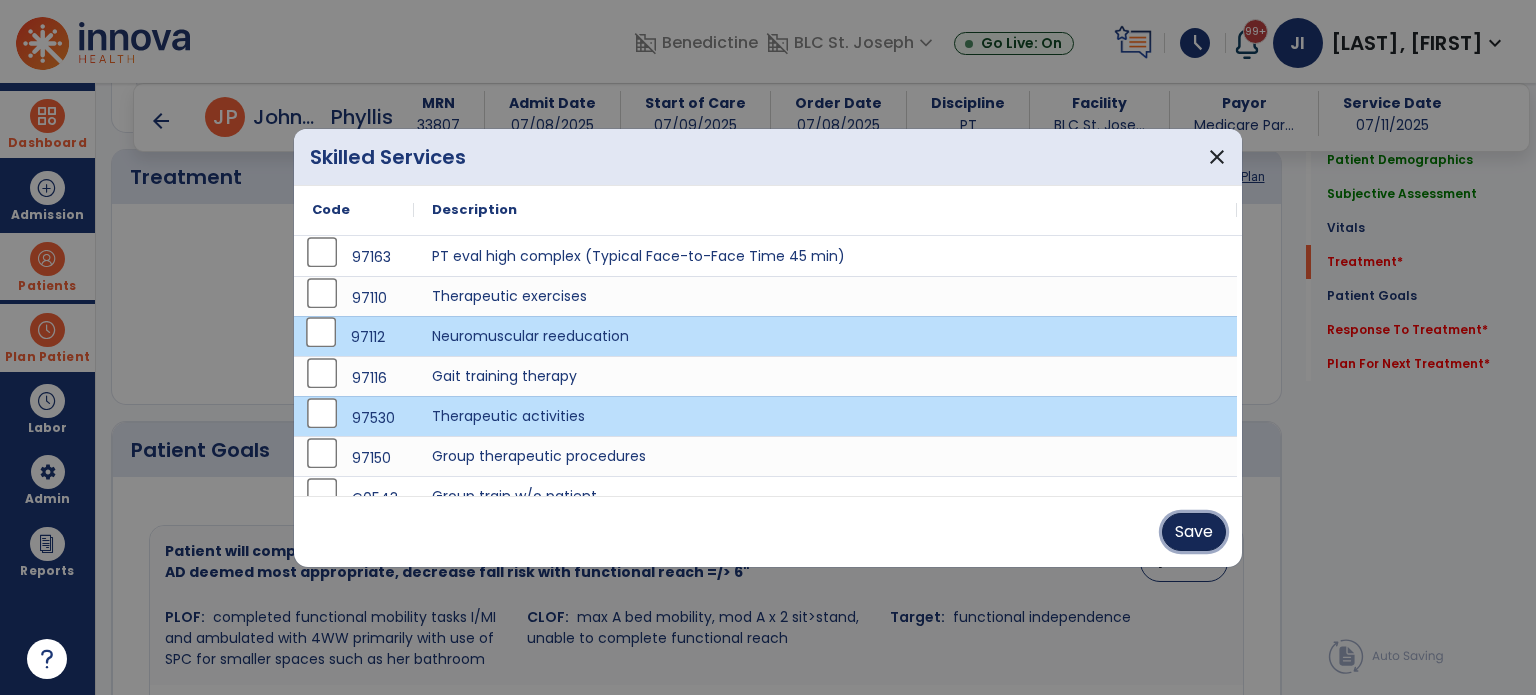 click on "Save" at bounding box center [1194, 532] 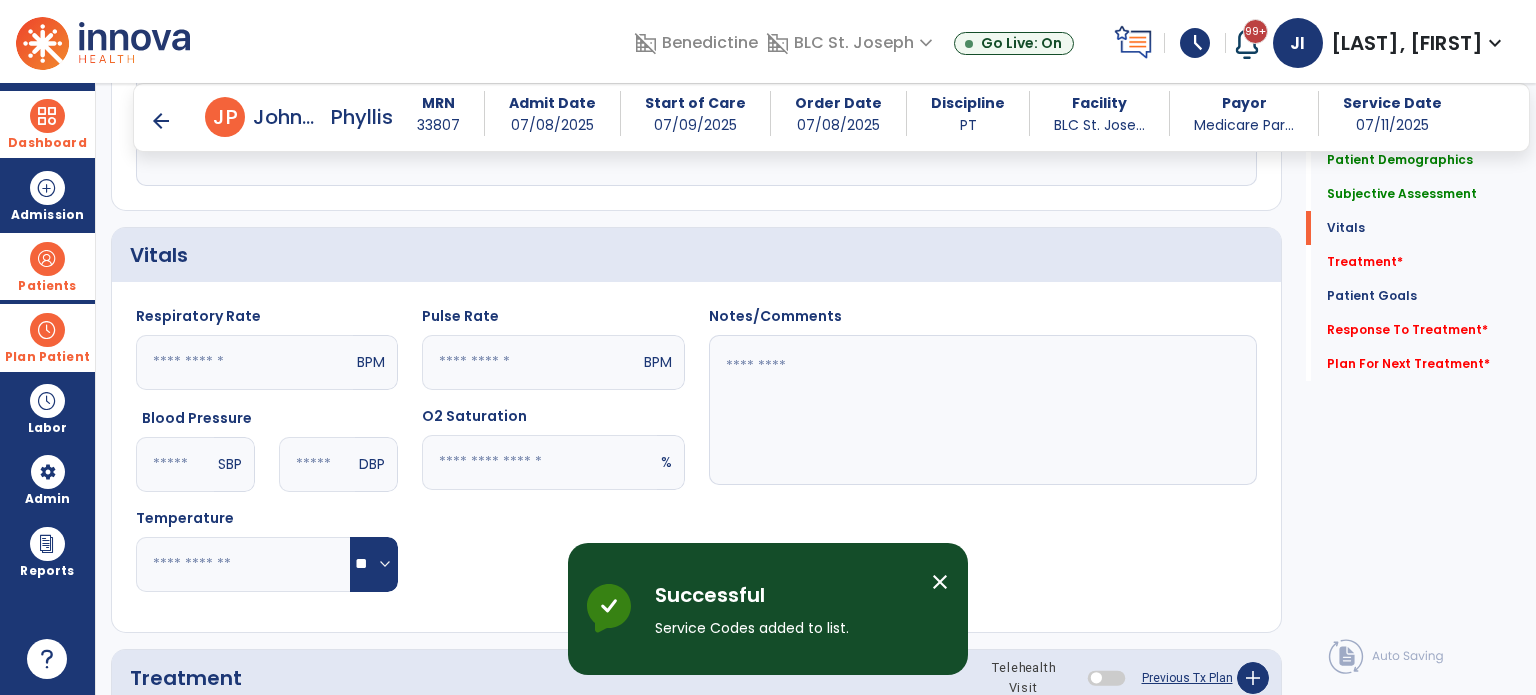 scroll, scrollTop: 500, scrollLeft: 0, axis: vertical 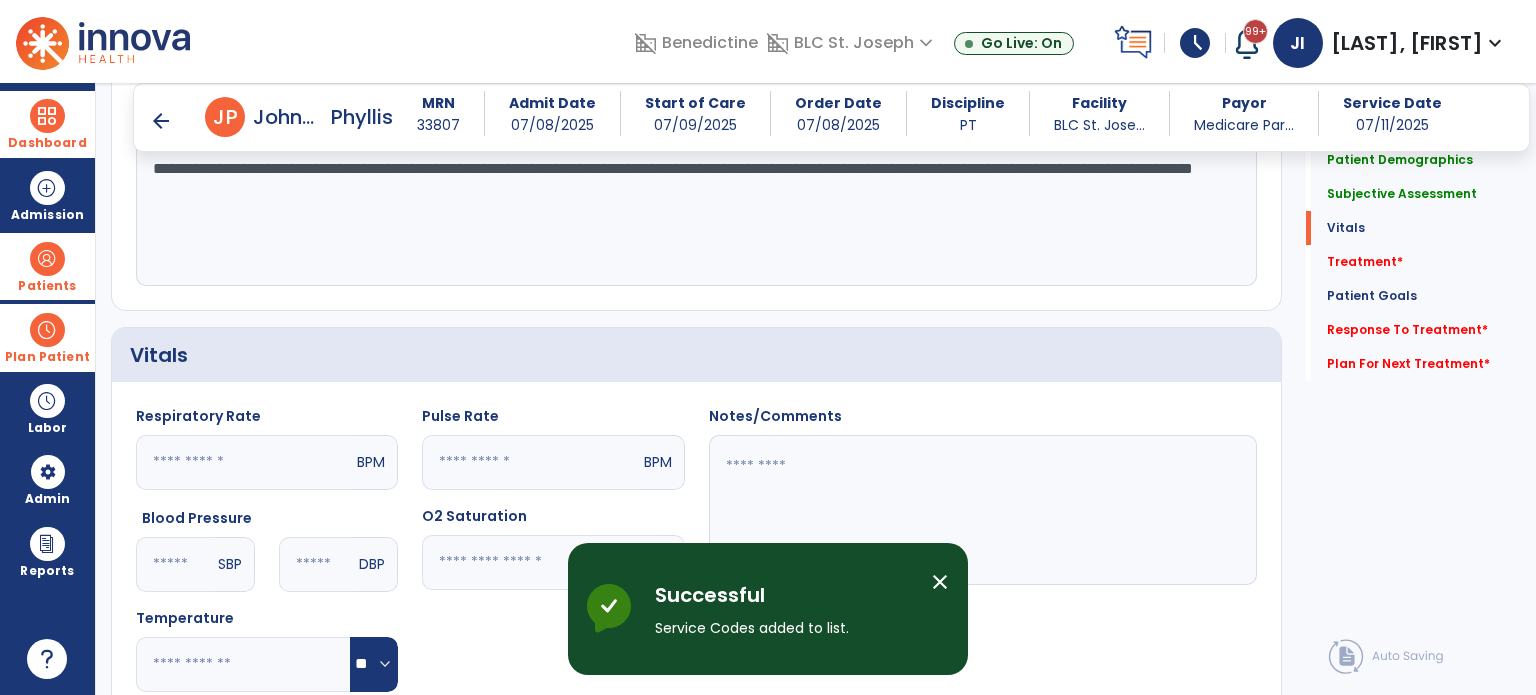 click on "**********" 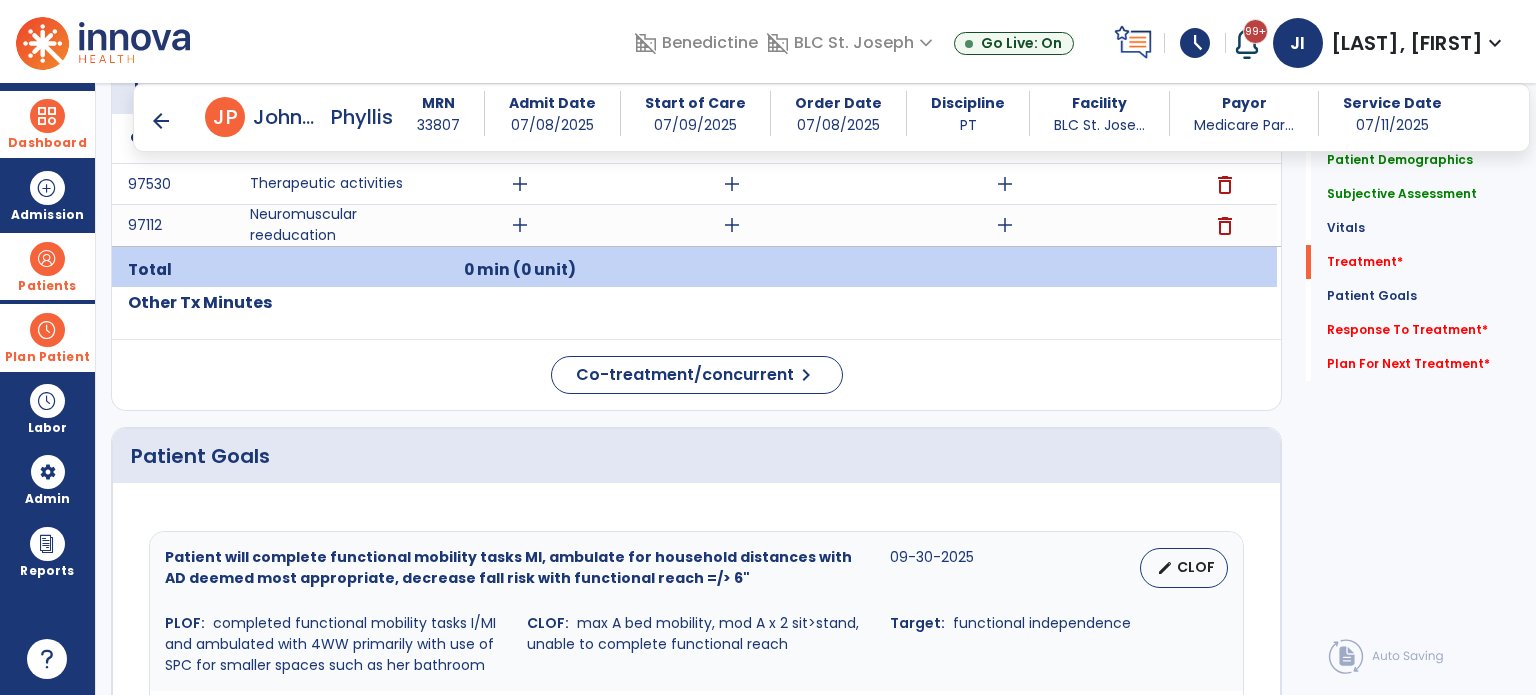 scroll, scrollTop: 1200, scrollLeft: 0, axis: vertical 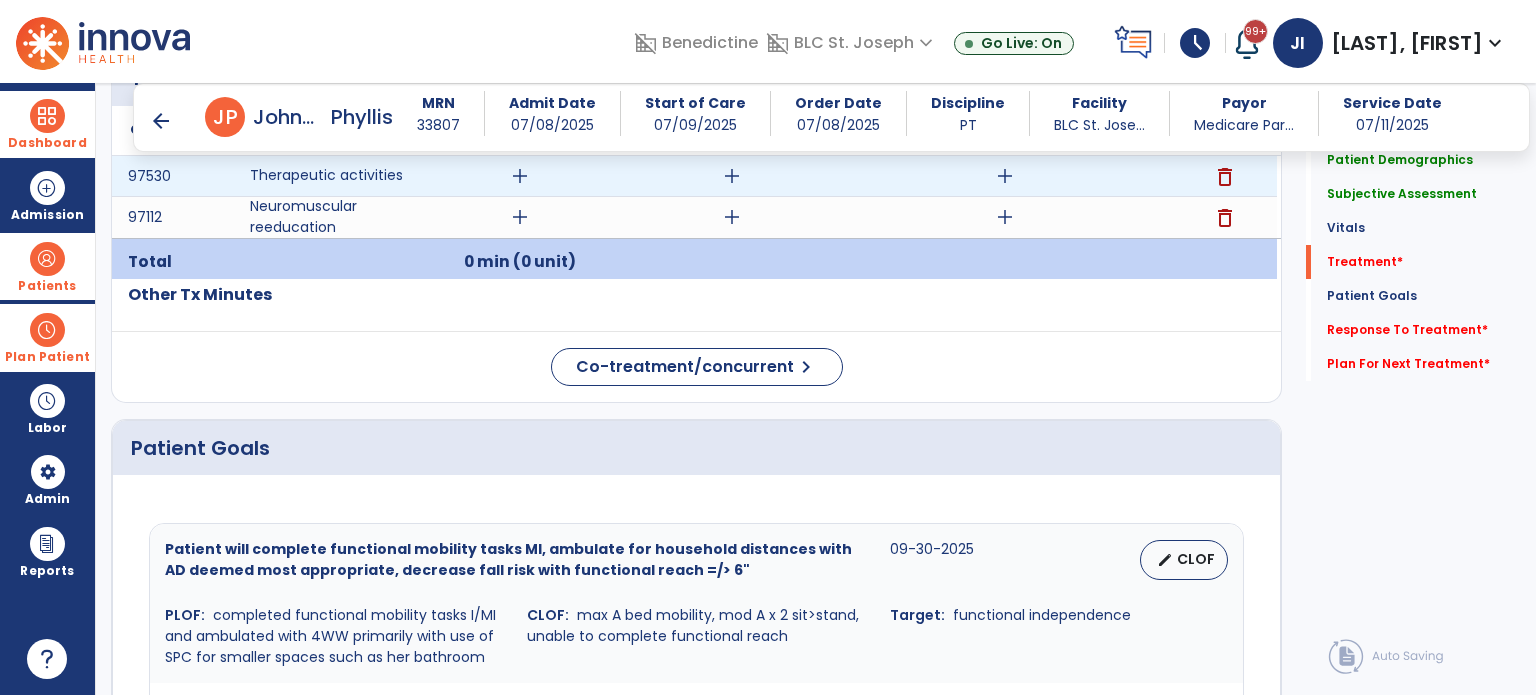 type on "**********" 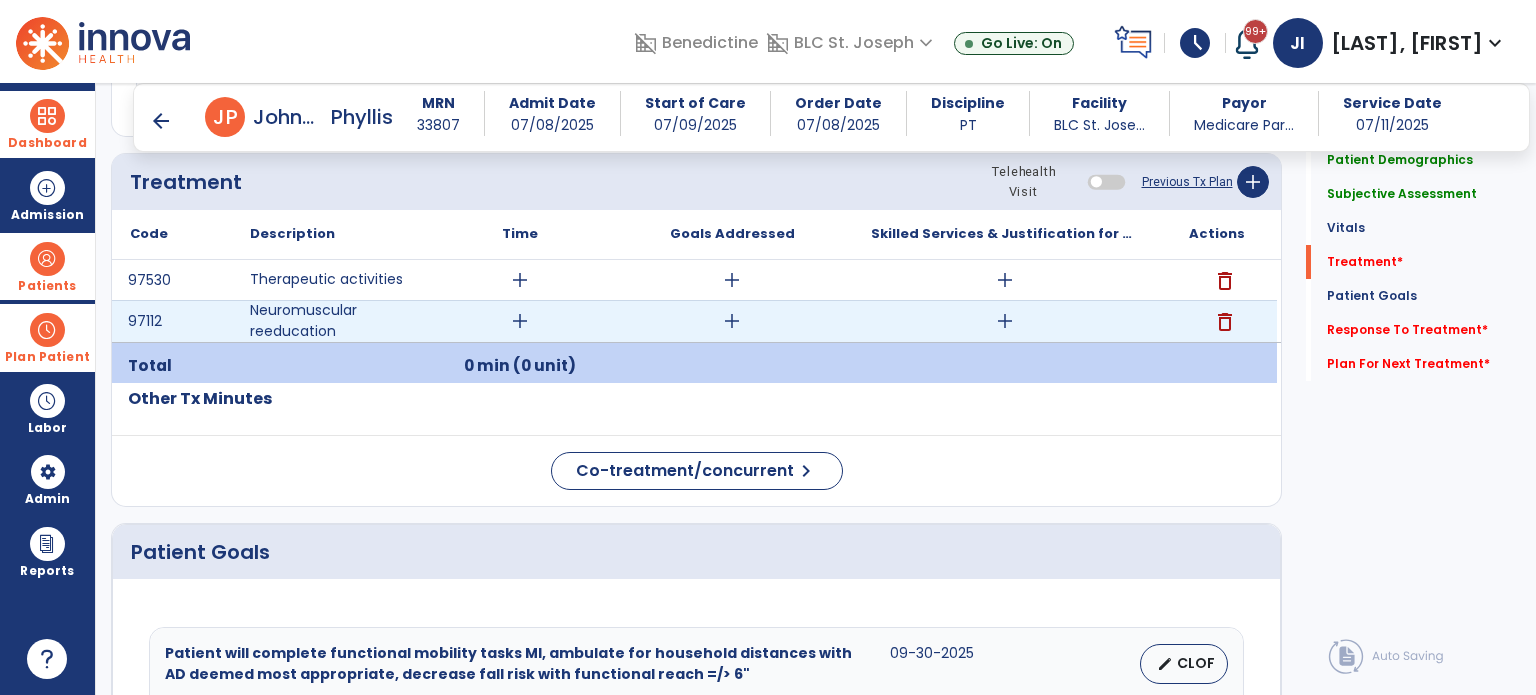 scroll, scrollTop: 1100, scrollLeft: 0, axis: vertical 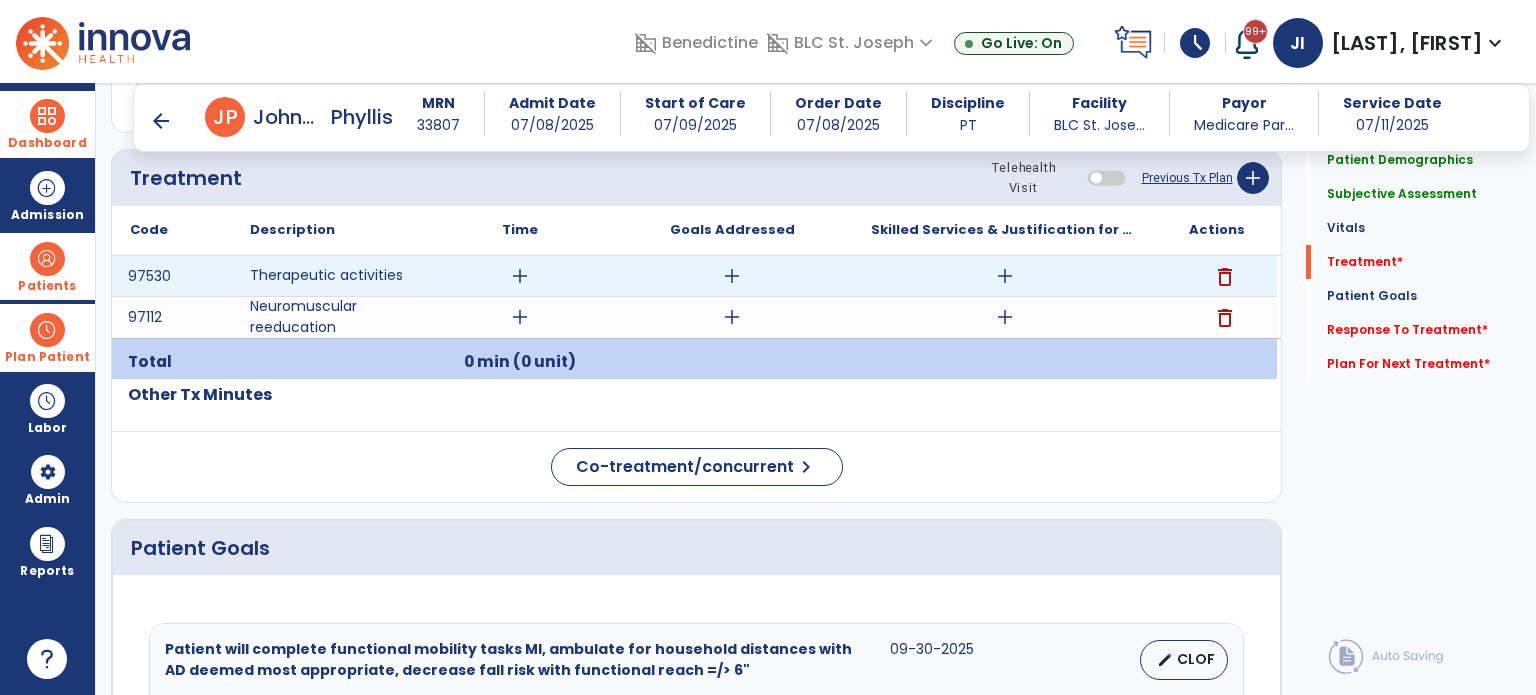 click on "add" at bounding box center (1005, 276) 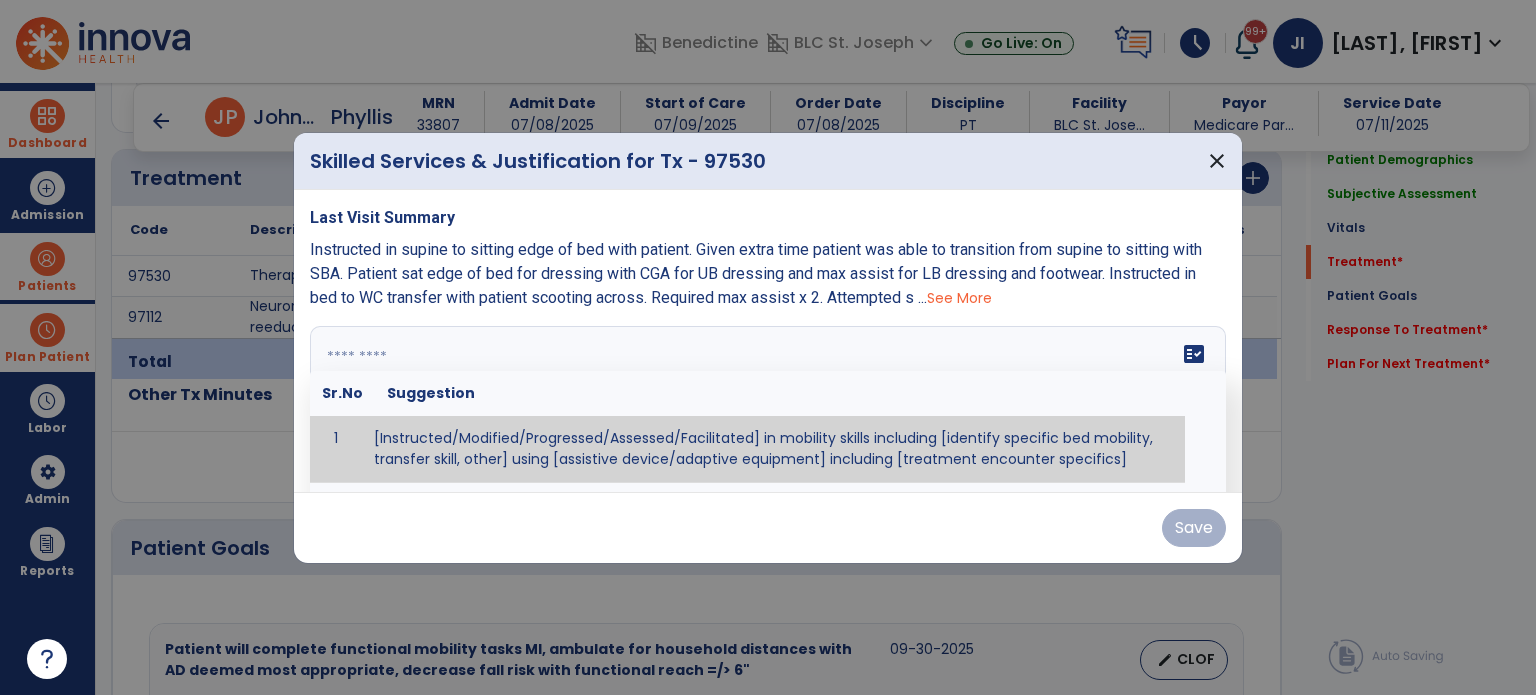 click on "fact_check  Sr.No Suggestion 1 [Instructed/Modified/Progressed/Assessed/Facilitated] in mobility skills including [identify specific bed mobility, transfer skill, other] using [assistive device/adaptive equipment] including [treatment encounter specifics]" at bounding box center (768, 401) 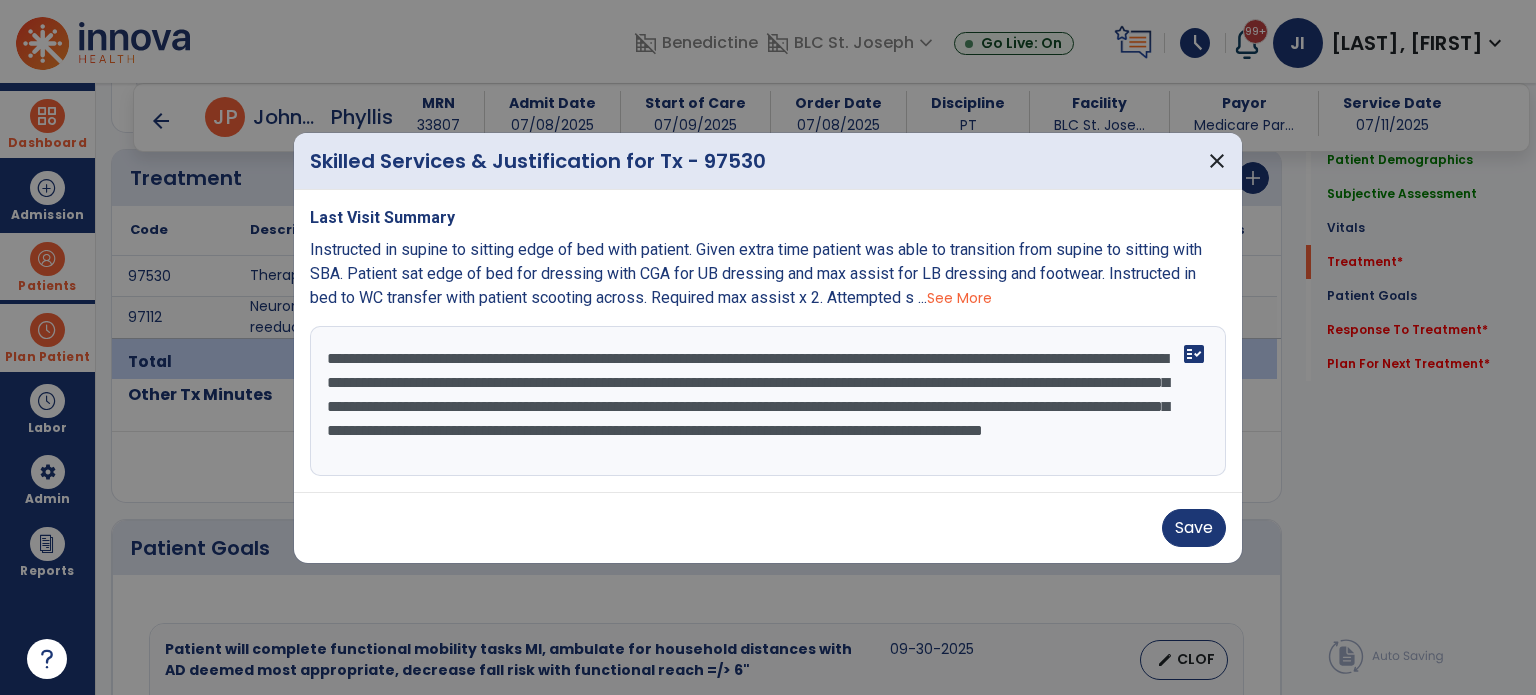 scroll, scrollTop: 15, scrollLeft: 0, axis: vertical 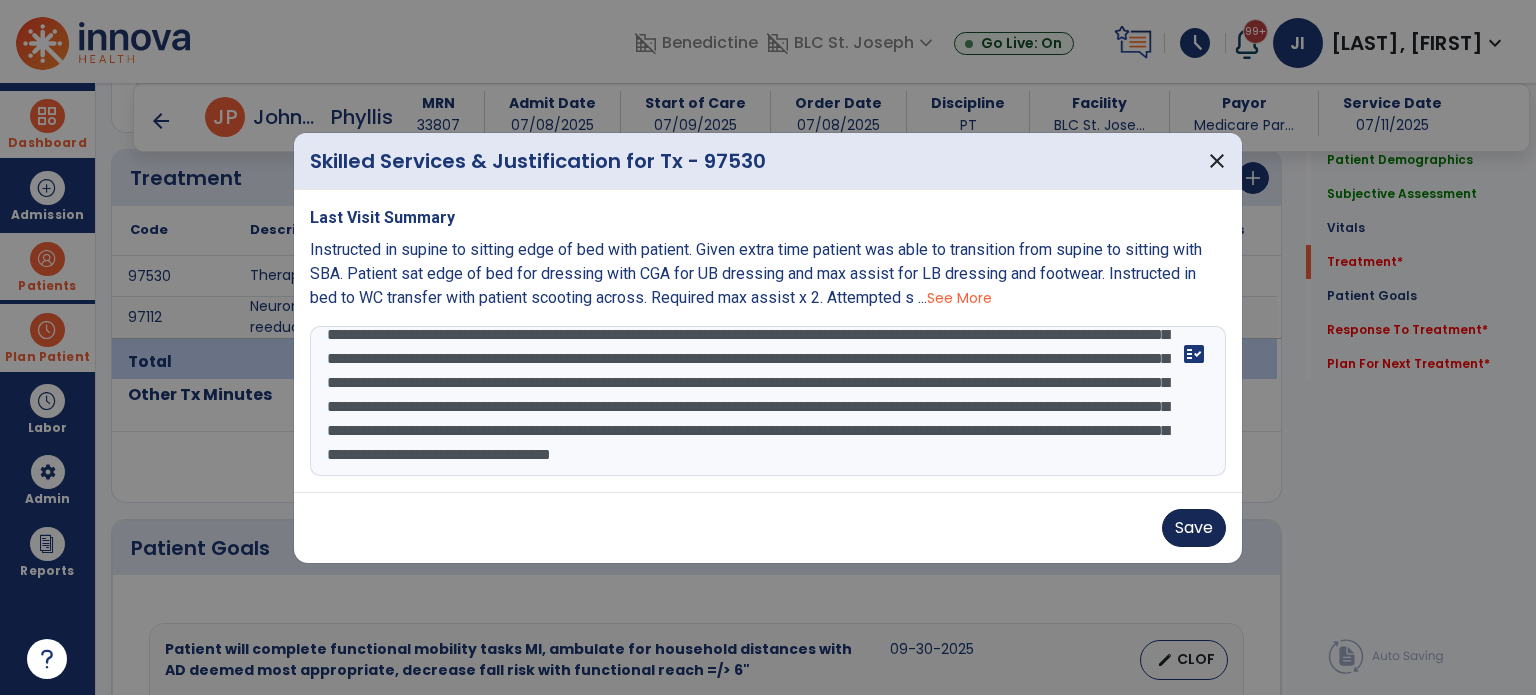type on "**********" 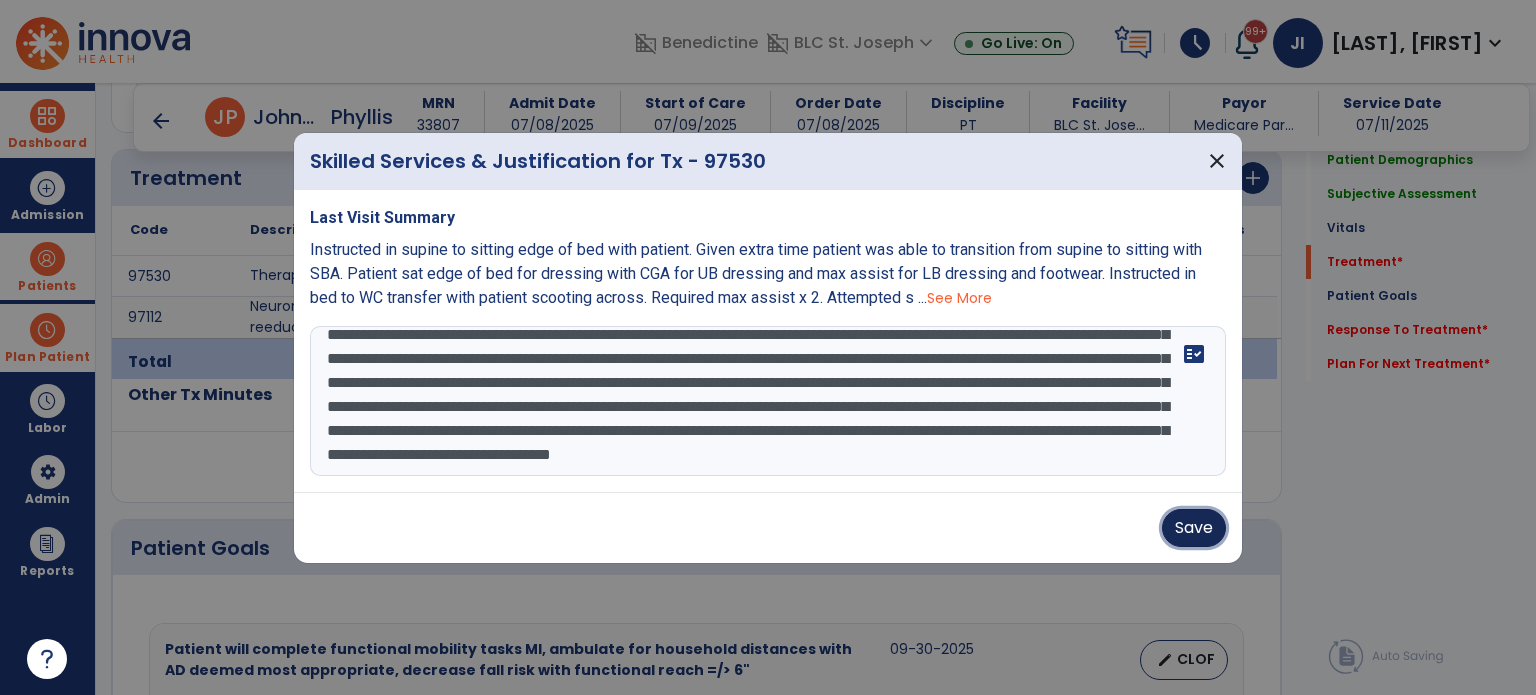 click on "Save" at bounding box center [1194, 528] 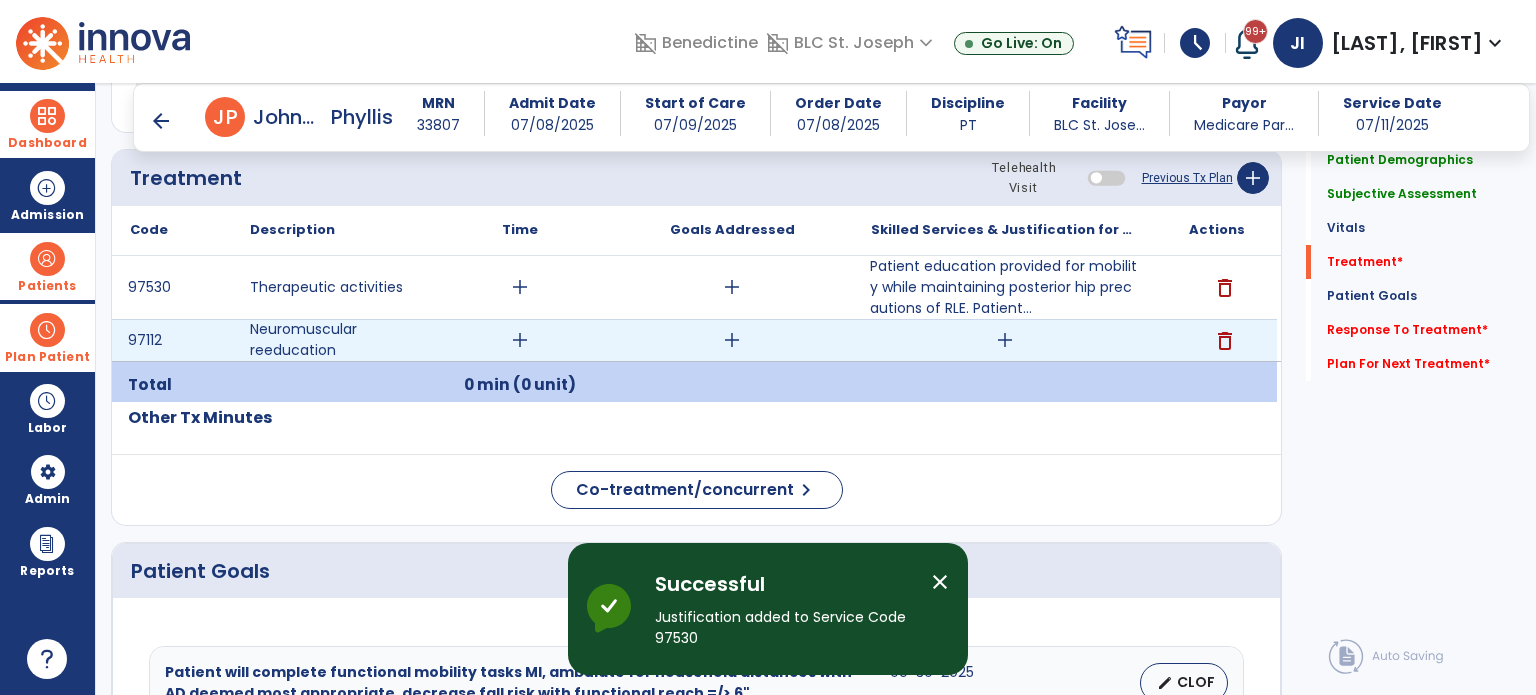 click on "add" at bounding box center (1005, 340) 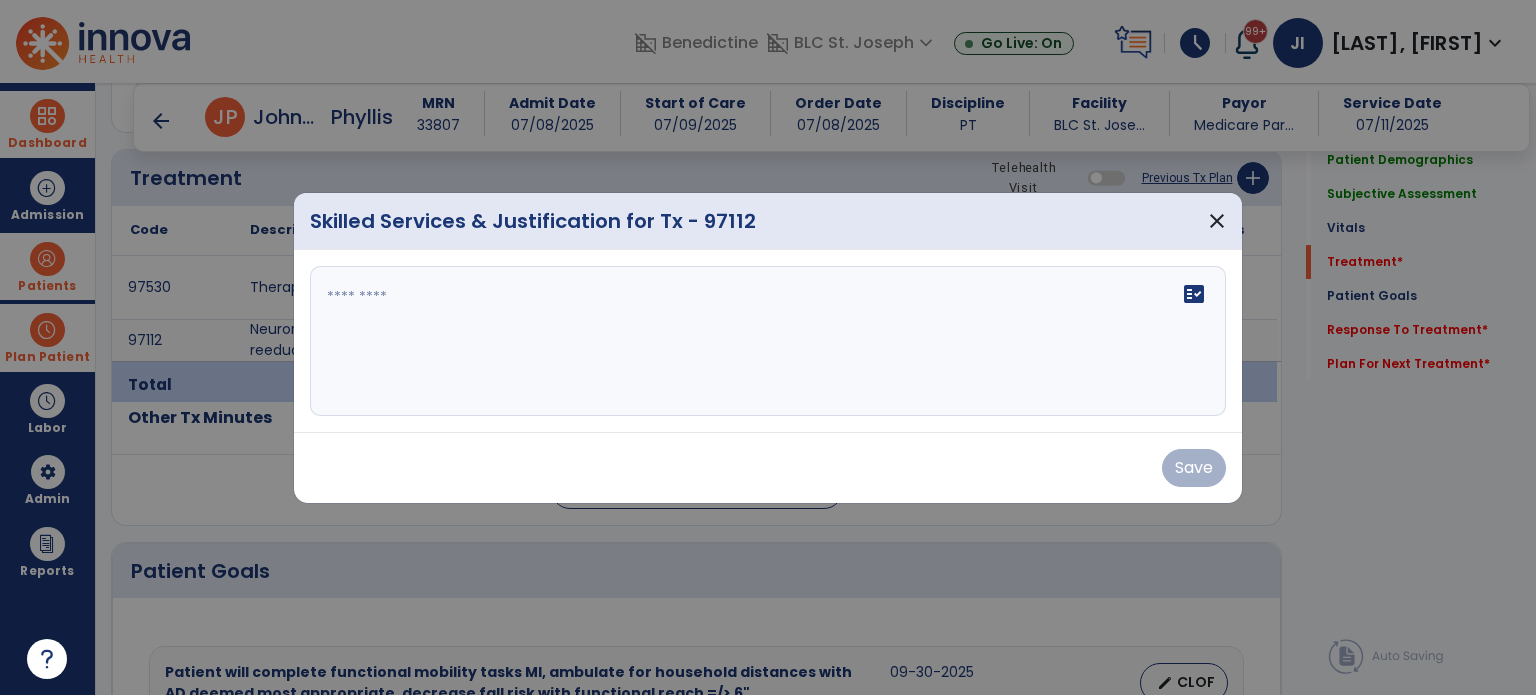 click at bounding box center [768, 341] 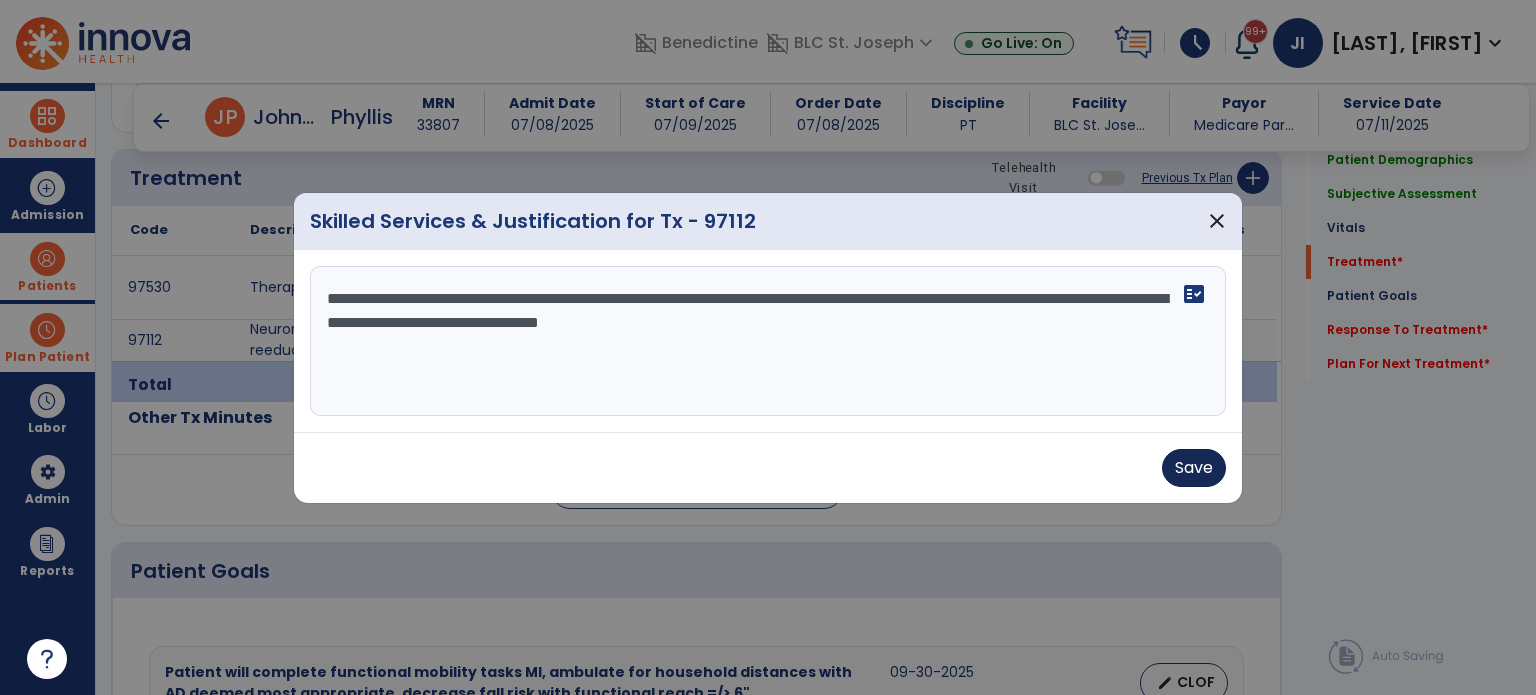 type on "**********" 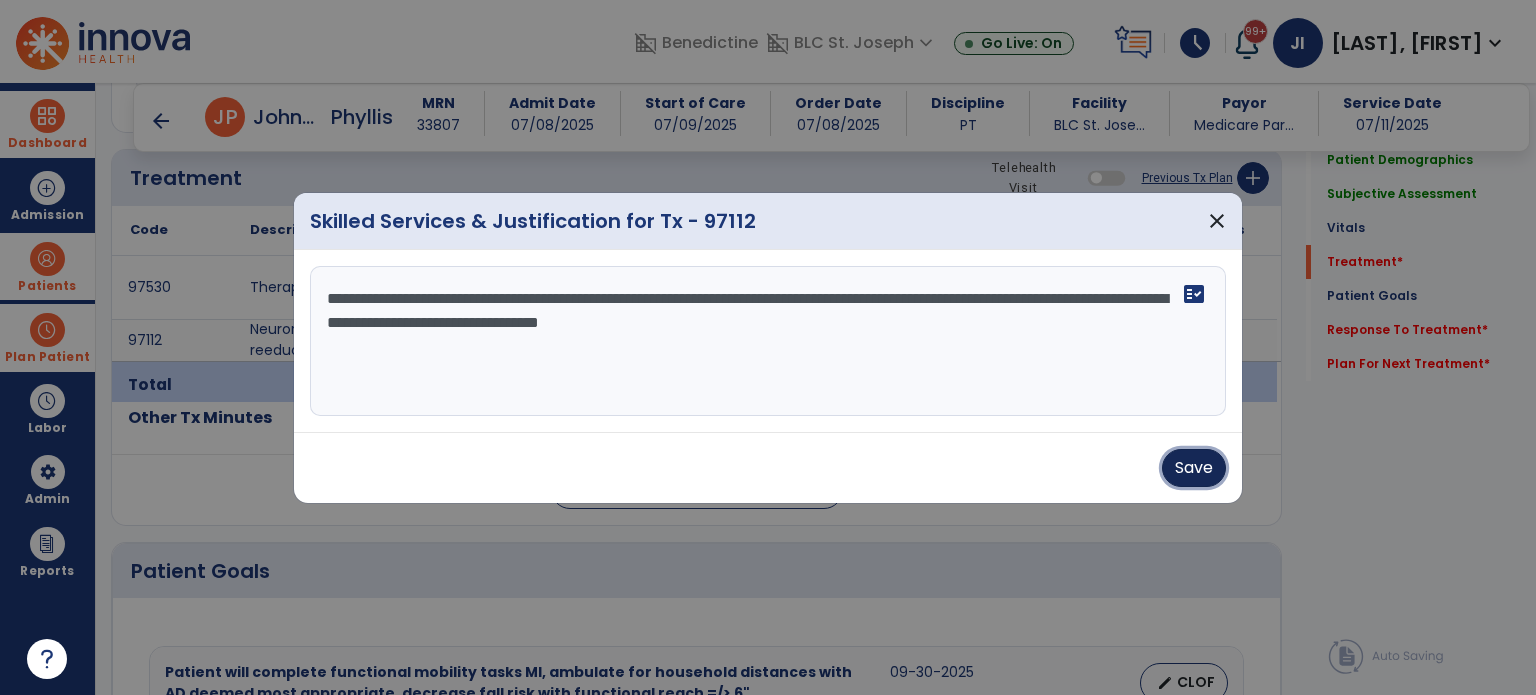 click on "Save" at bounding box center (1194, 468) 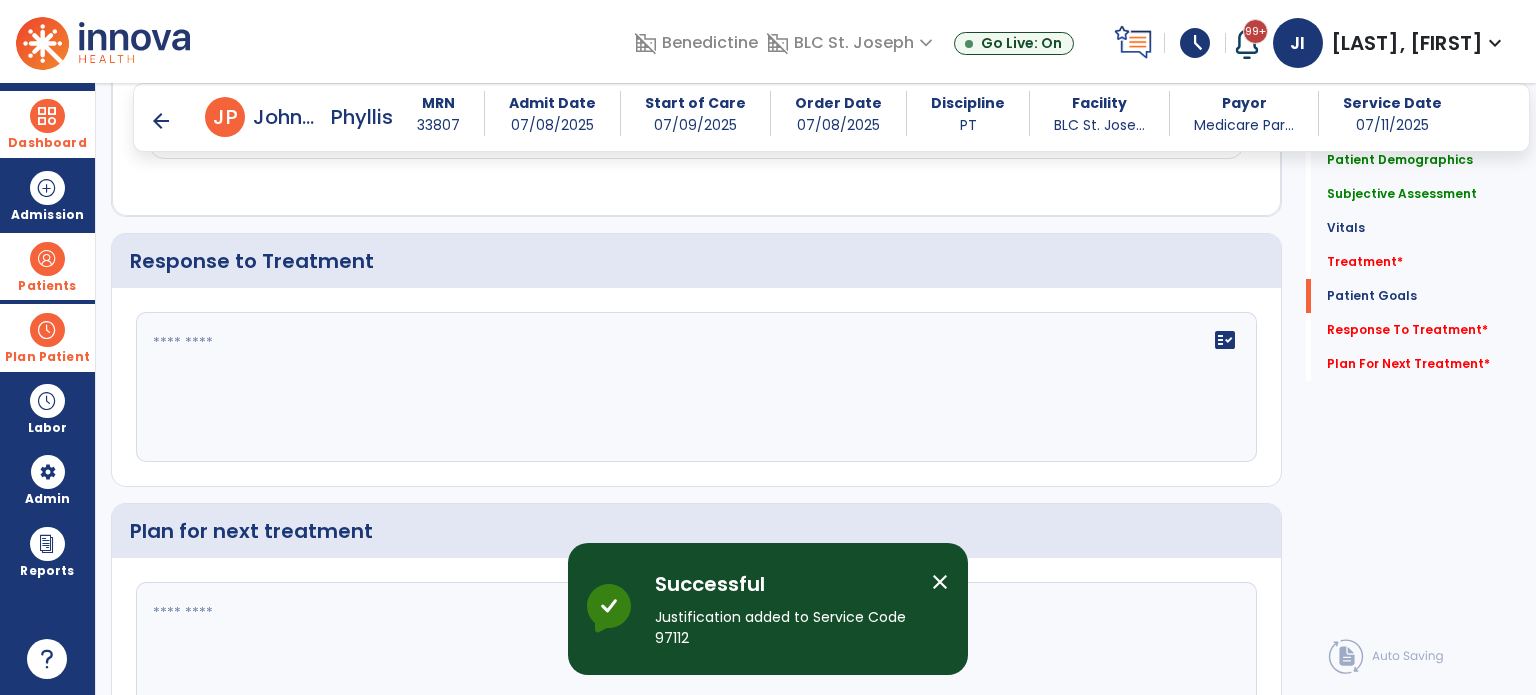 scroll, scrollTop: 2500, scrollLeft: 0, axis: vertical 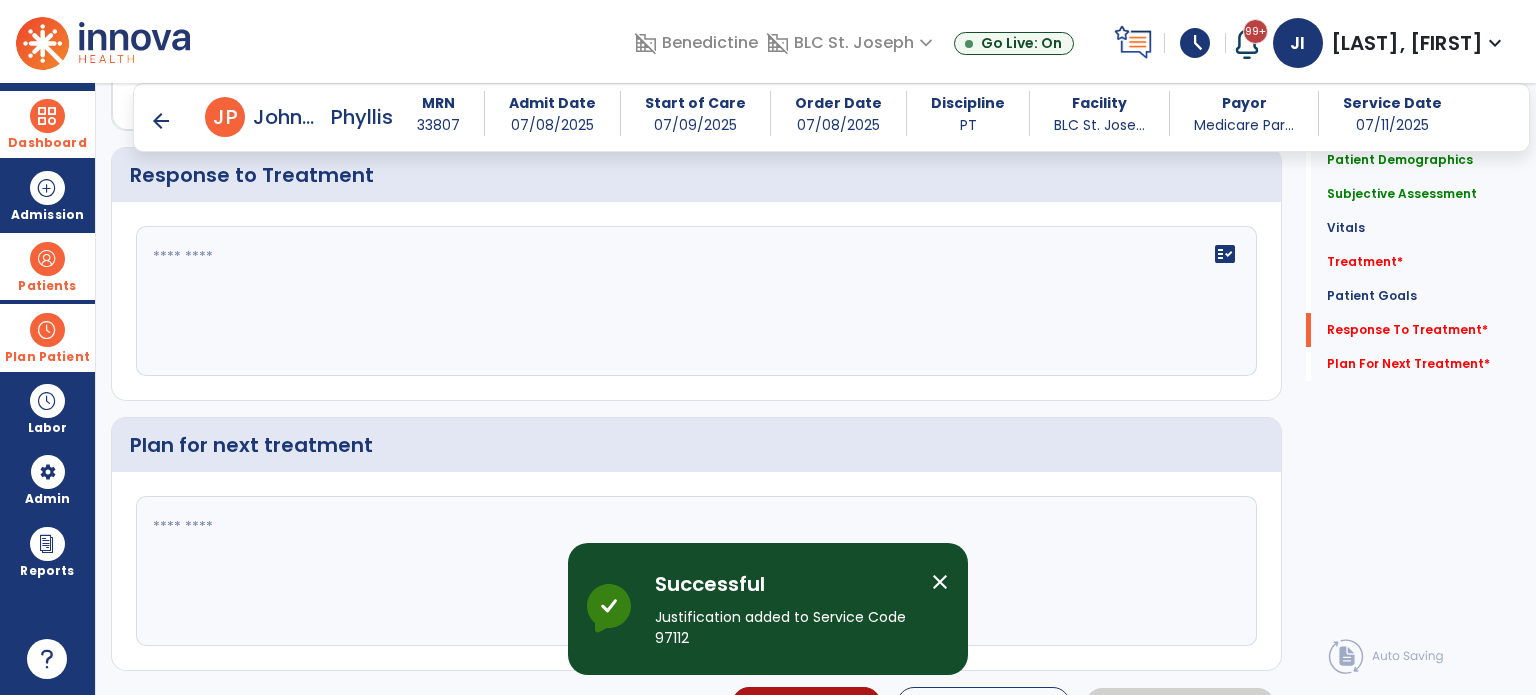 click 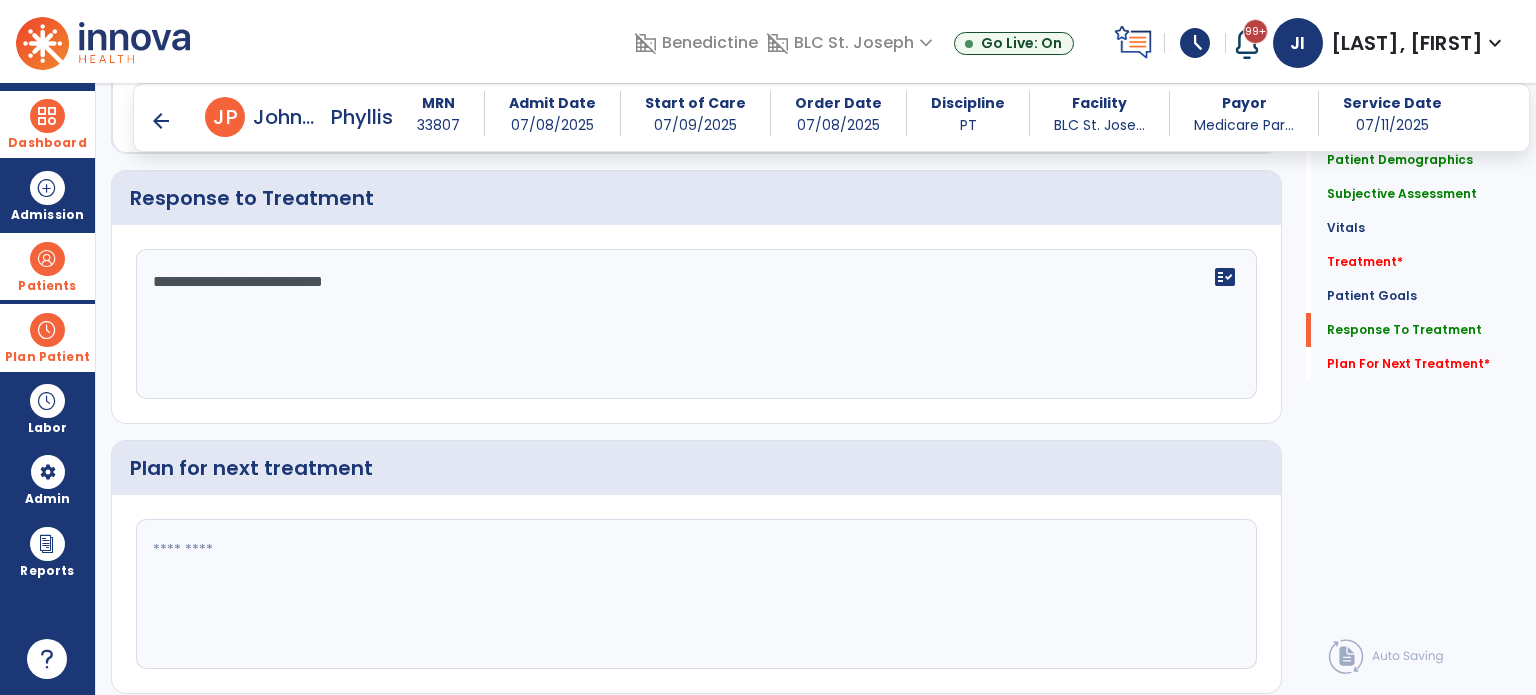 scroll, scrollTop: 2500, scrollLeft: 0, axis: vertical 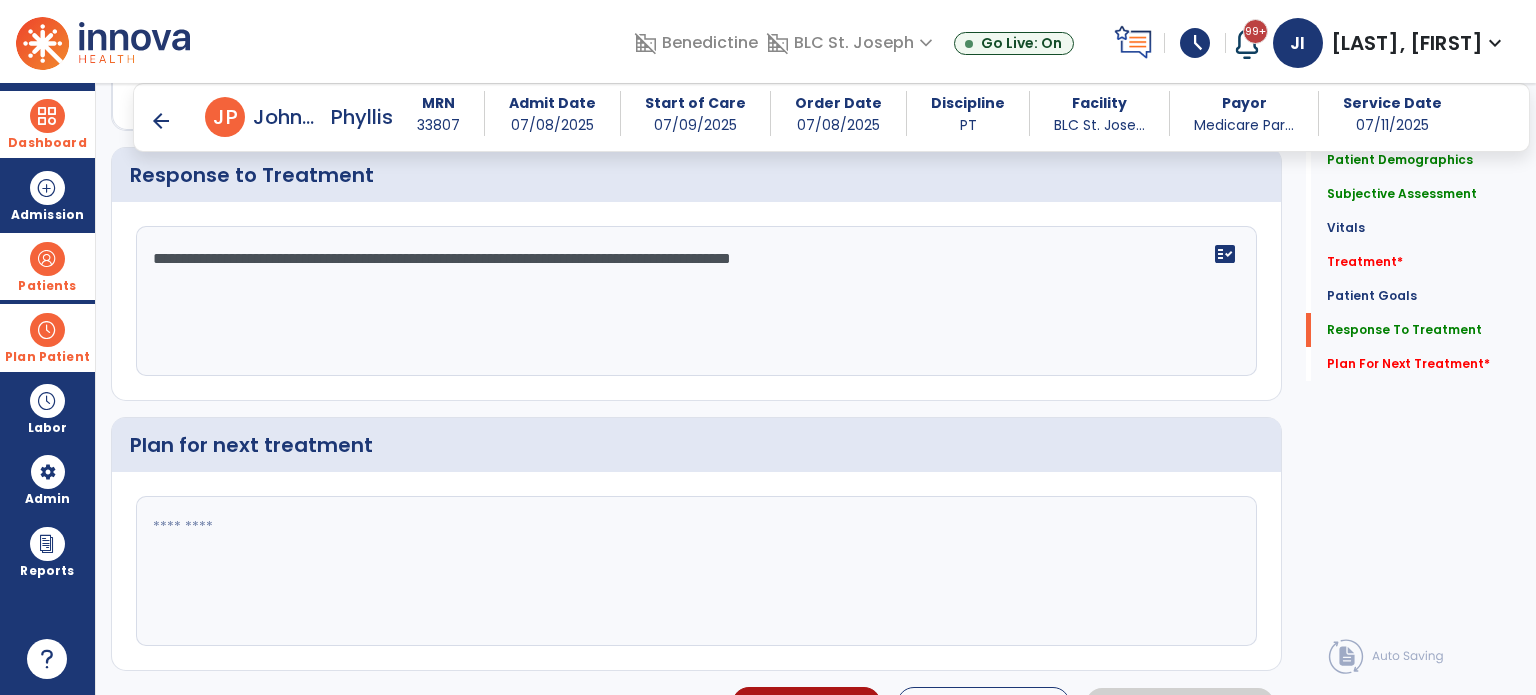 type on "**********" 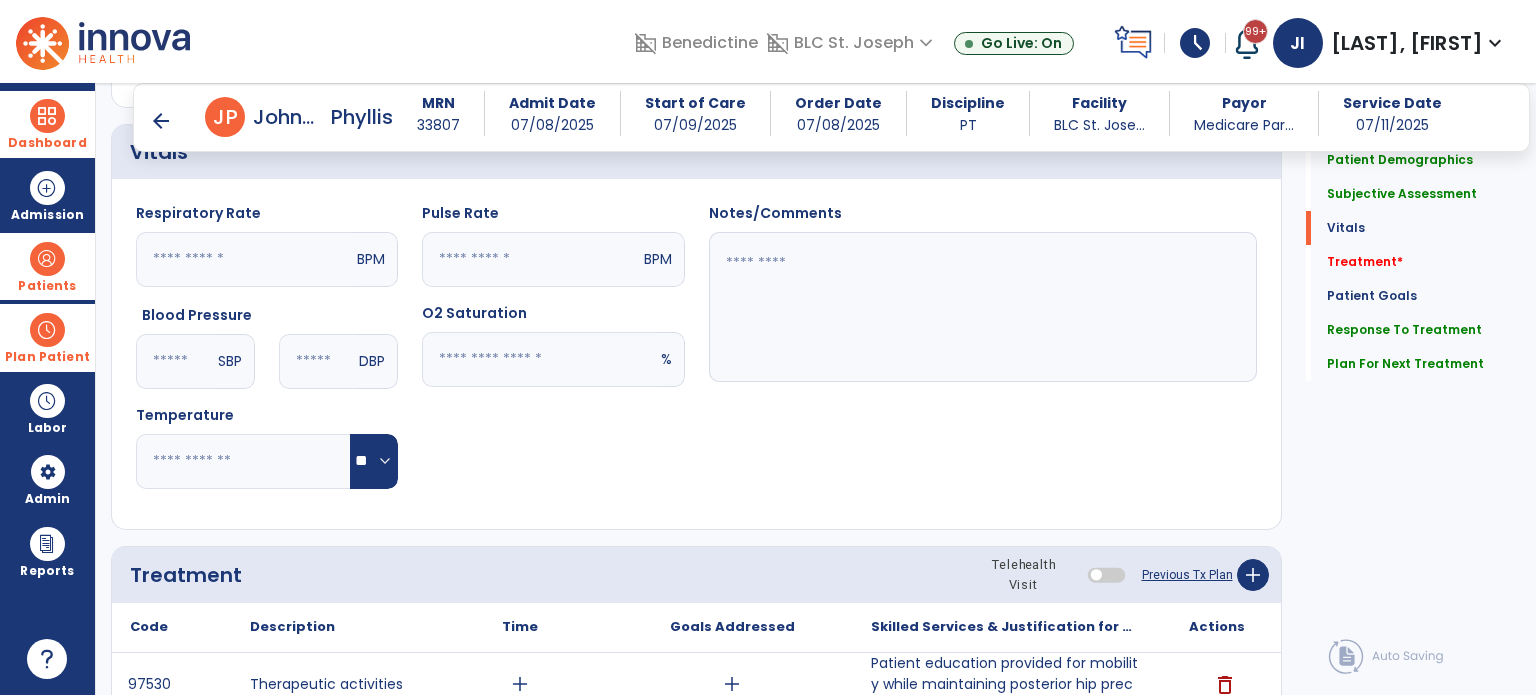 scroll, scrollTop: 1100, scrollLeft: 0, axis: vertical 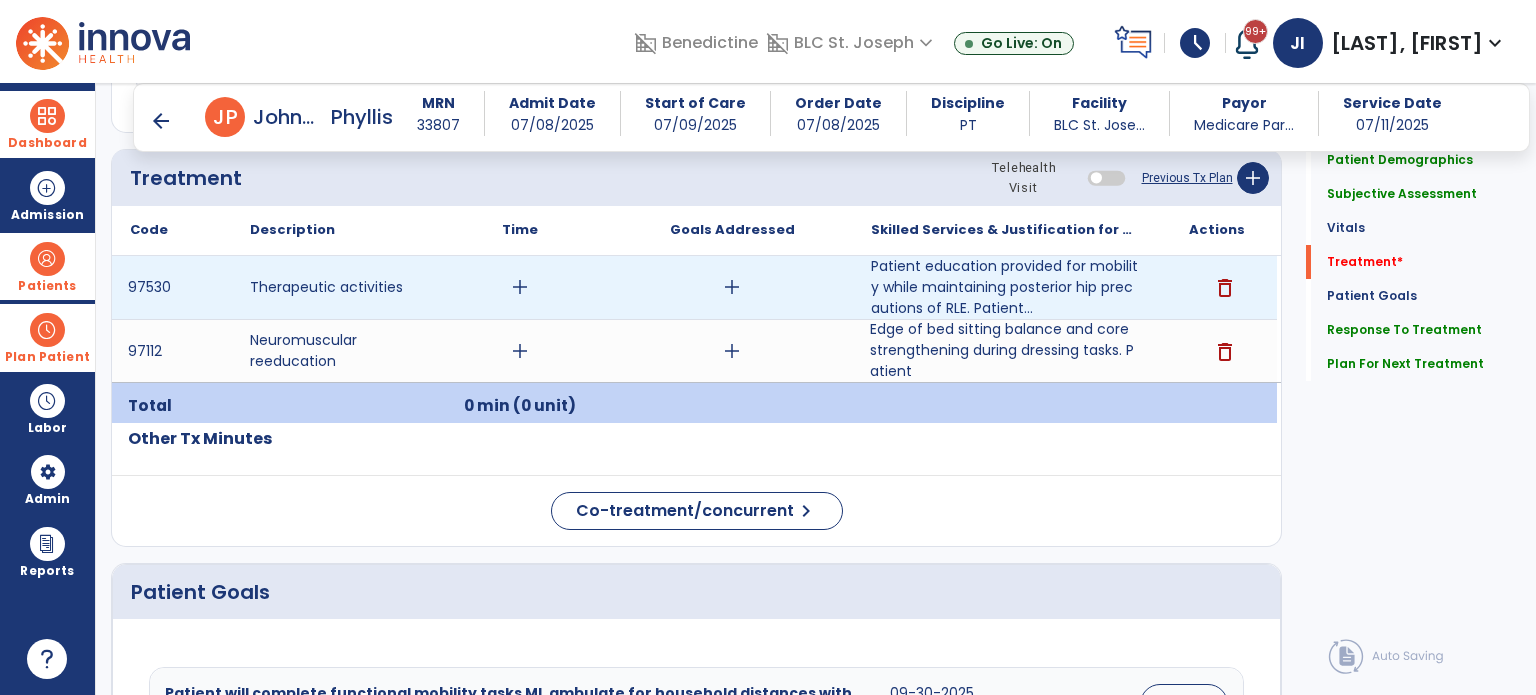 type on "**********" 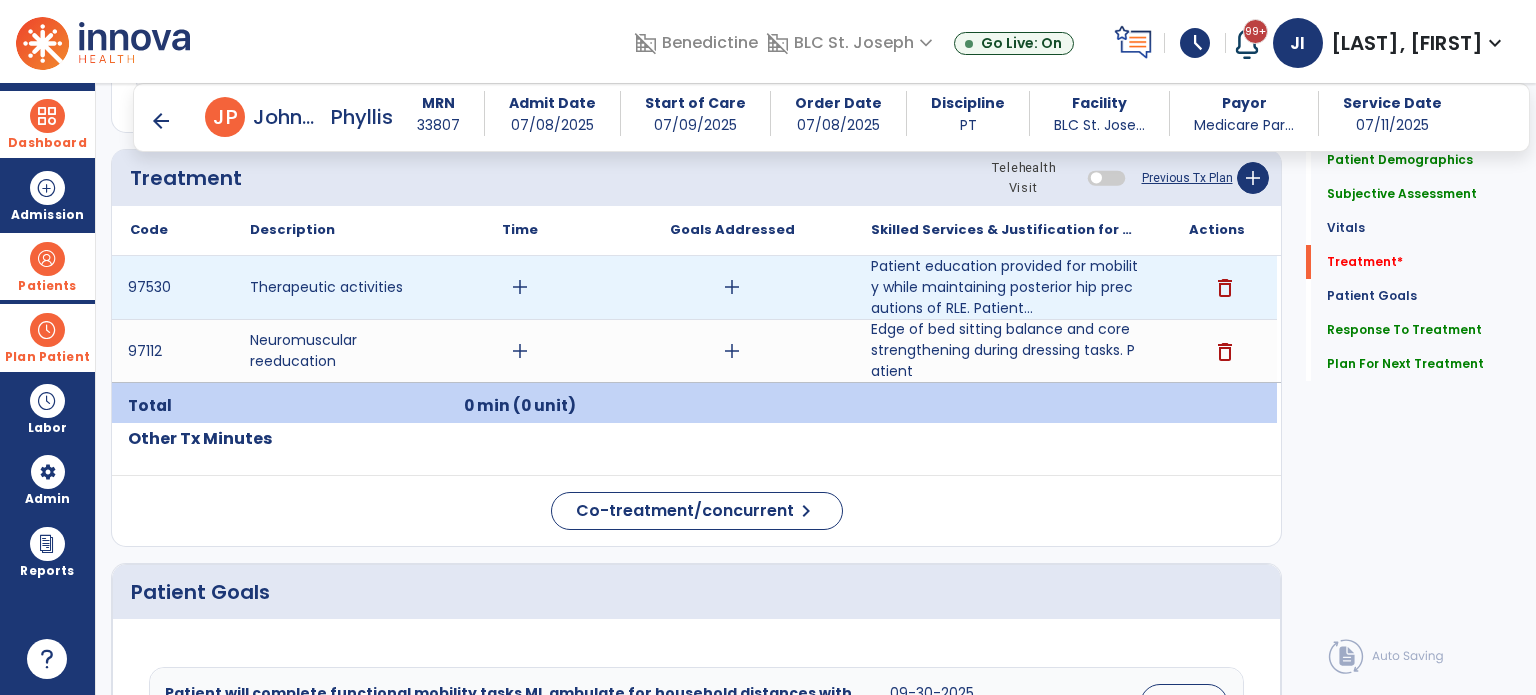 click on "add" at bounding box center [520, 287] 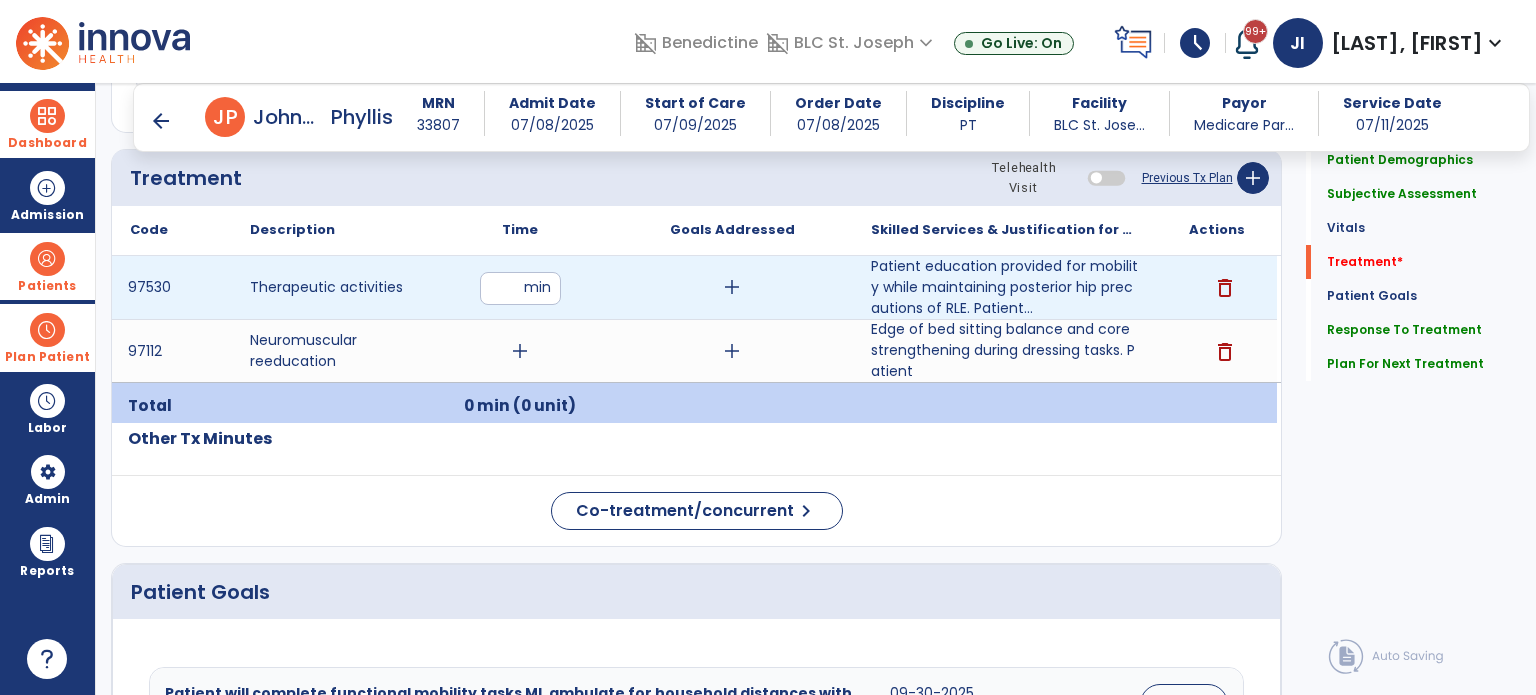 type on "*" 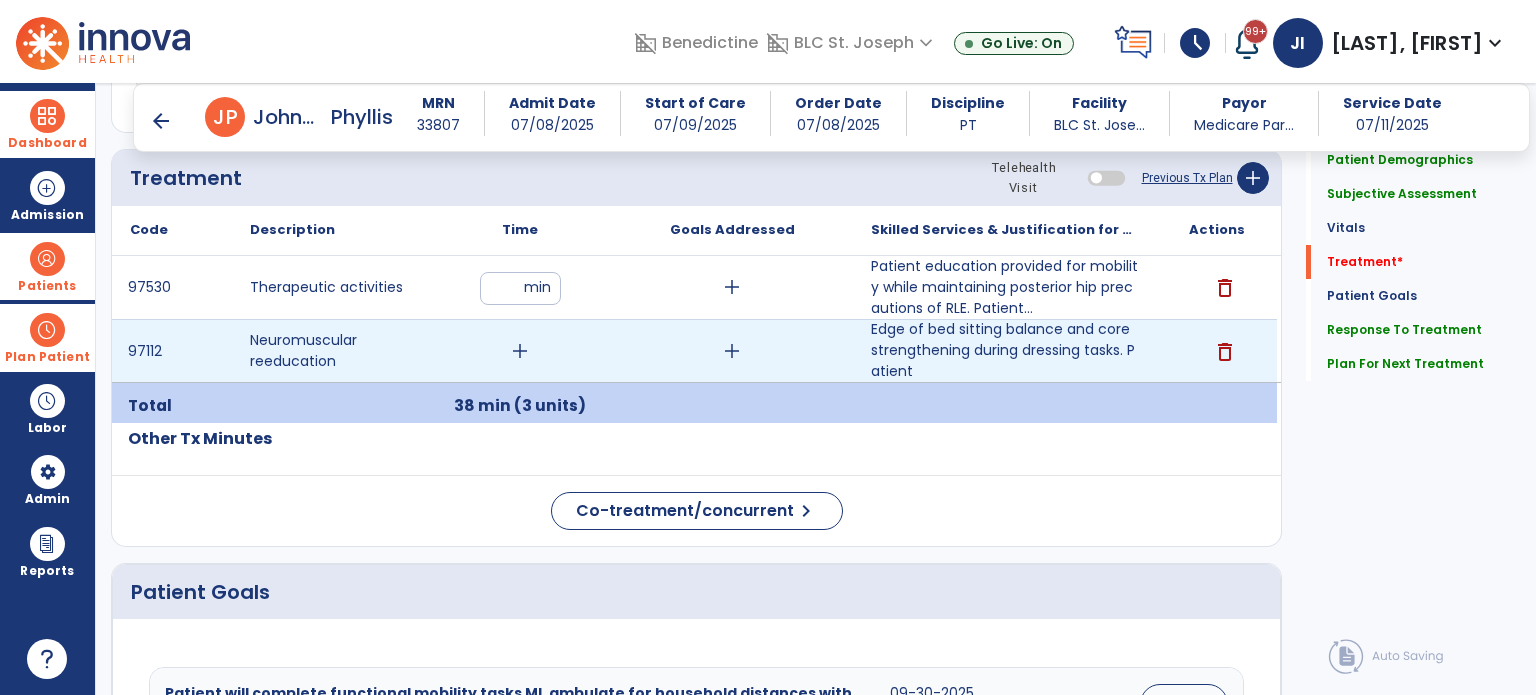 click on "add" at bounding box center [520, 351] 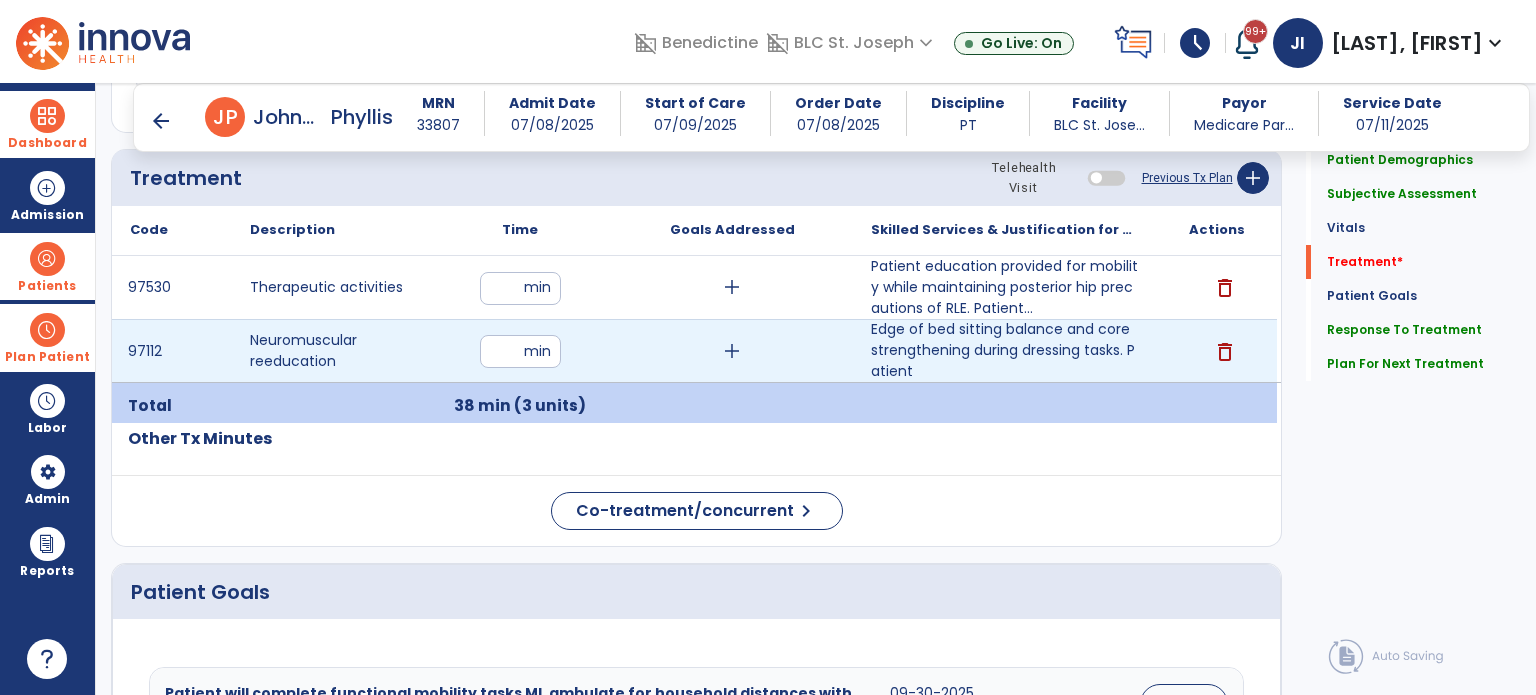 type on "**" 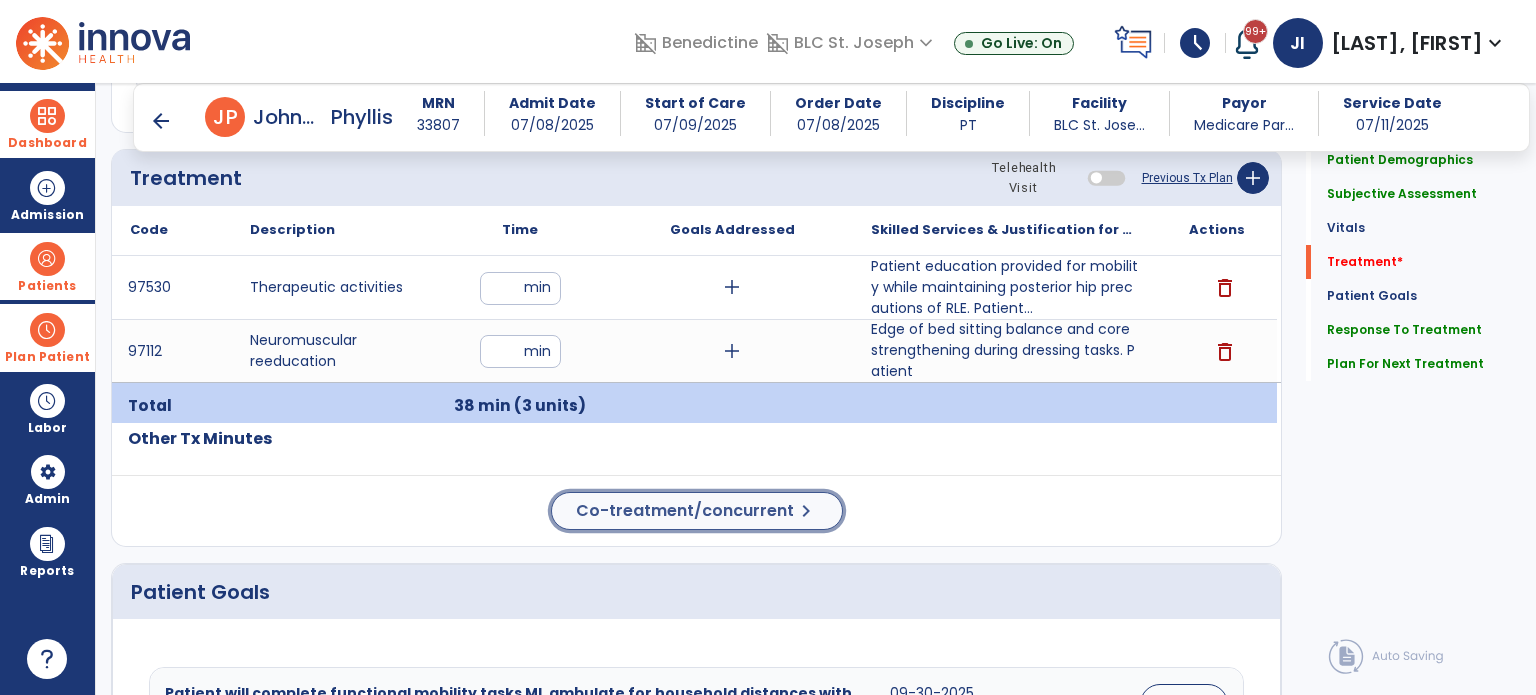 click on "Treatment Telehealth Visit  Previous Tx Plan   add
Code
Description
Time" 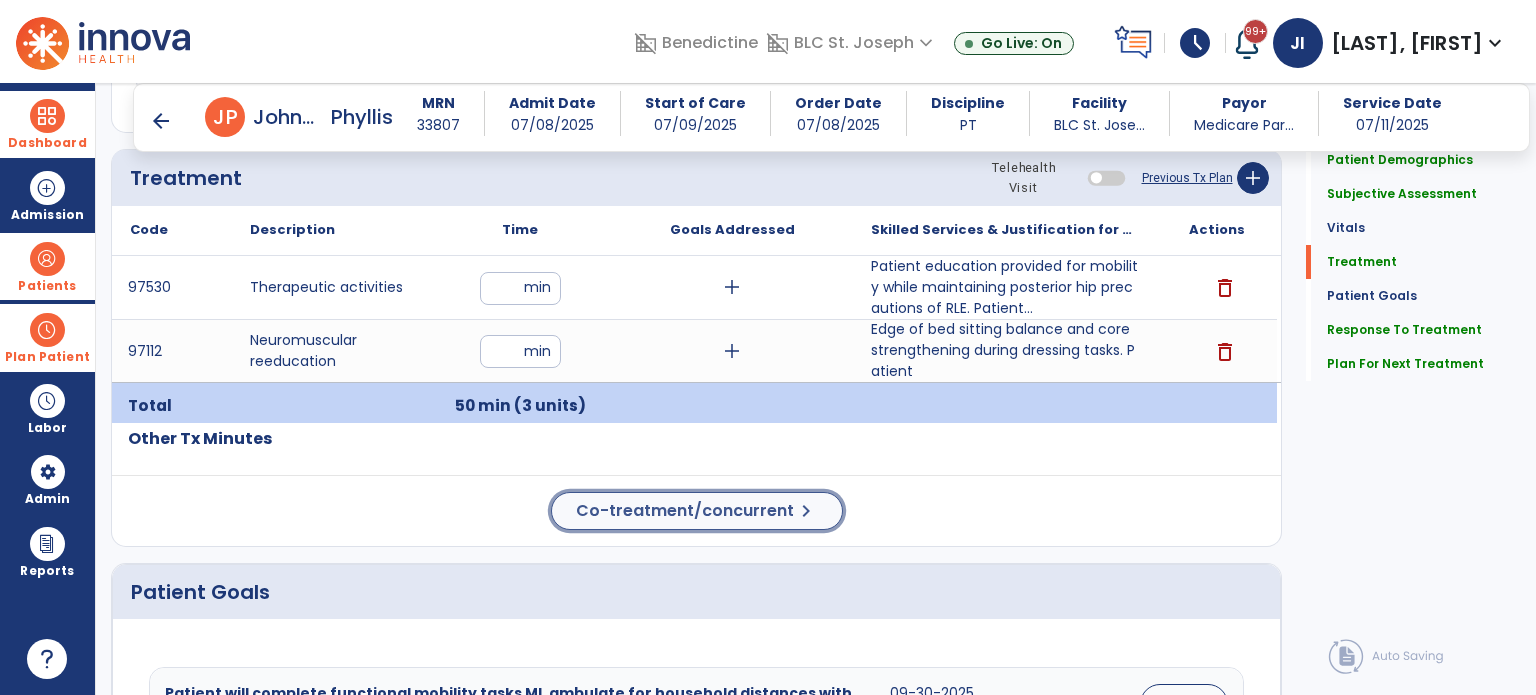 click on "Co-treatment/concurrent" 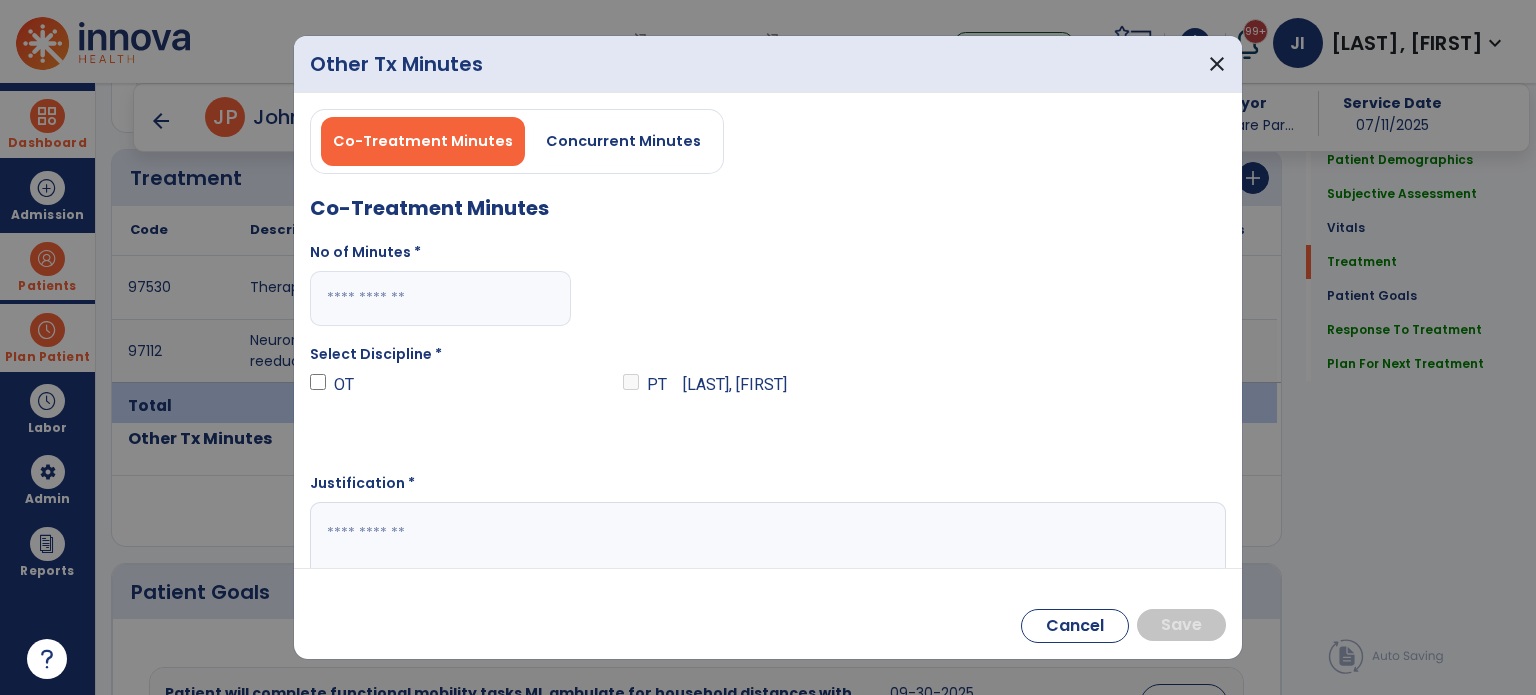 click at bounding box center [440, 298] 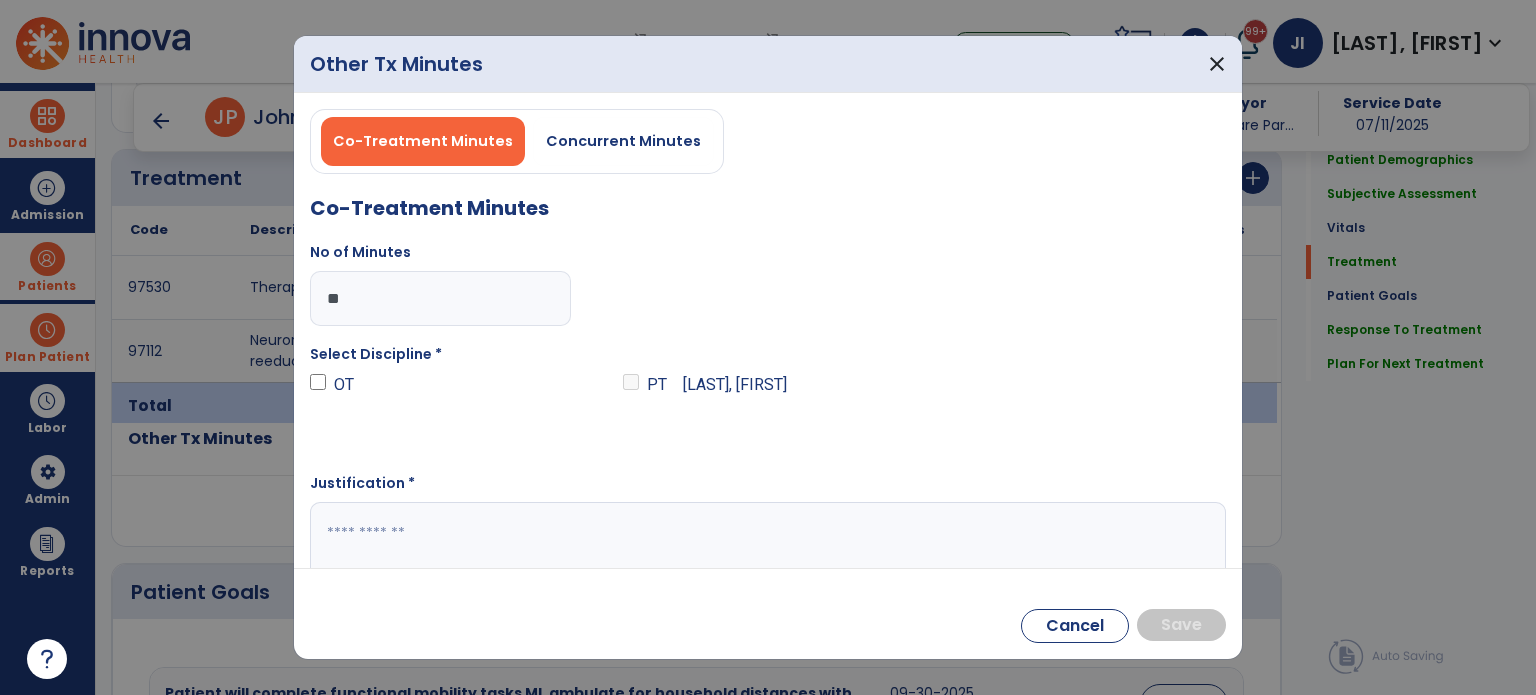 type on "**" 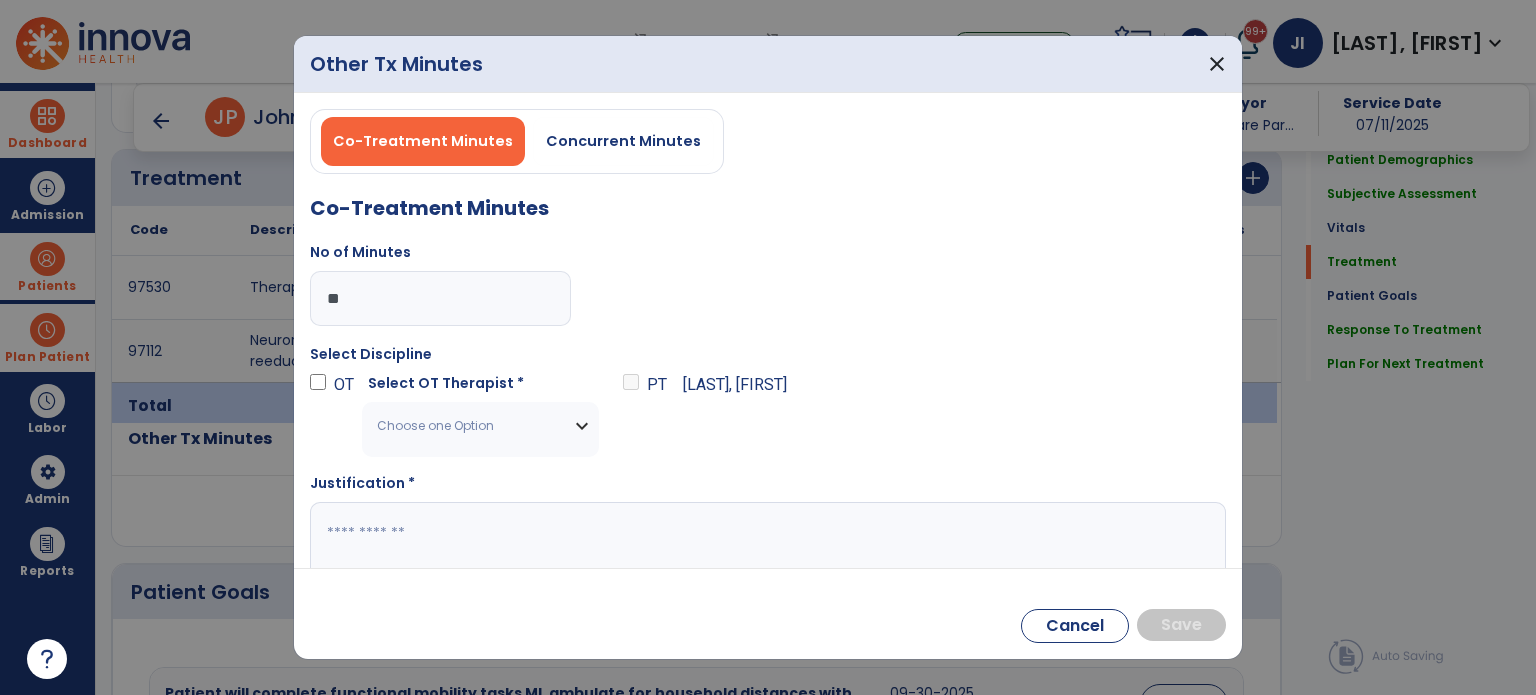 click on "Choose one Option" at bounding box center [468, 426] 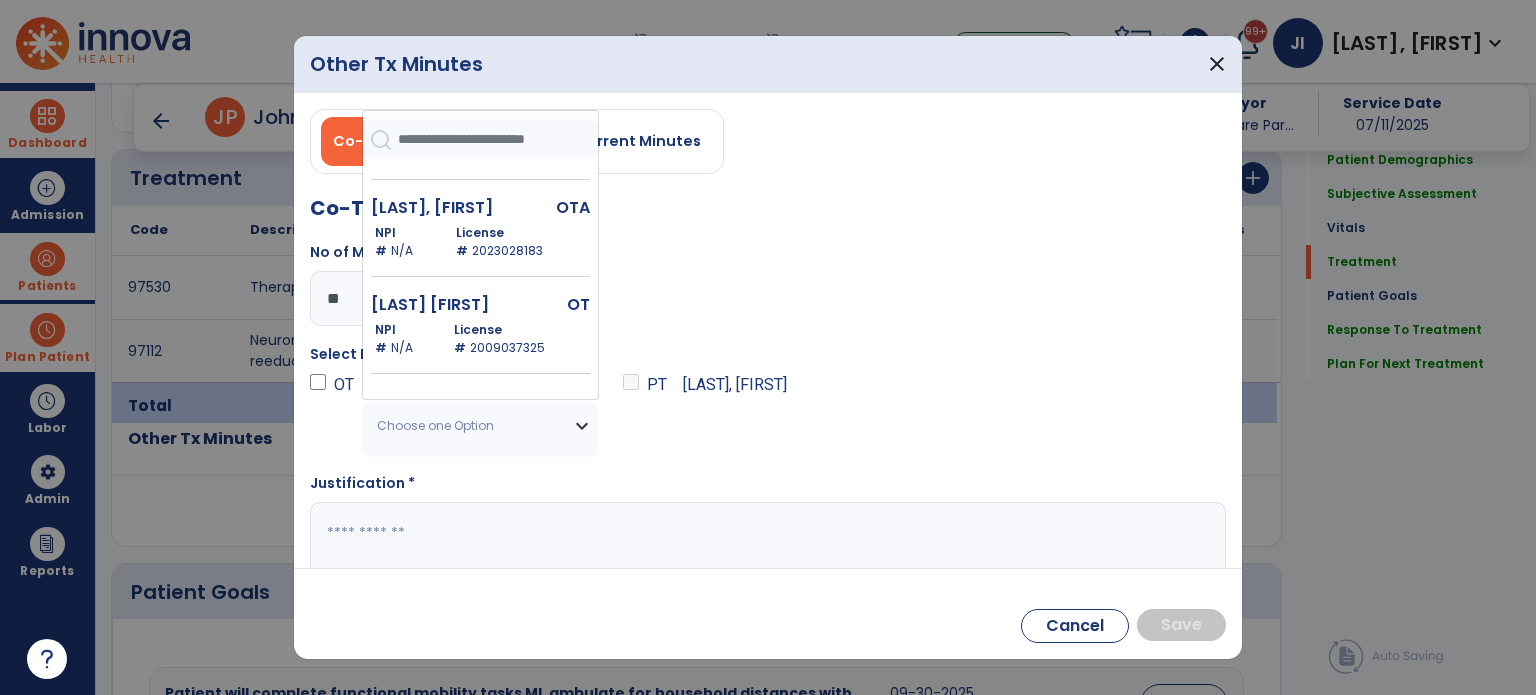 scroll, scrollTop: 500, scrollLeft: 0, axis: vertical 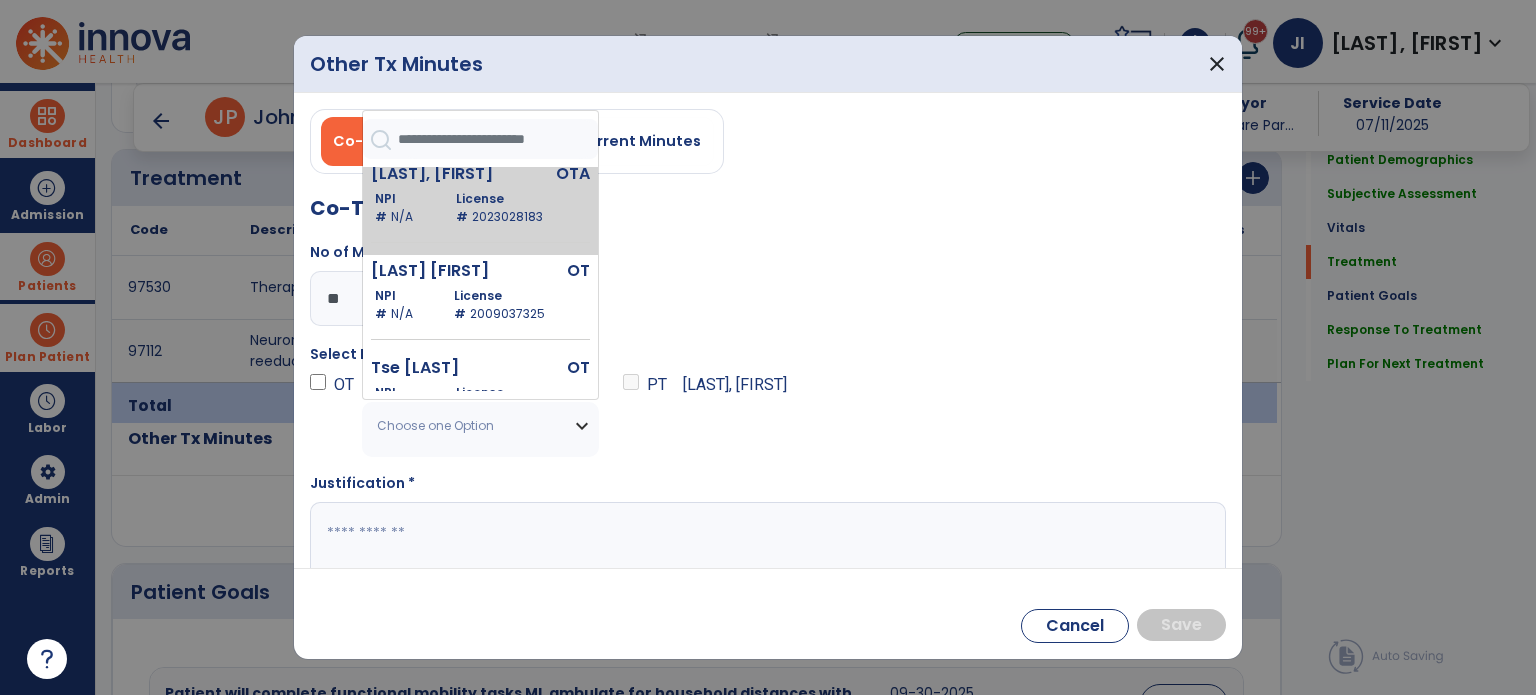 click on "2023028183" at bounding box center [507, 216] 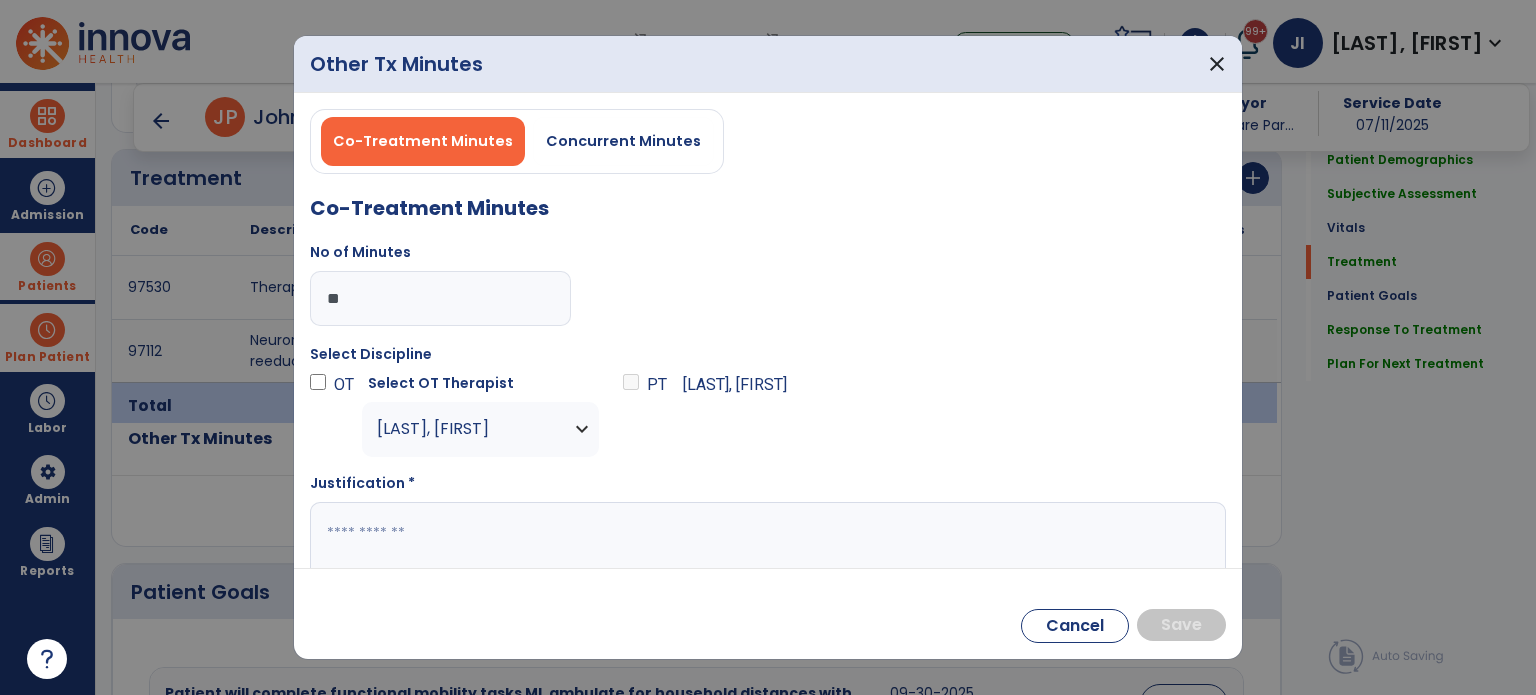 click at bounding box center [766, 541] 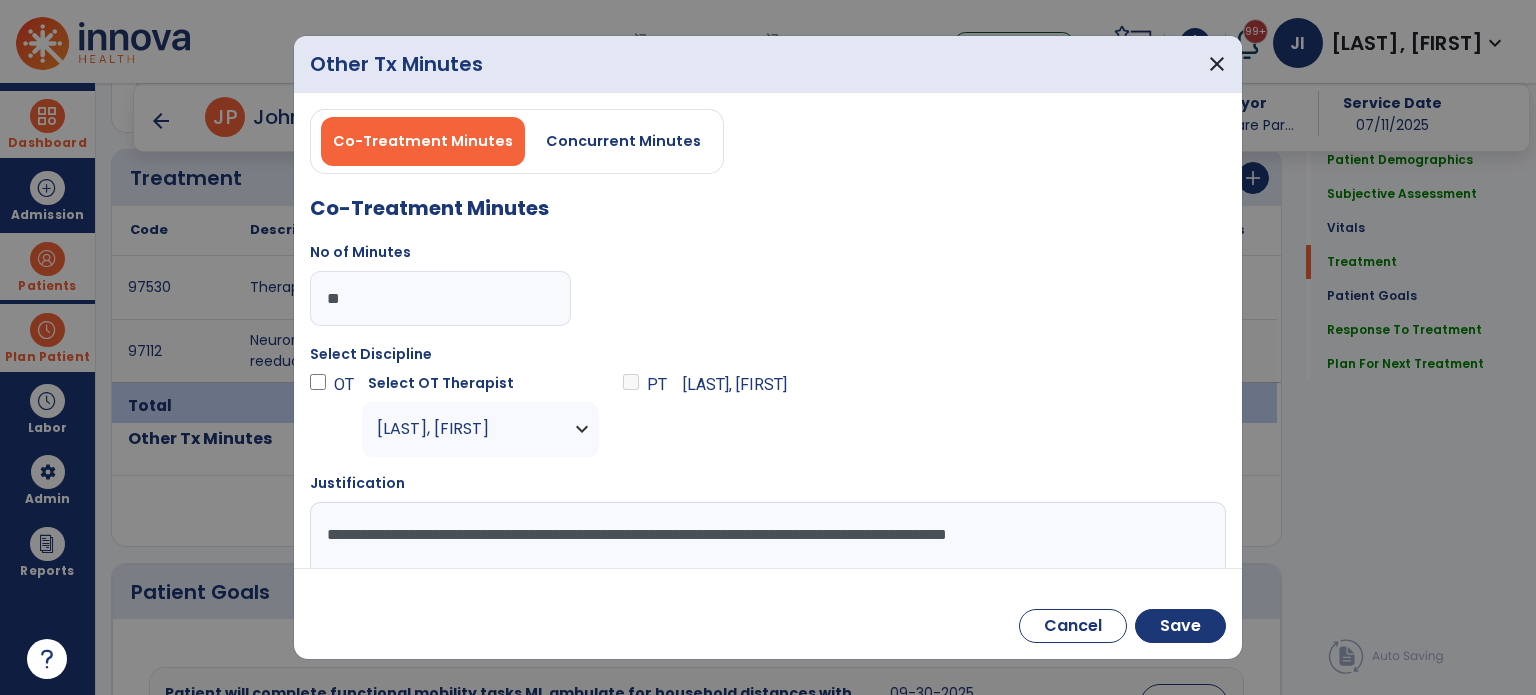 scroll, scrollTop: 1, scrollLeft: 0, axis: vertical 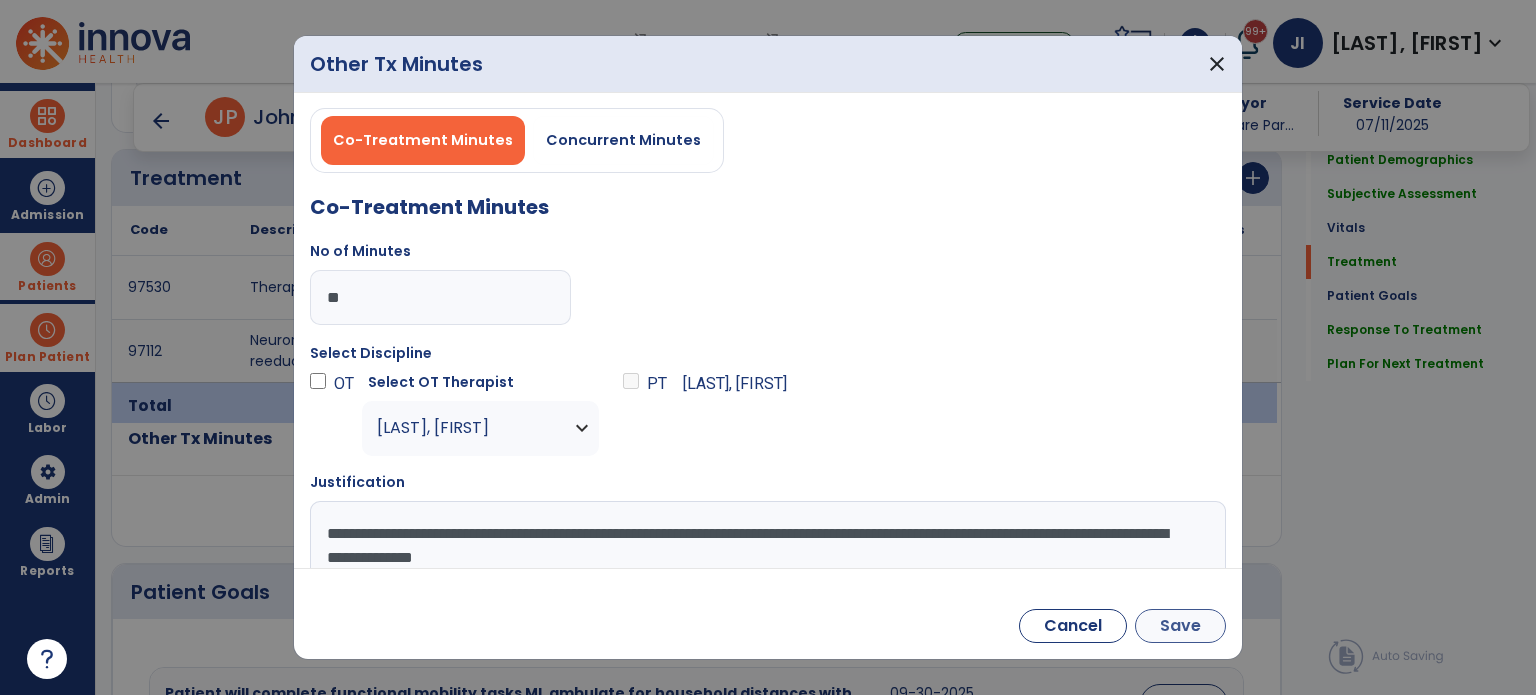type on "**********" 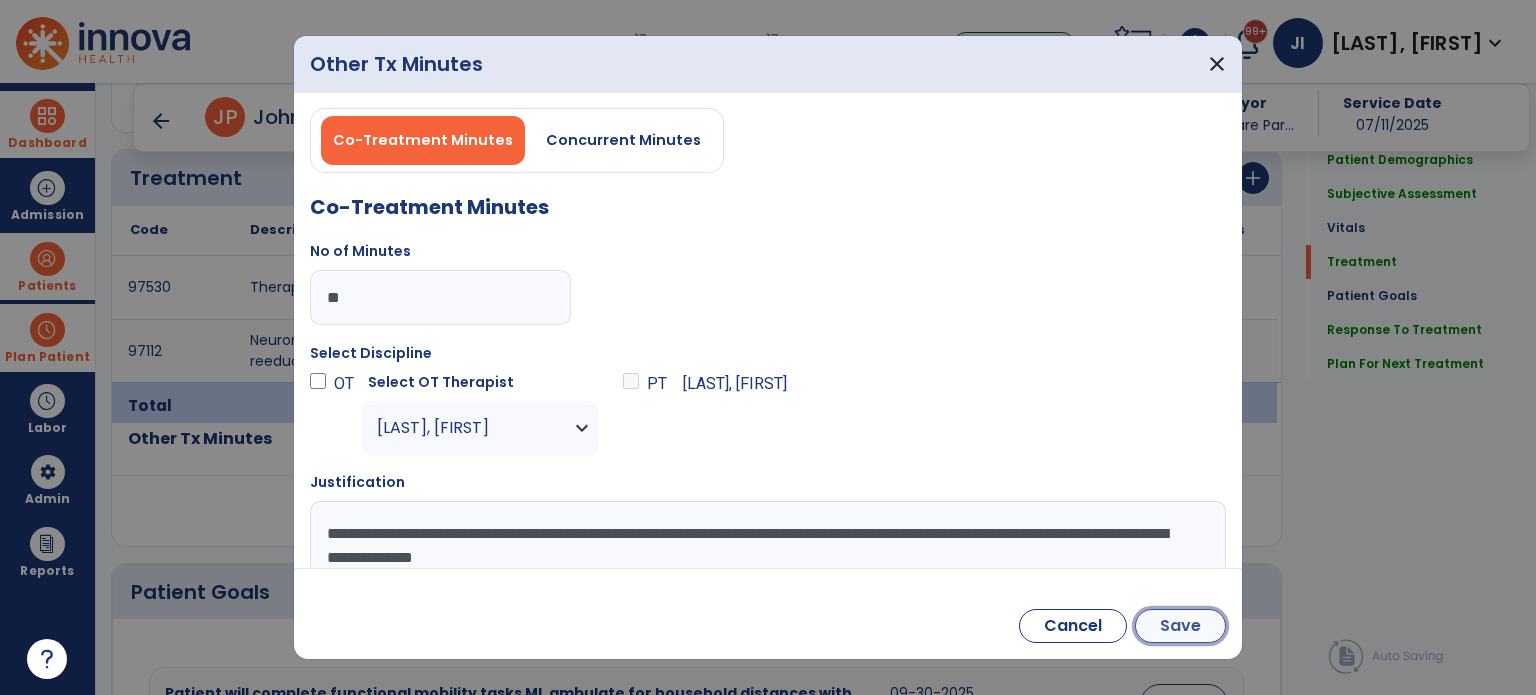 click on "Save" at bounding box center (1180, 626) 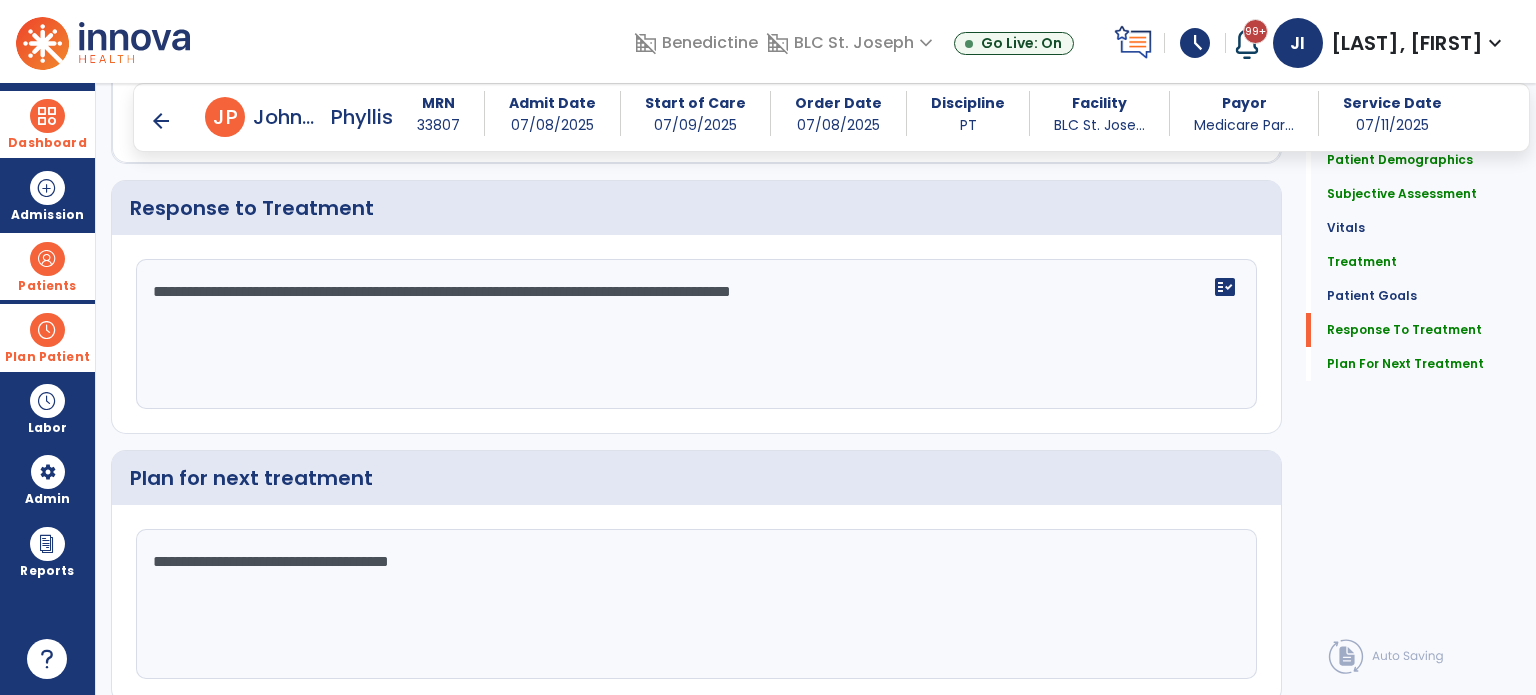 scroll, scrollTop: 2652, scrollLeft: 0, axis: vertical 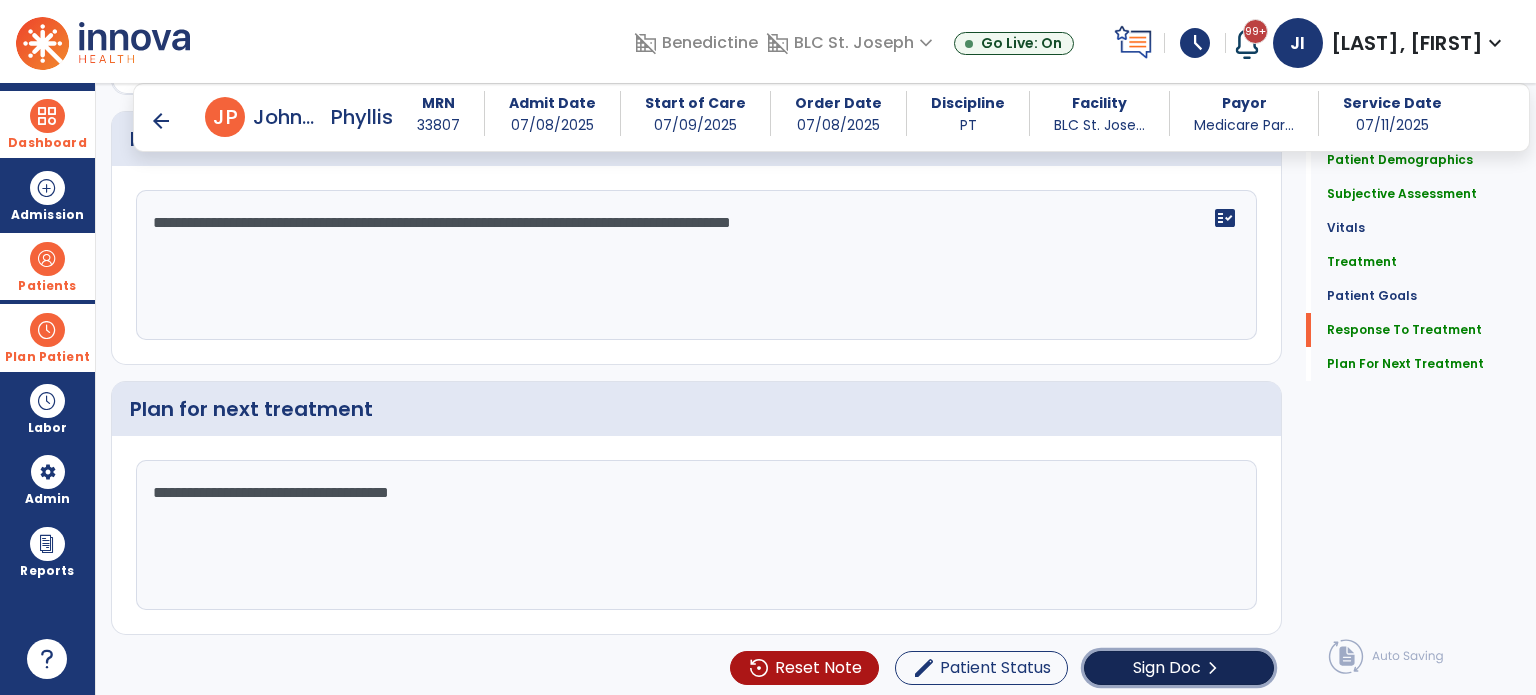 click on "Sign Doc  chevron_right" 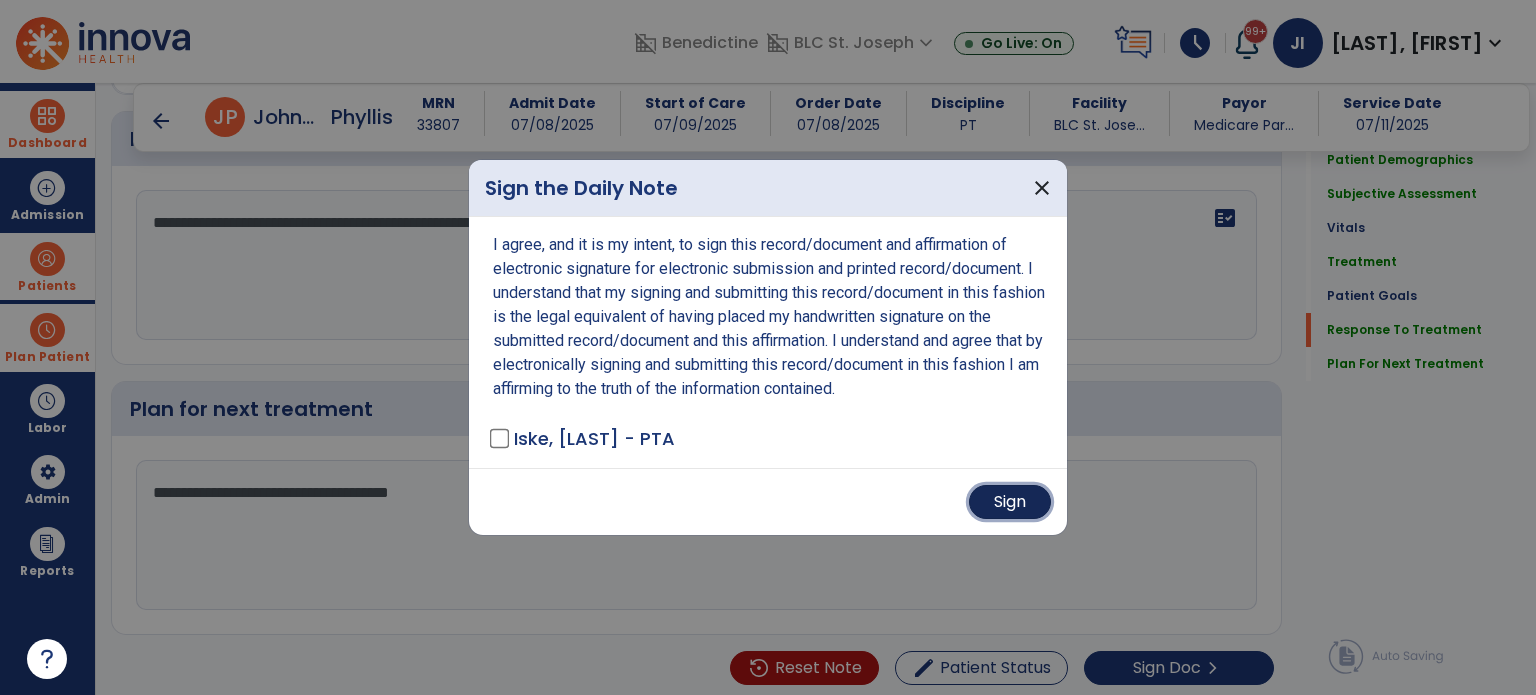 click on "Sign" at bounding box center [1010, 502] 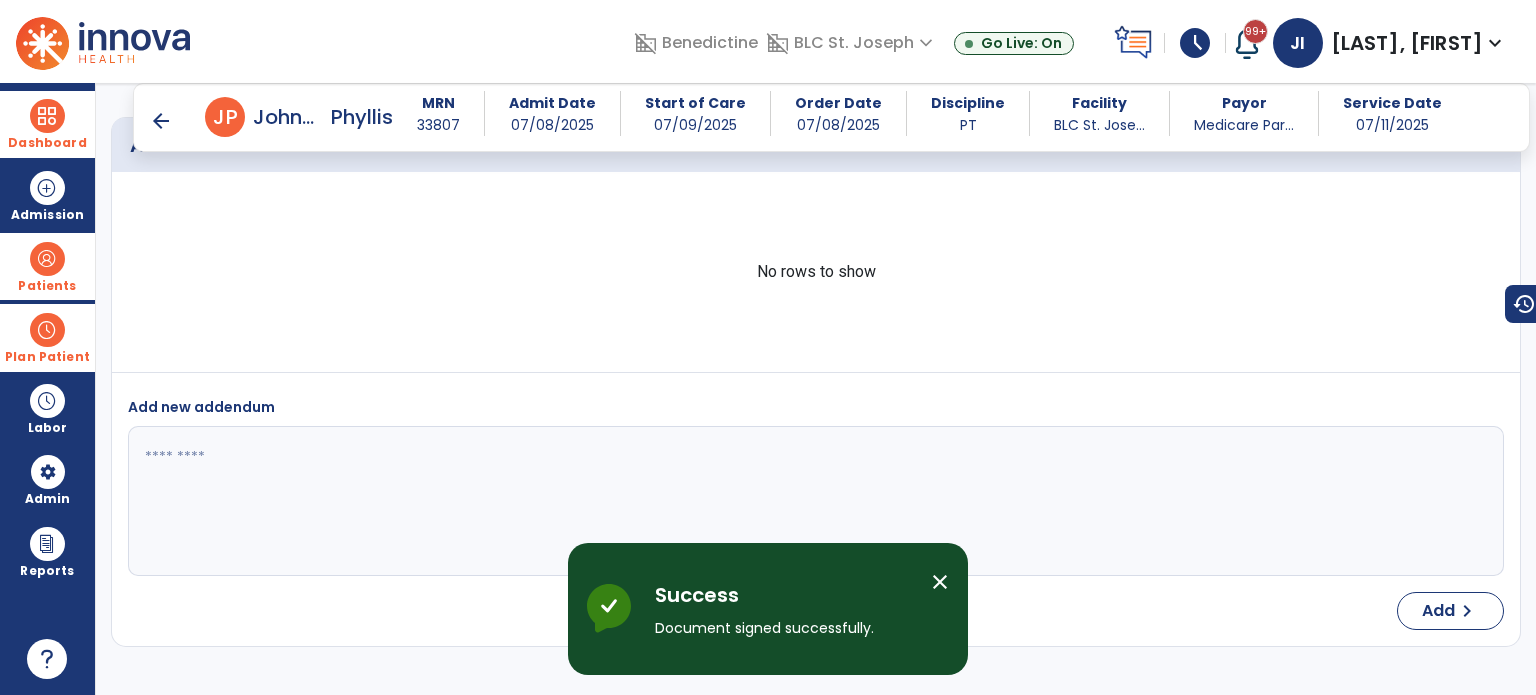 scroll, scrollTop: 4207, scrollLeft: 0, axis: vertical 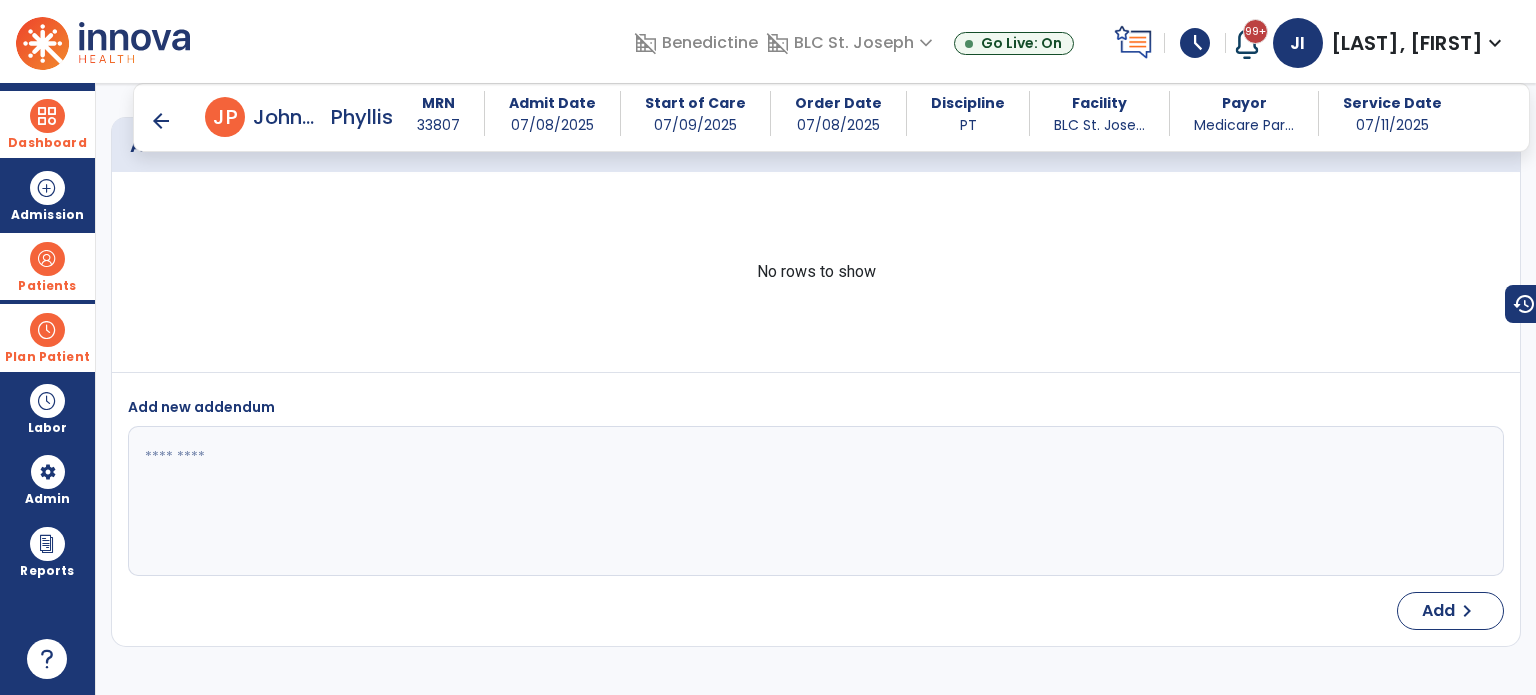 click at bounding box center (47, 259) 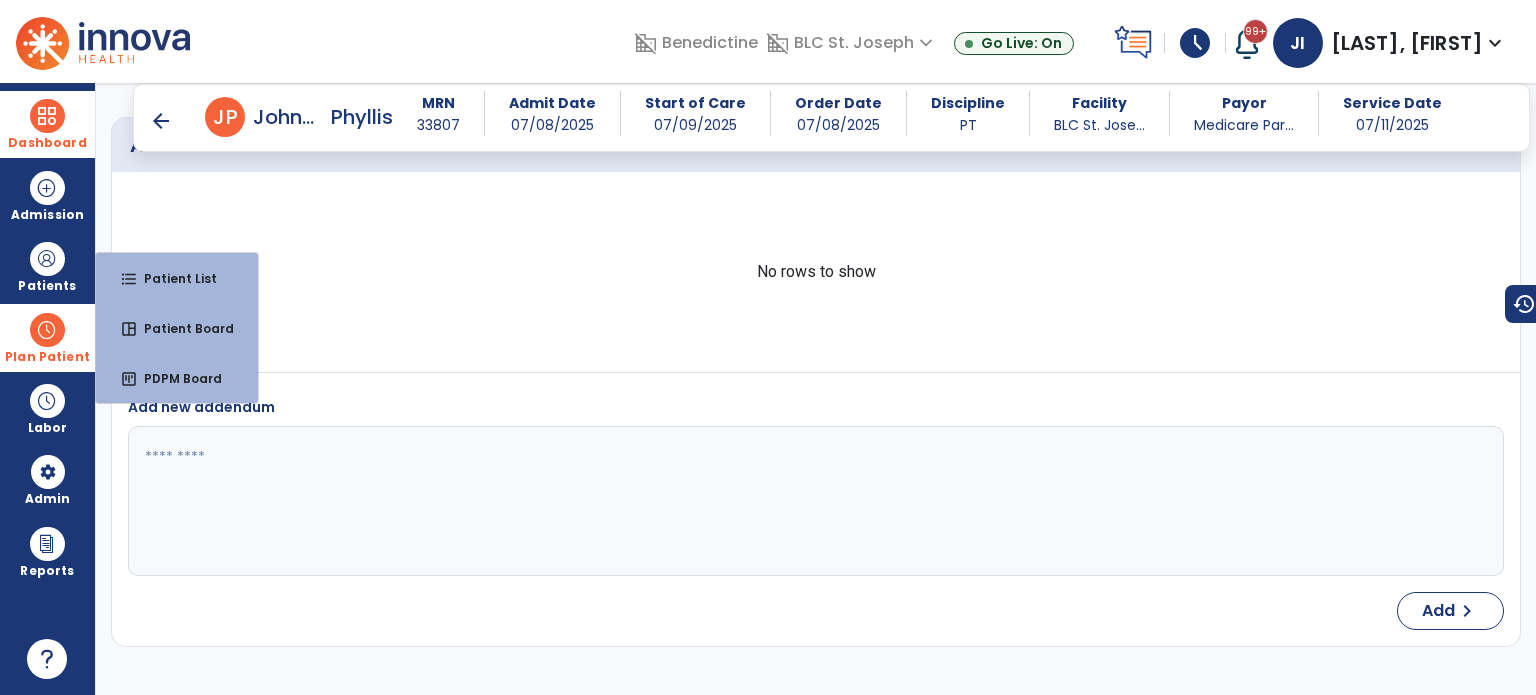 click at bounding box center [47, 330] 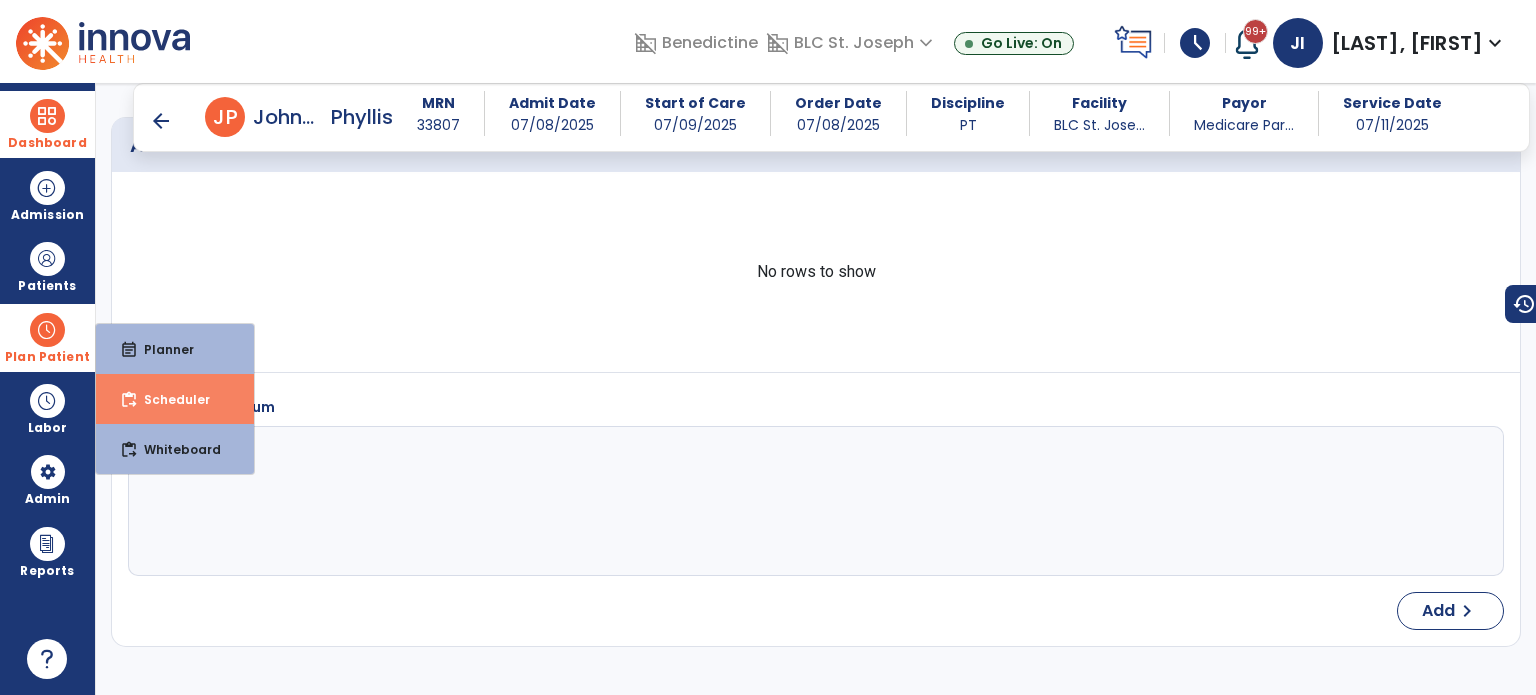 click on "Scheduler" at bounding box center [169, 399] 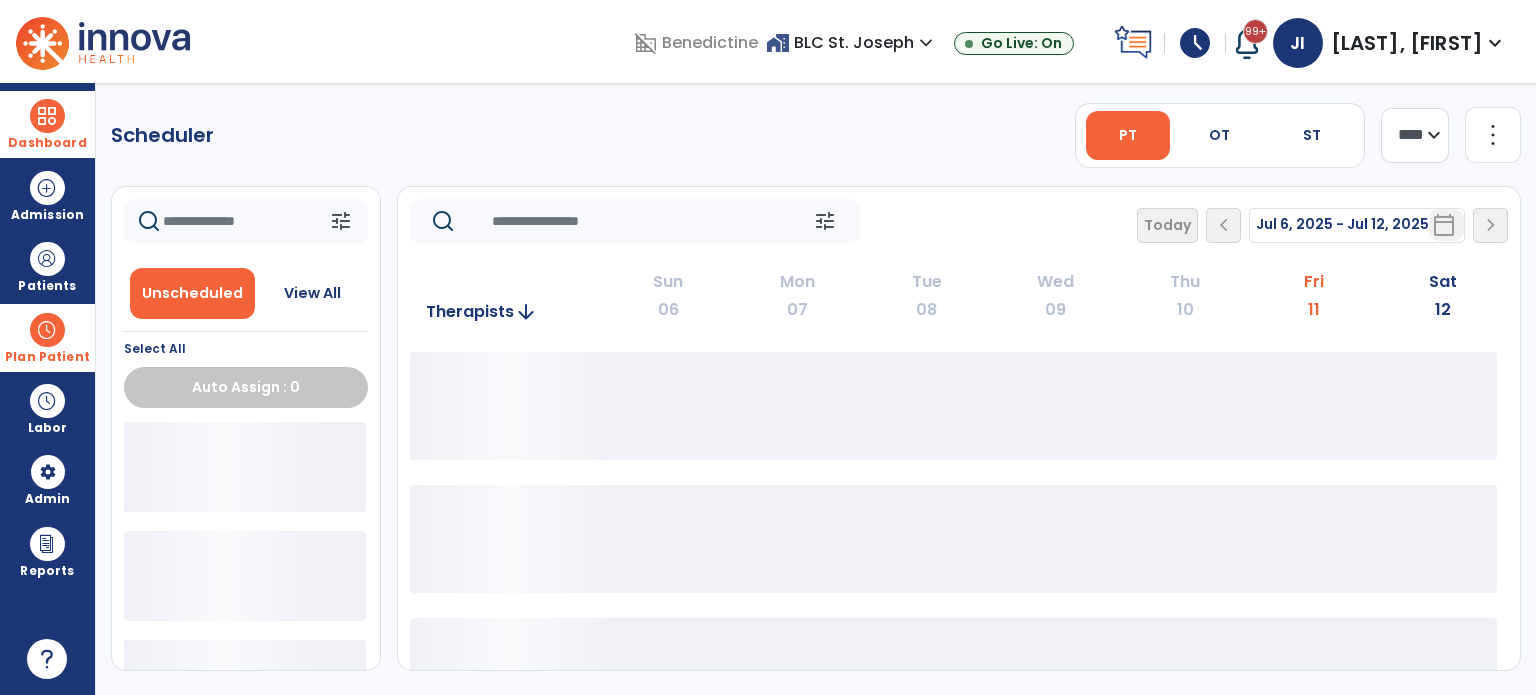 scroll, scrollTop: 0, scrollLeft: 0, axis: both 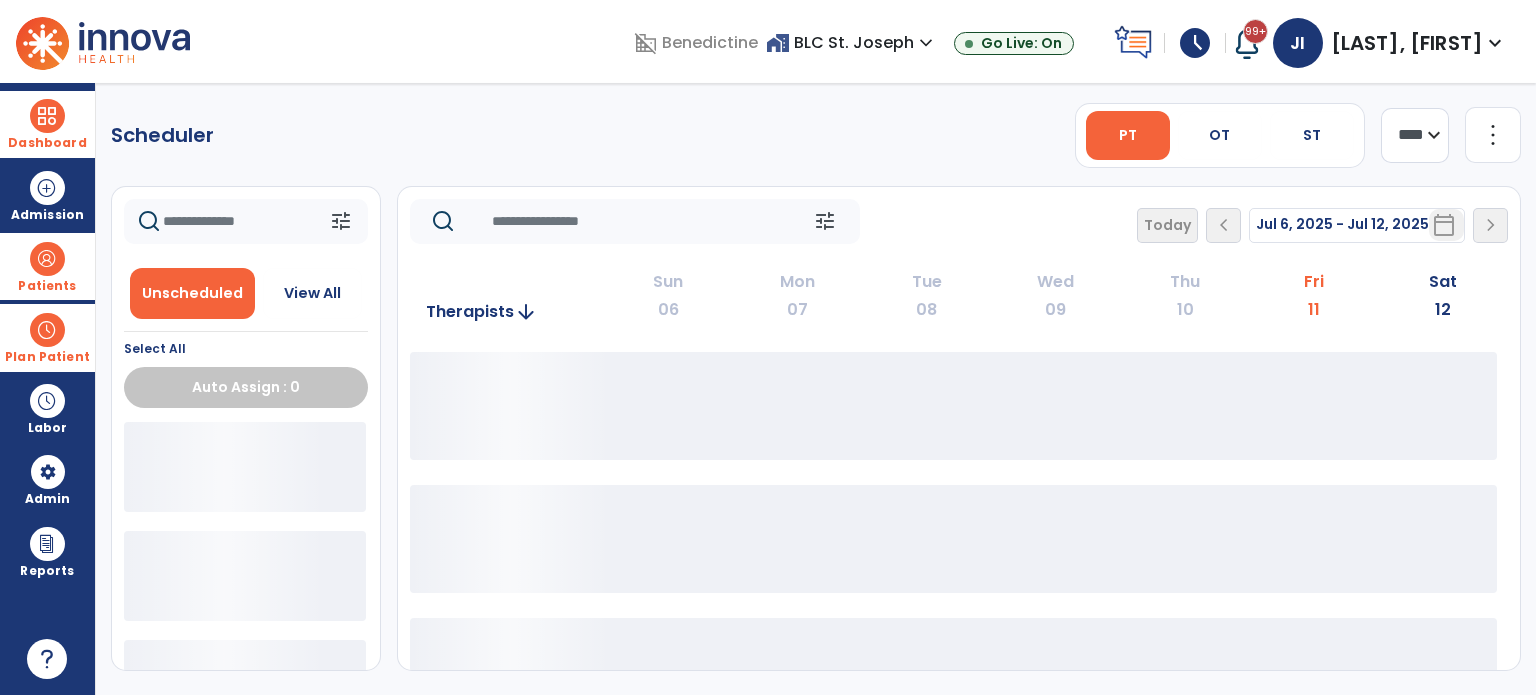 click at bounding box center [47, 259] 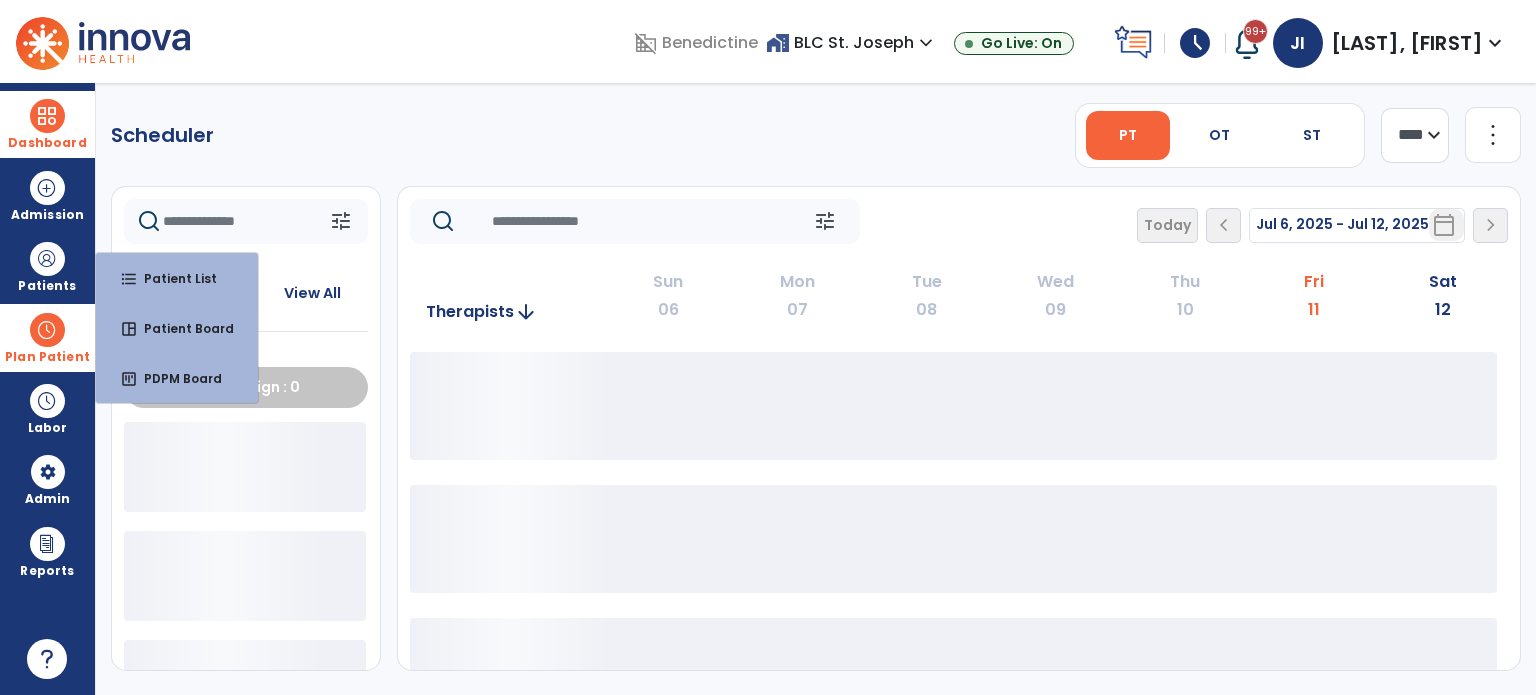 drag, startPoint x: 64, startPoint y: 329, endPoint x: 120, endPoint y: 329, distance: 56 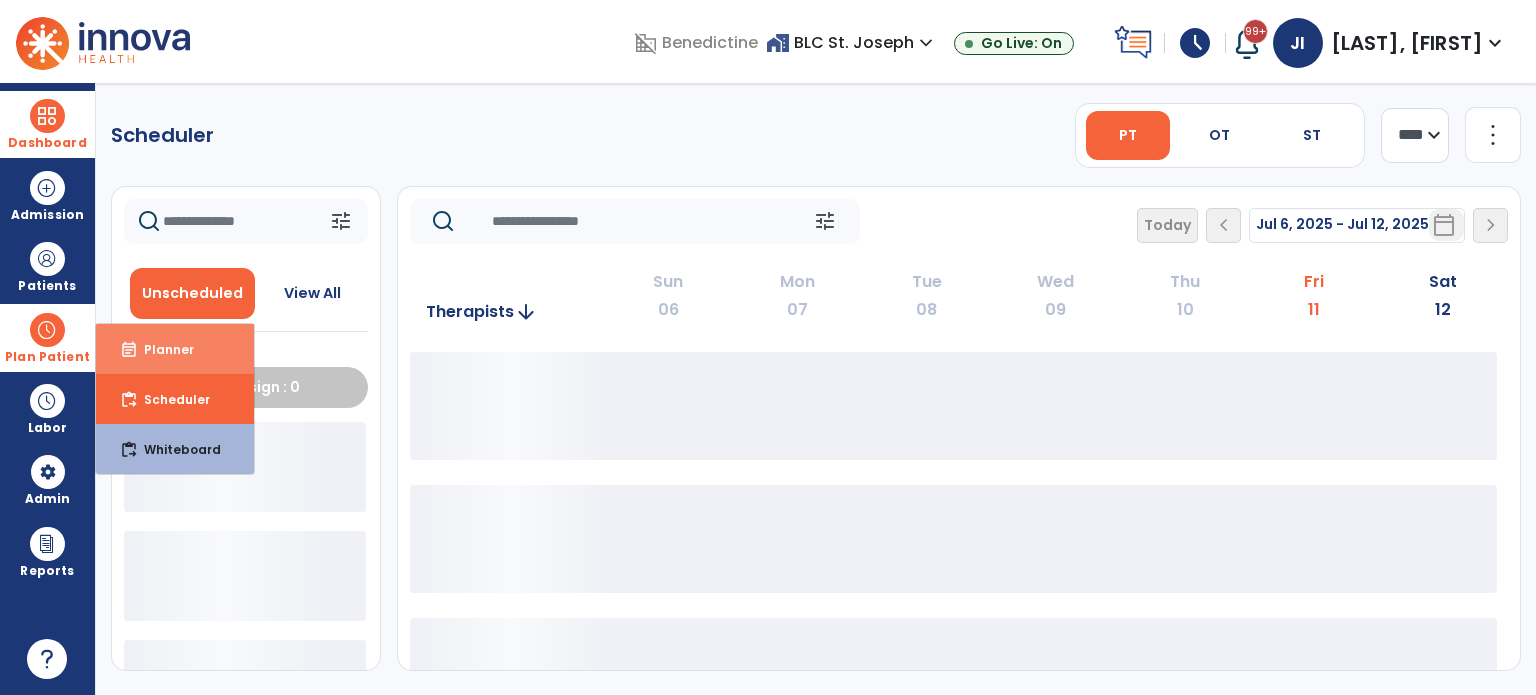 click on "event_note  Planner" at bounding box center (175, 349) 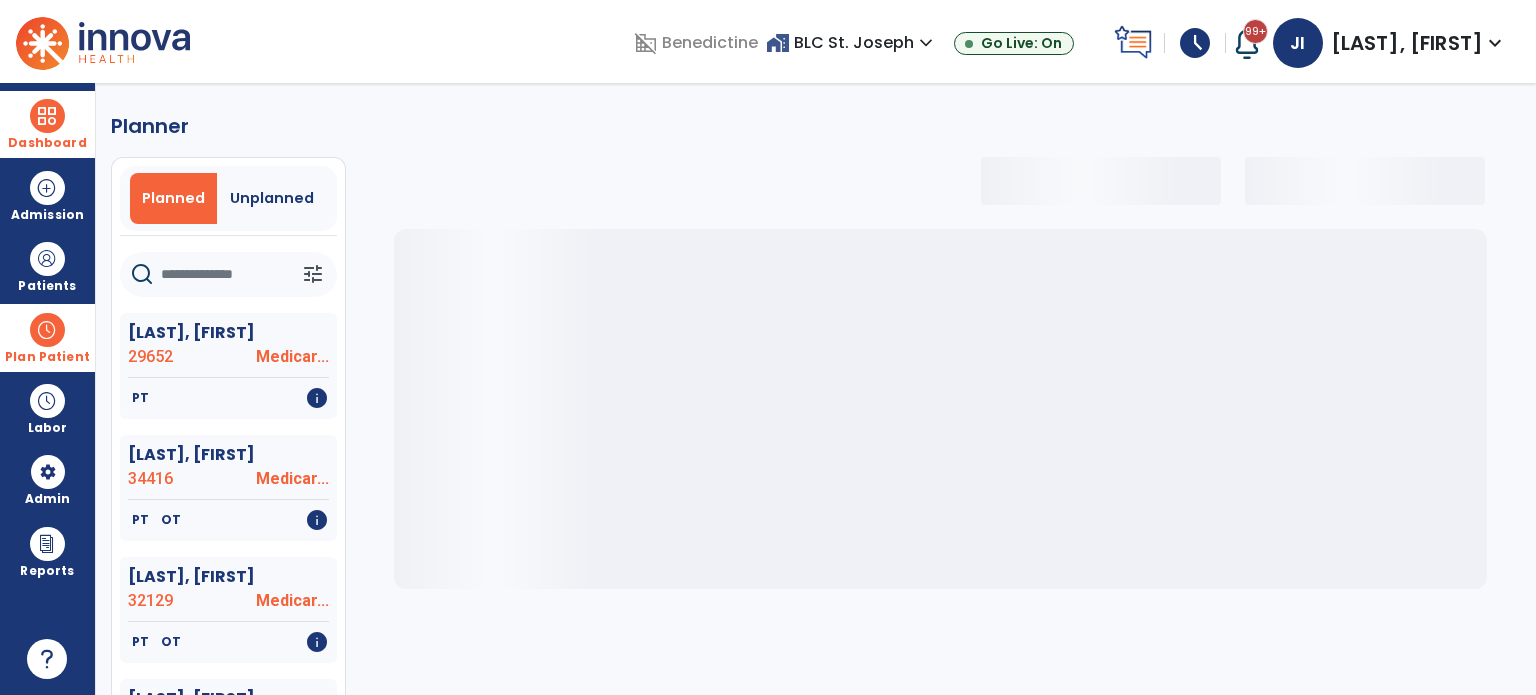 select on "***" 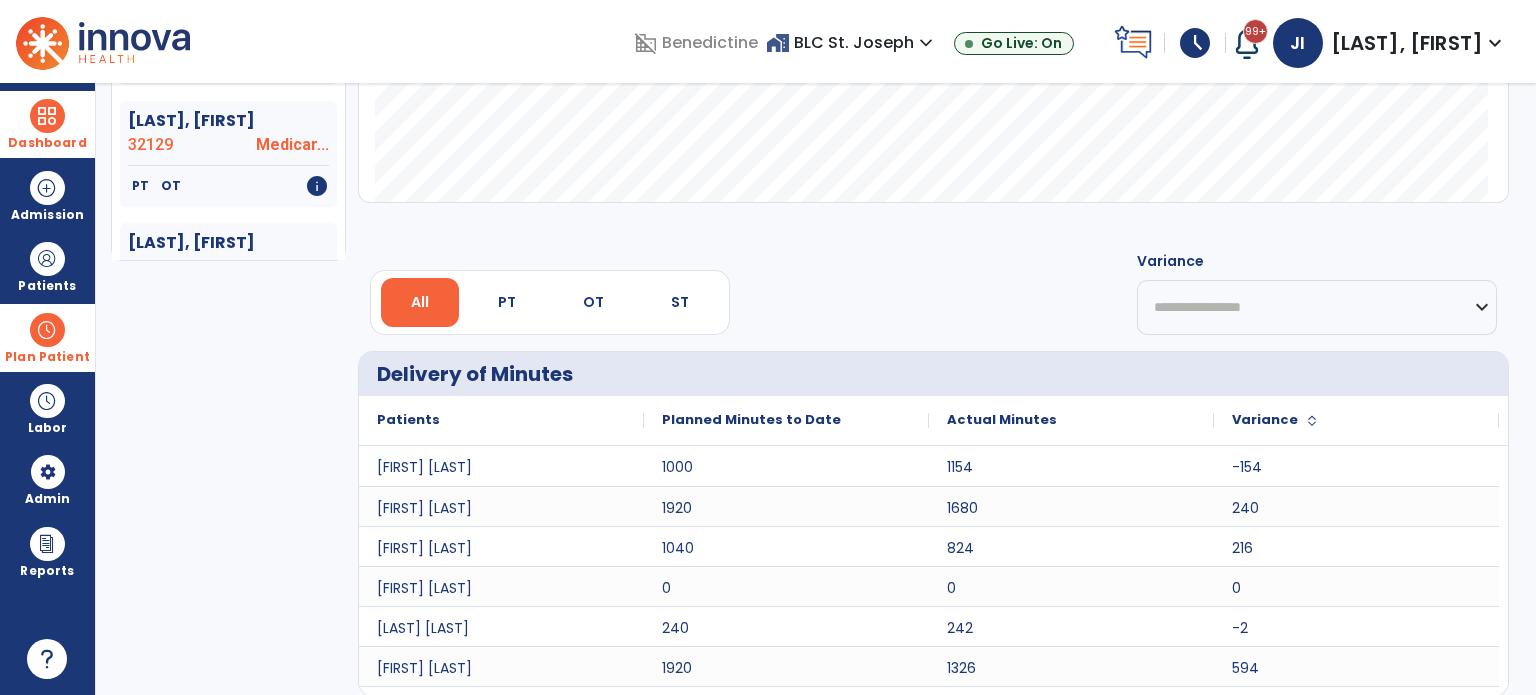 scroll, scrollTop: 0, scrollLeft: 0, axis: both 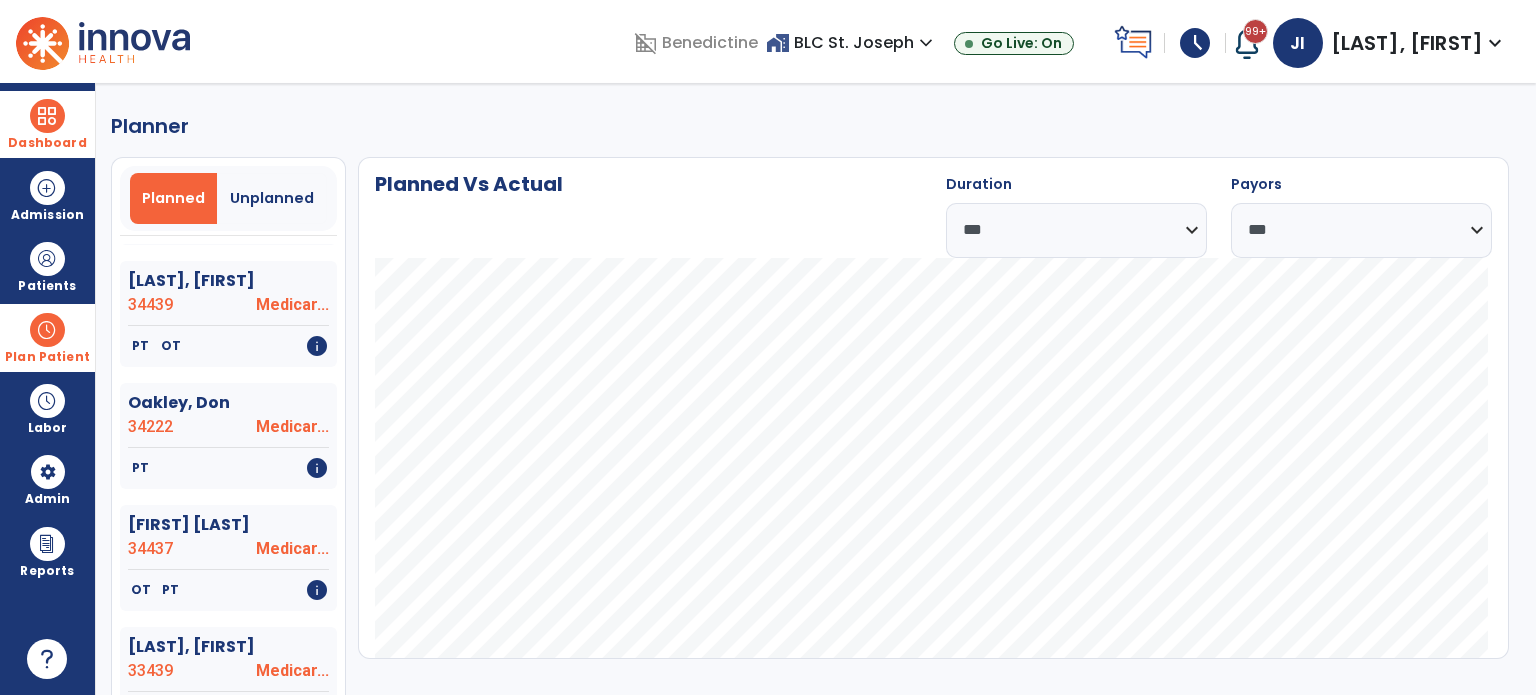 click at bounding box center [47, 330] 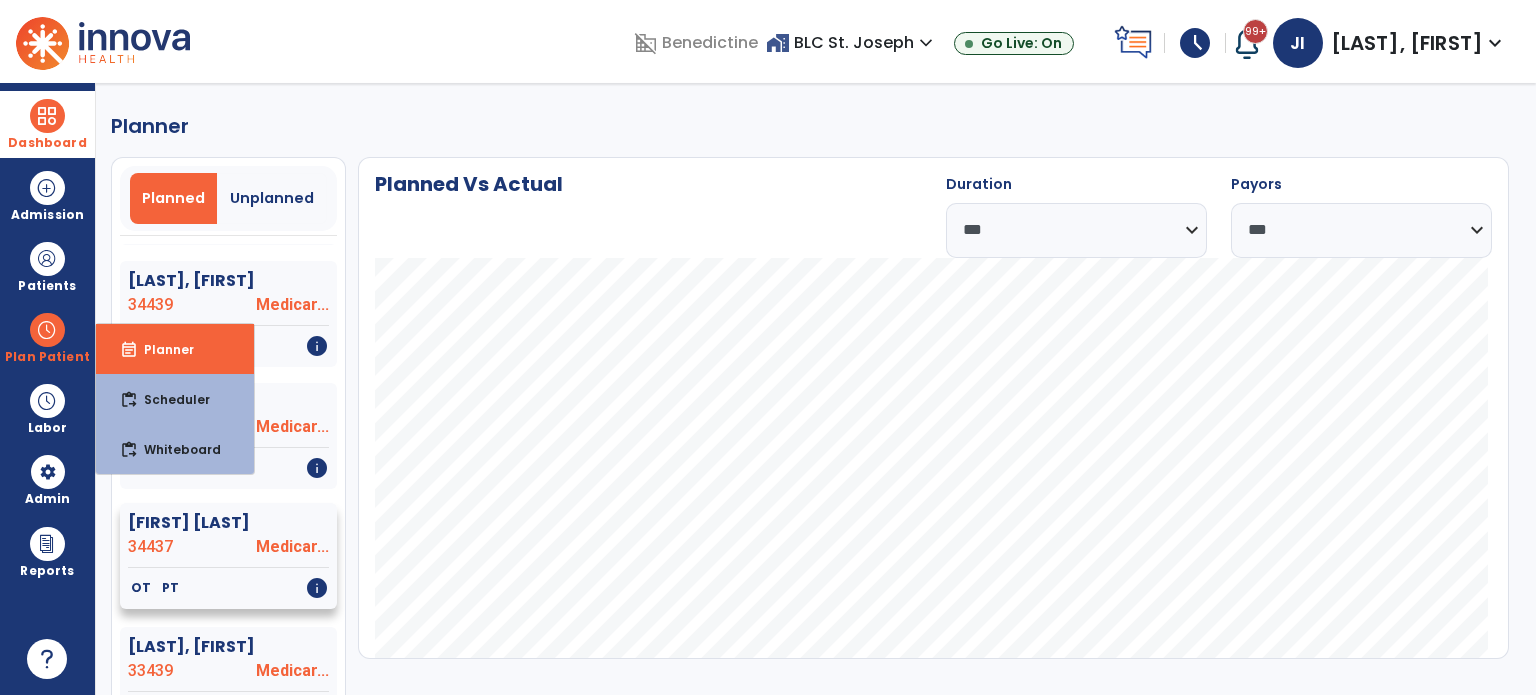 click on "34437" 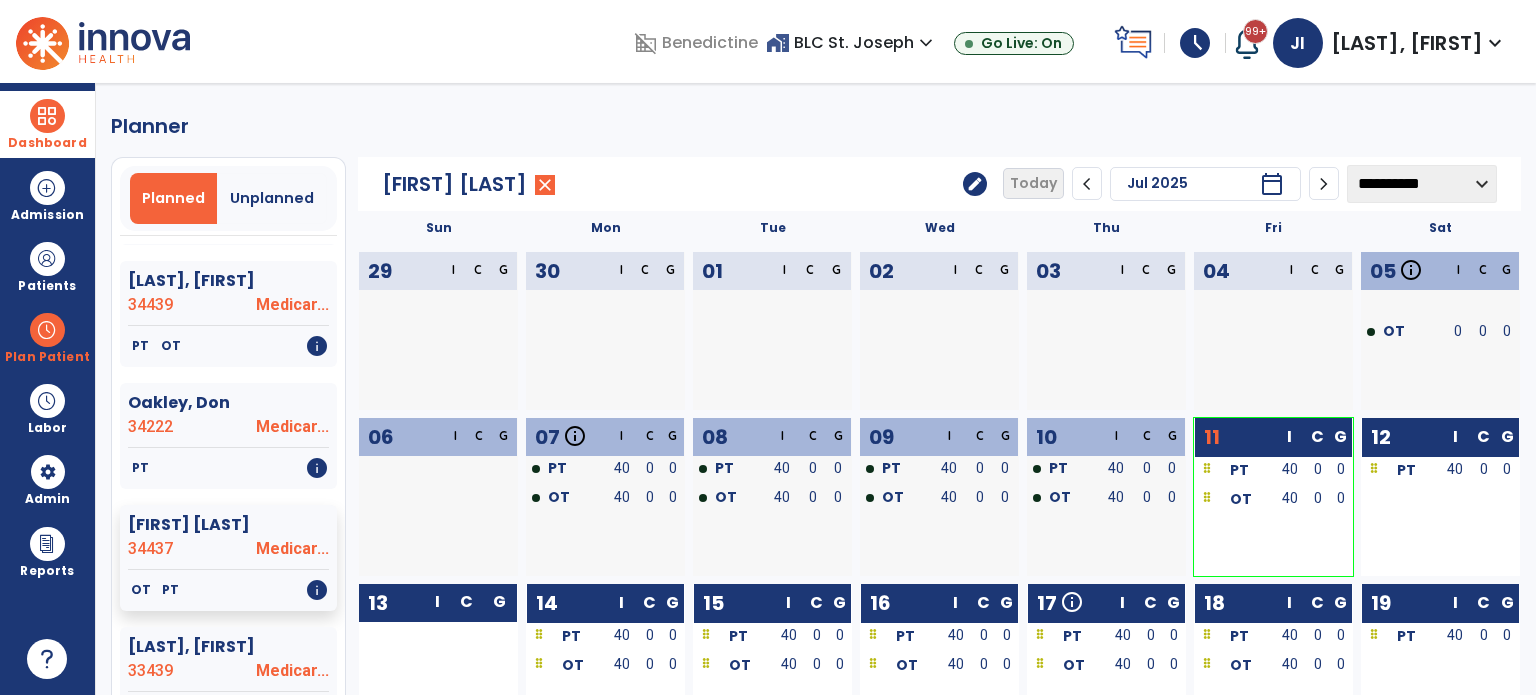 click on "edit" 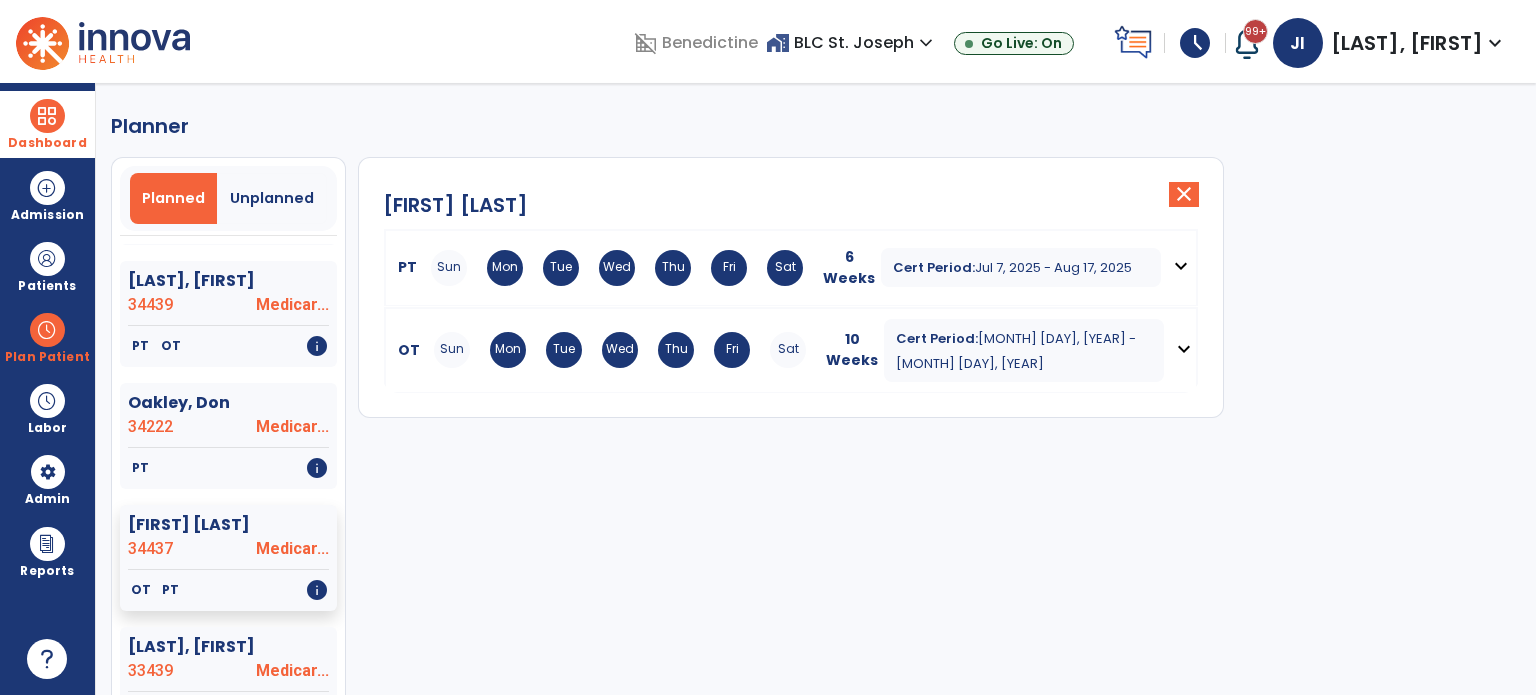 click on "Jul 7, 2025 - Aug 17, 2025" at bounding box center (1053, 267) 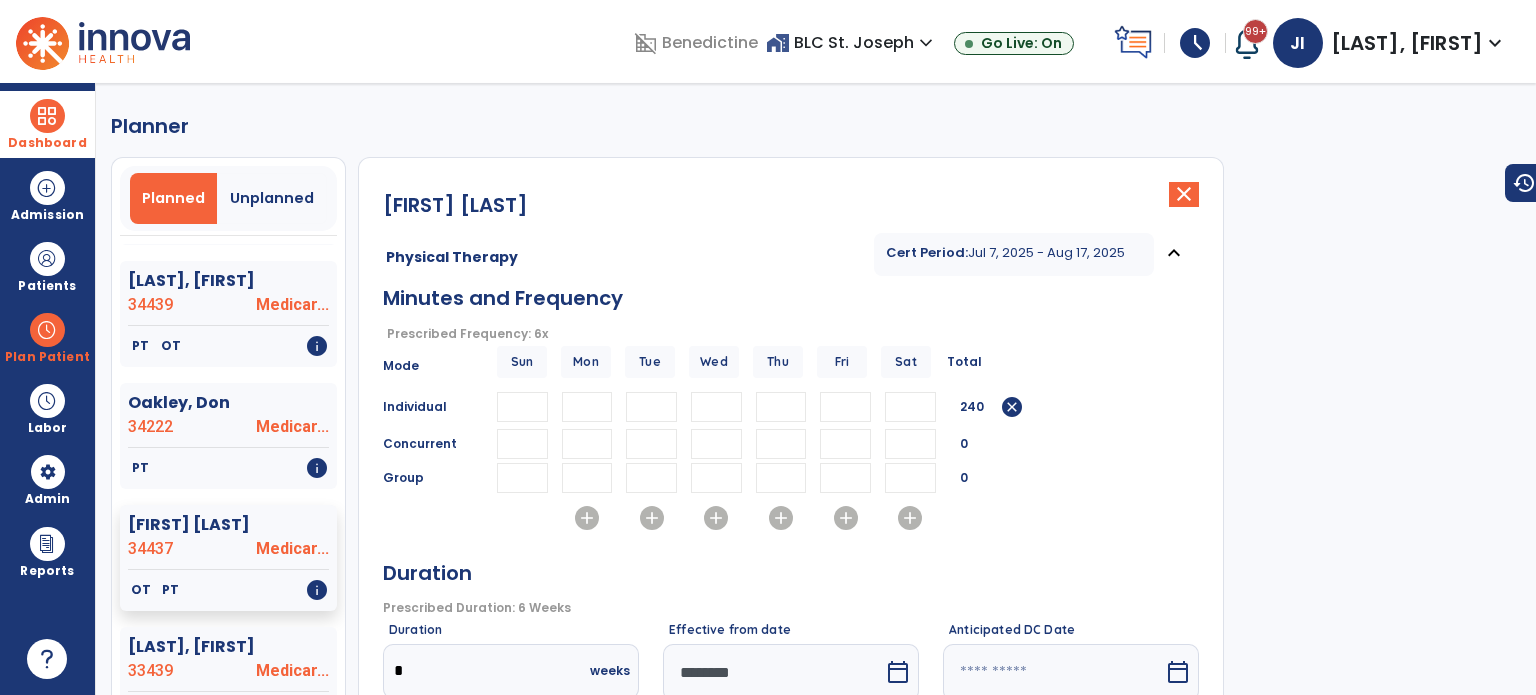 scroll, scrollTop: 200, scrollLeft: 0, axis: vertical 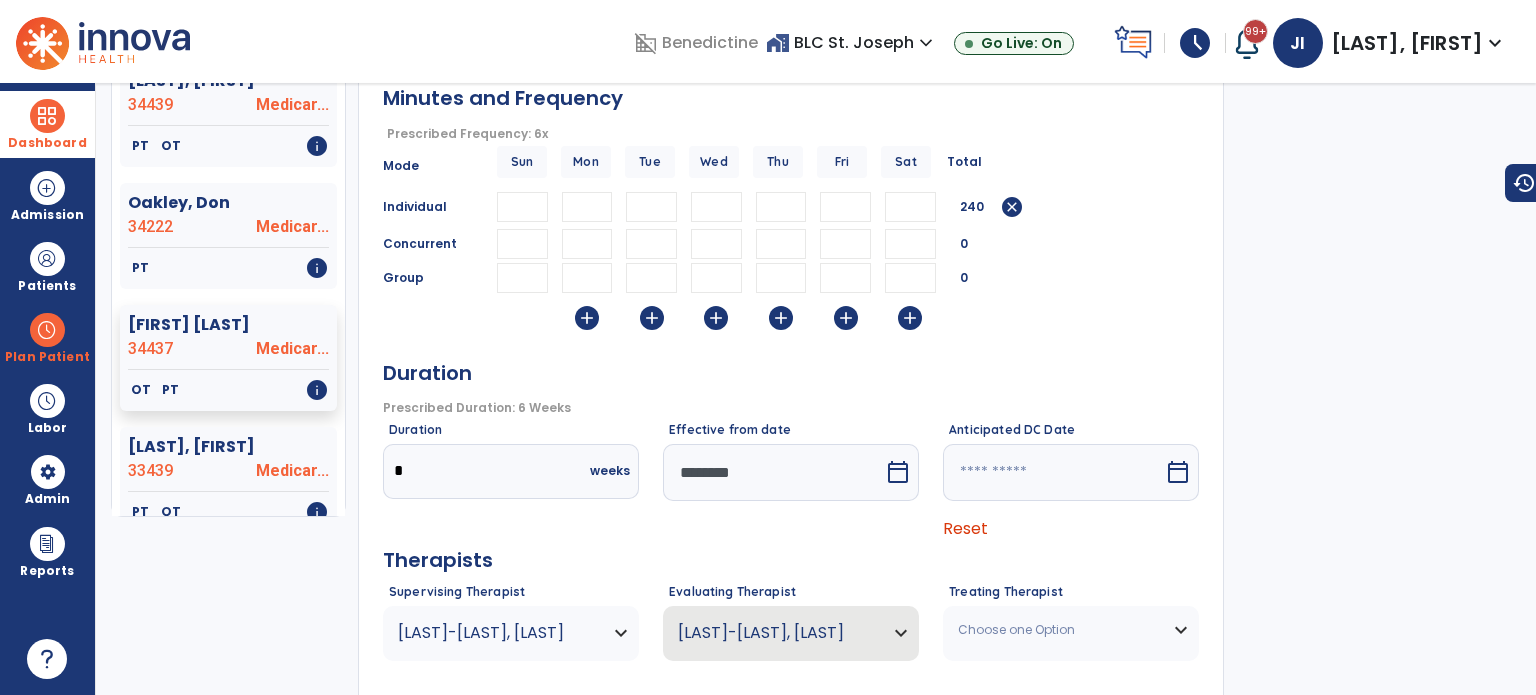 click on "calendar_today" at bounding box center (898, 472) 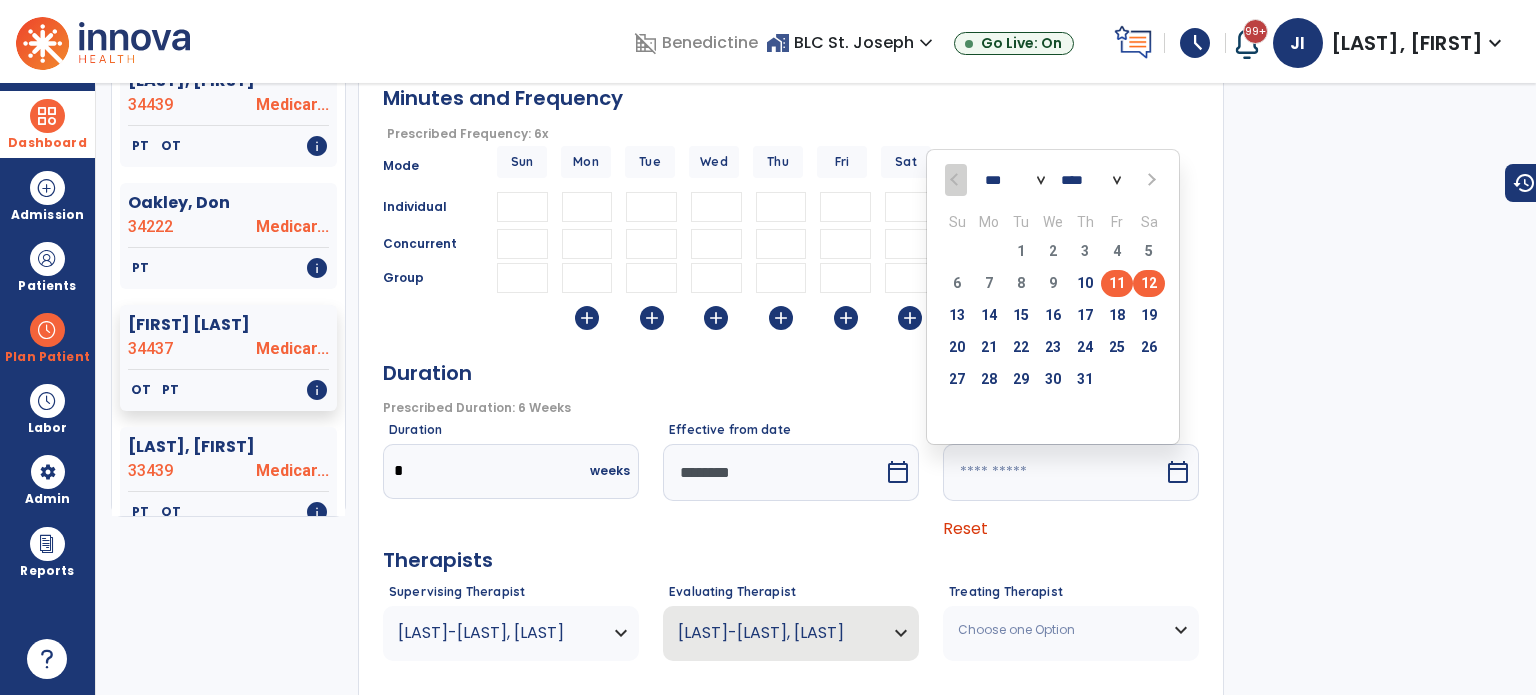 click on "12" at bounding box center [1149, 283] 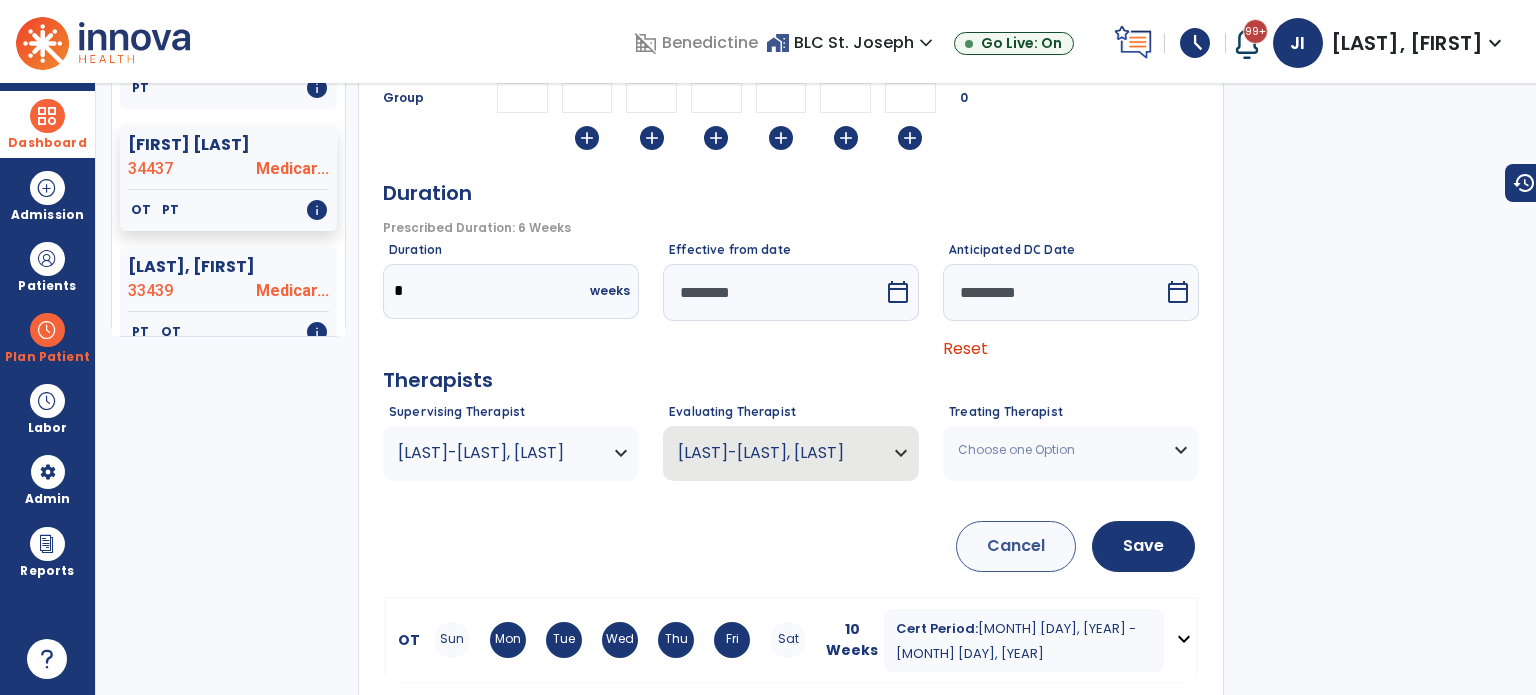 scroll, scrollTop: 380, scrollLeft: 0, axis: vertical 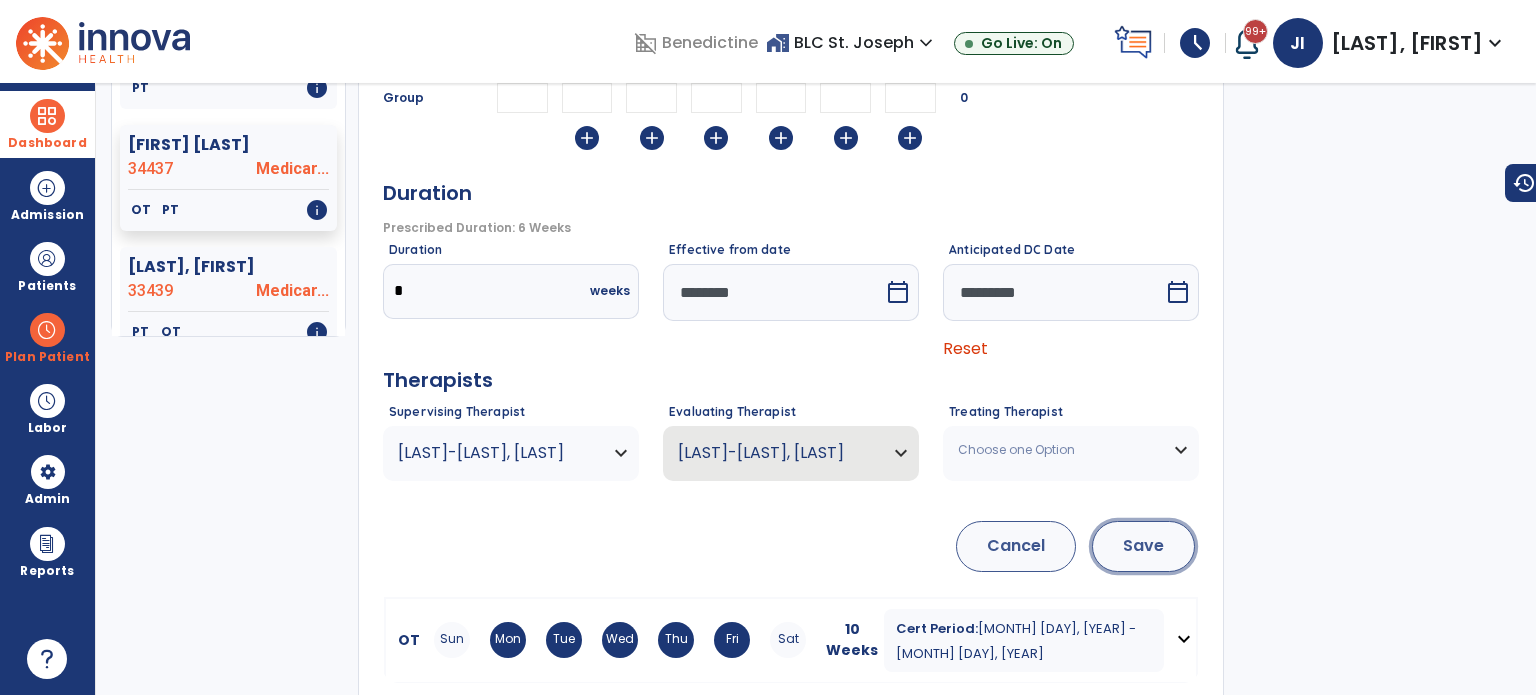 click on "Save" at bounding box center [1143, 546] 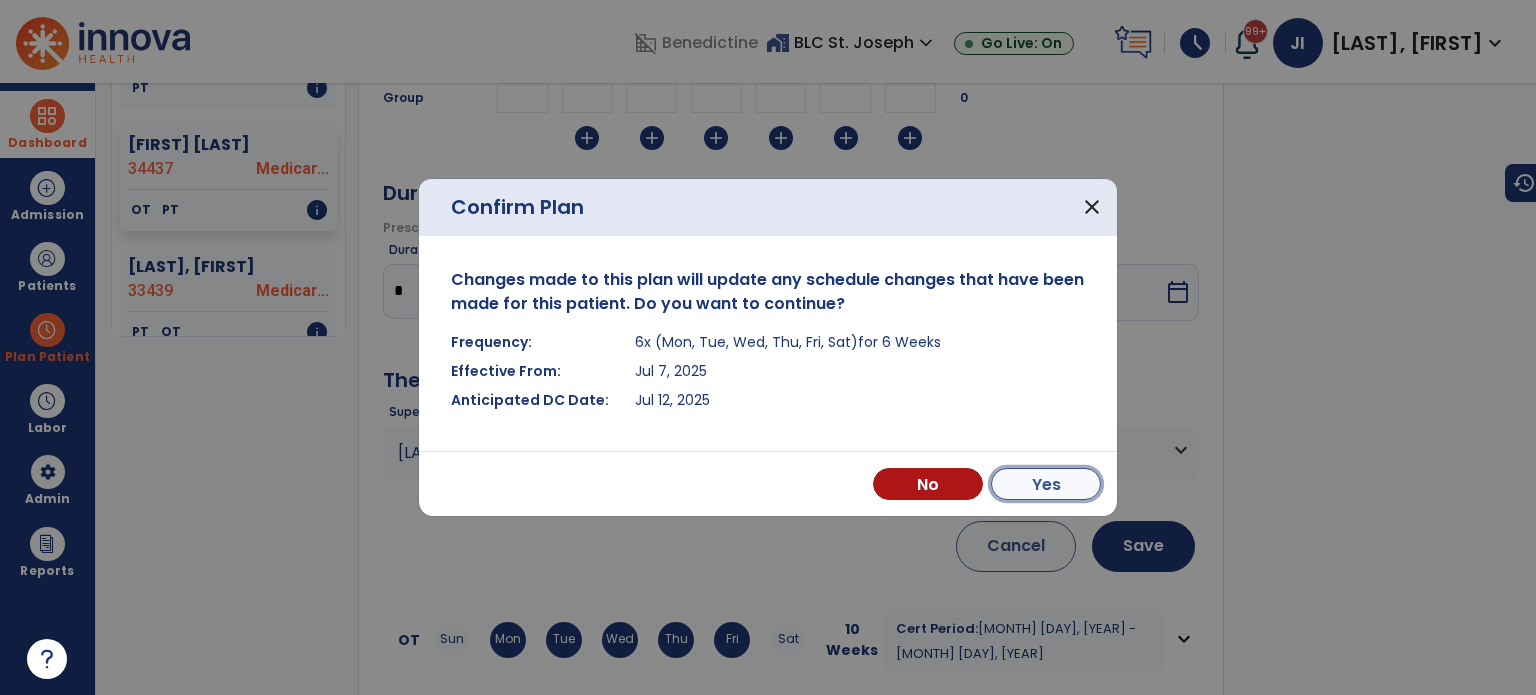 click on "Yes" at bounding box center (1046, 484) 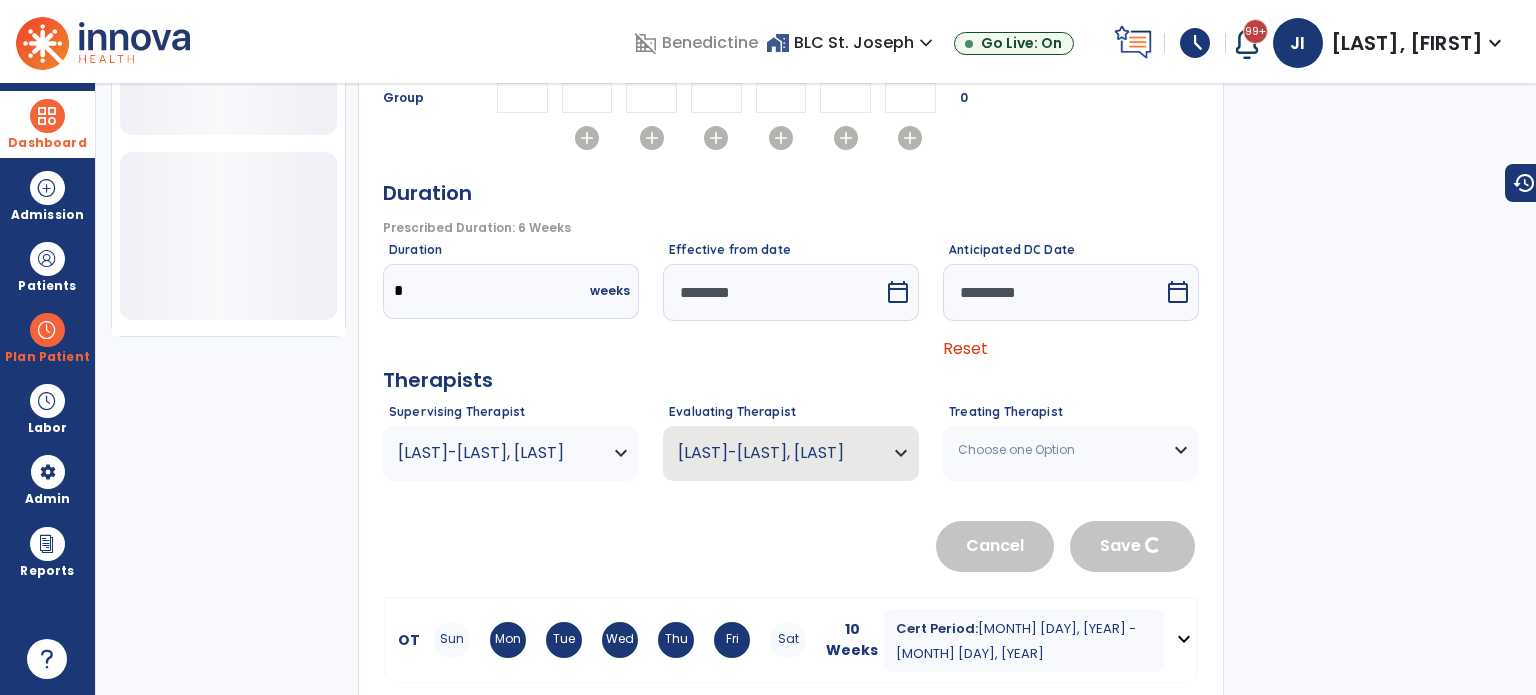 scroll, scrollTop: 721, scrollLeft: 0, axis: vertical 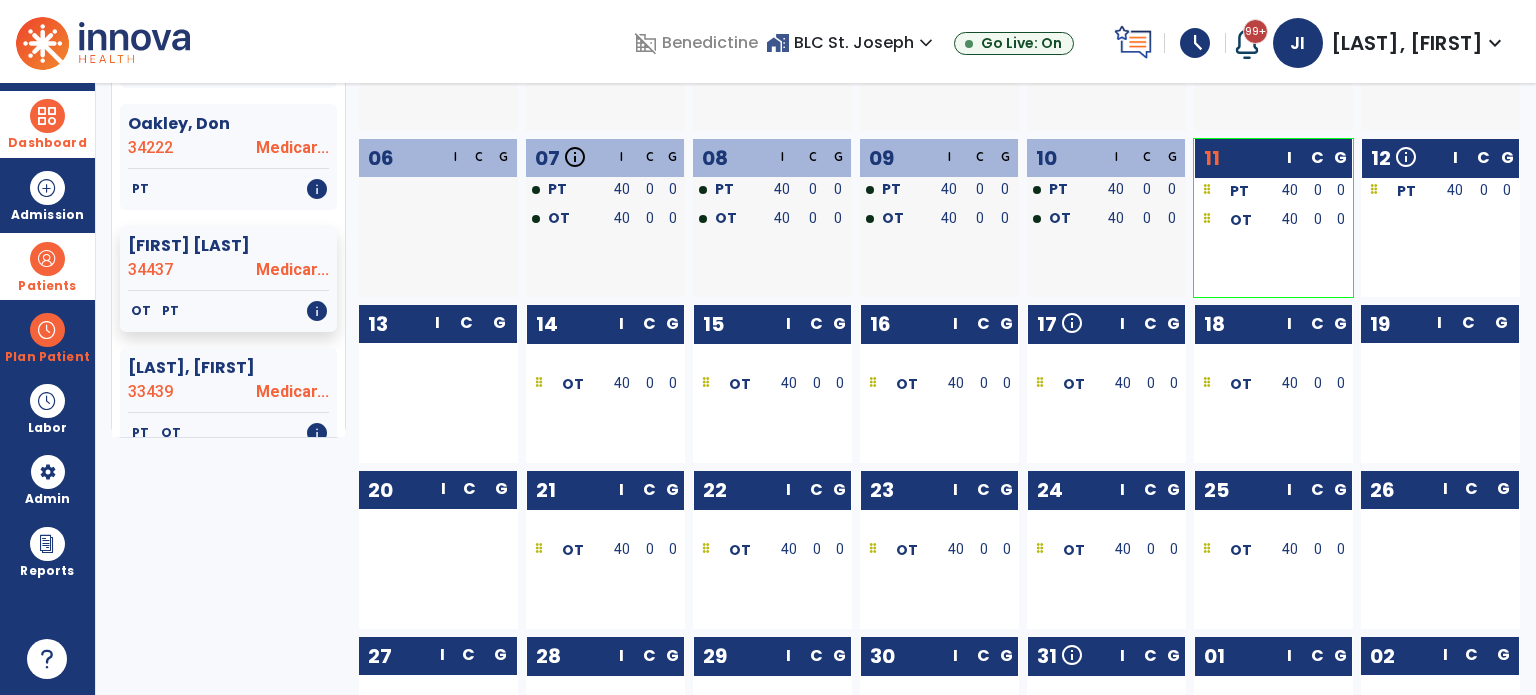 click on "Patients" at bounding box center [47, 266] 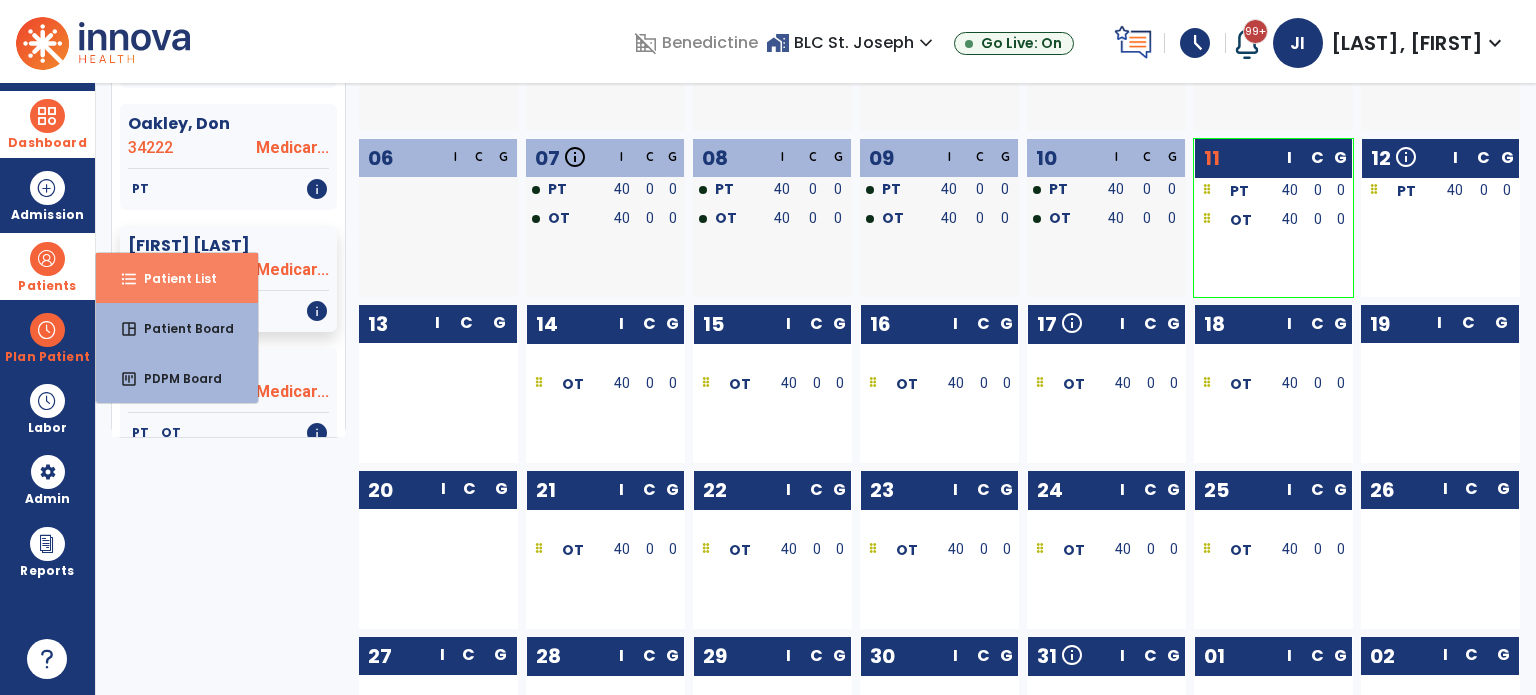 click on "format_list_bulleted  Patient List" at bounding box center [177, 278] 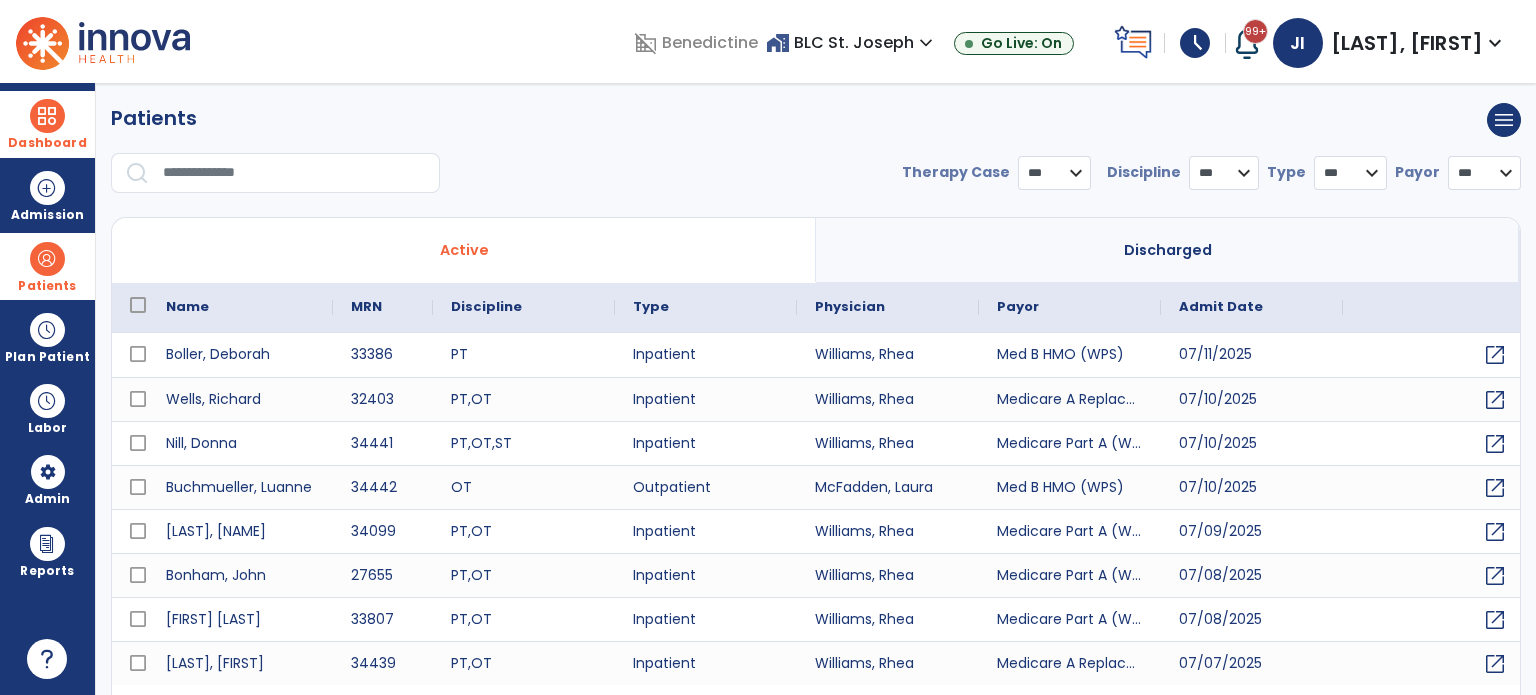 select on "***" 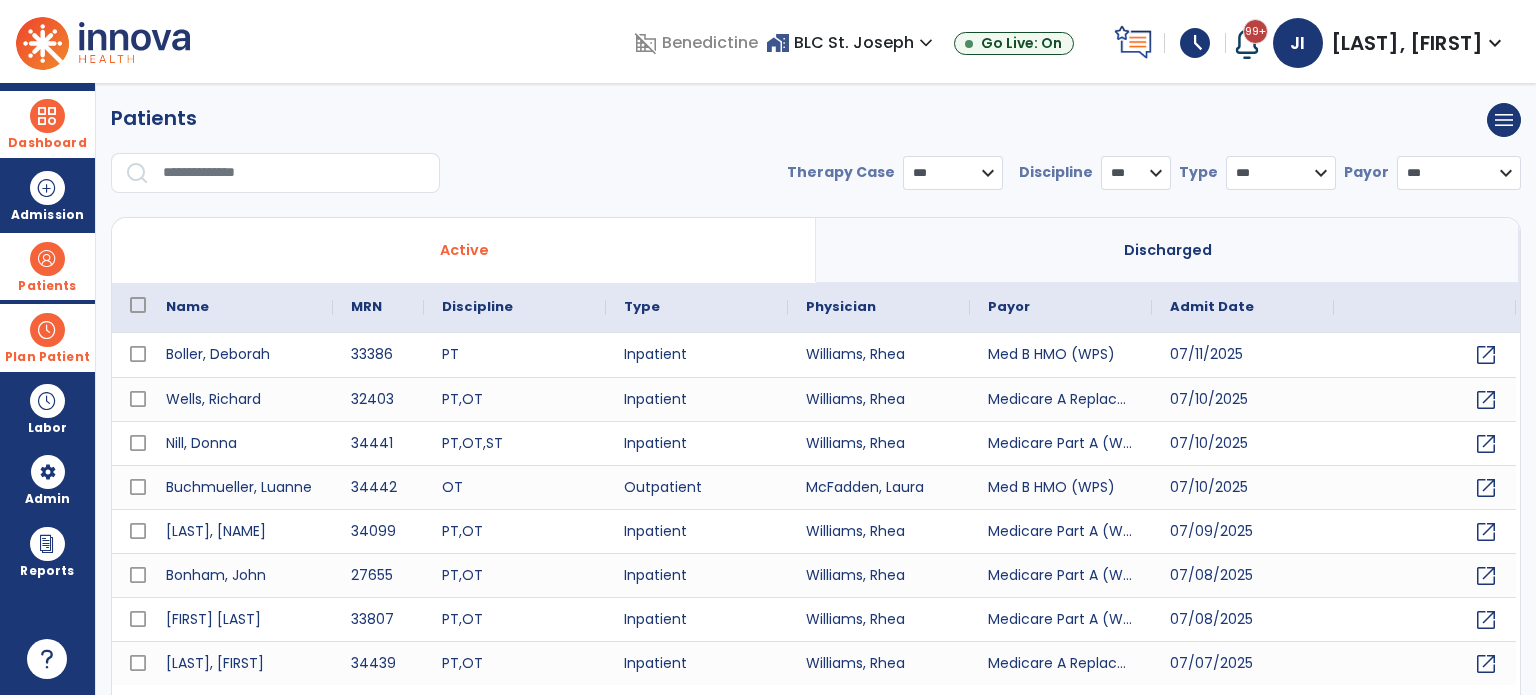 click on "Plan Patient" at bounding box center [47, 266] 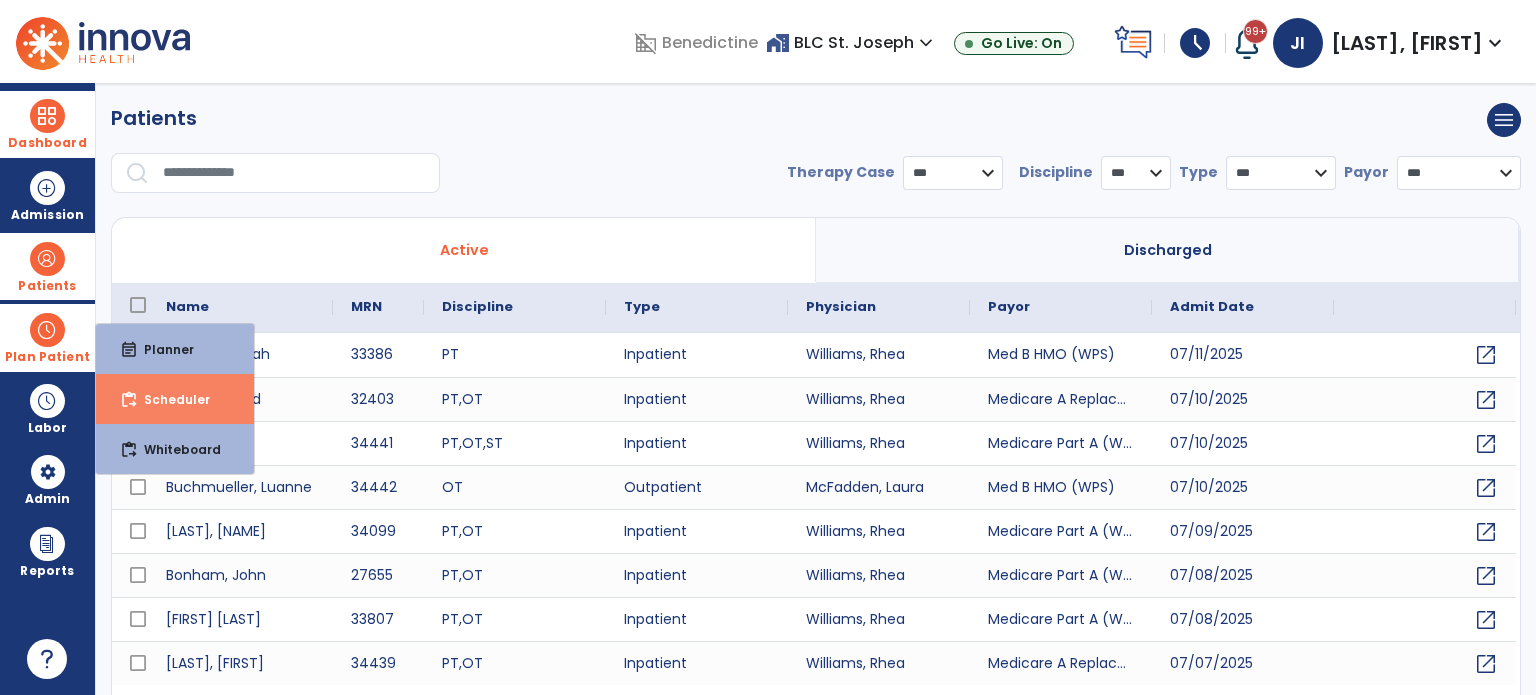 click on "content_paste_go  Scheduler" at bounding box center [175, 399] 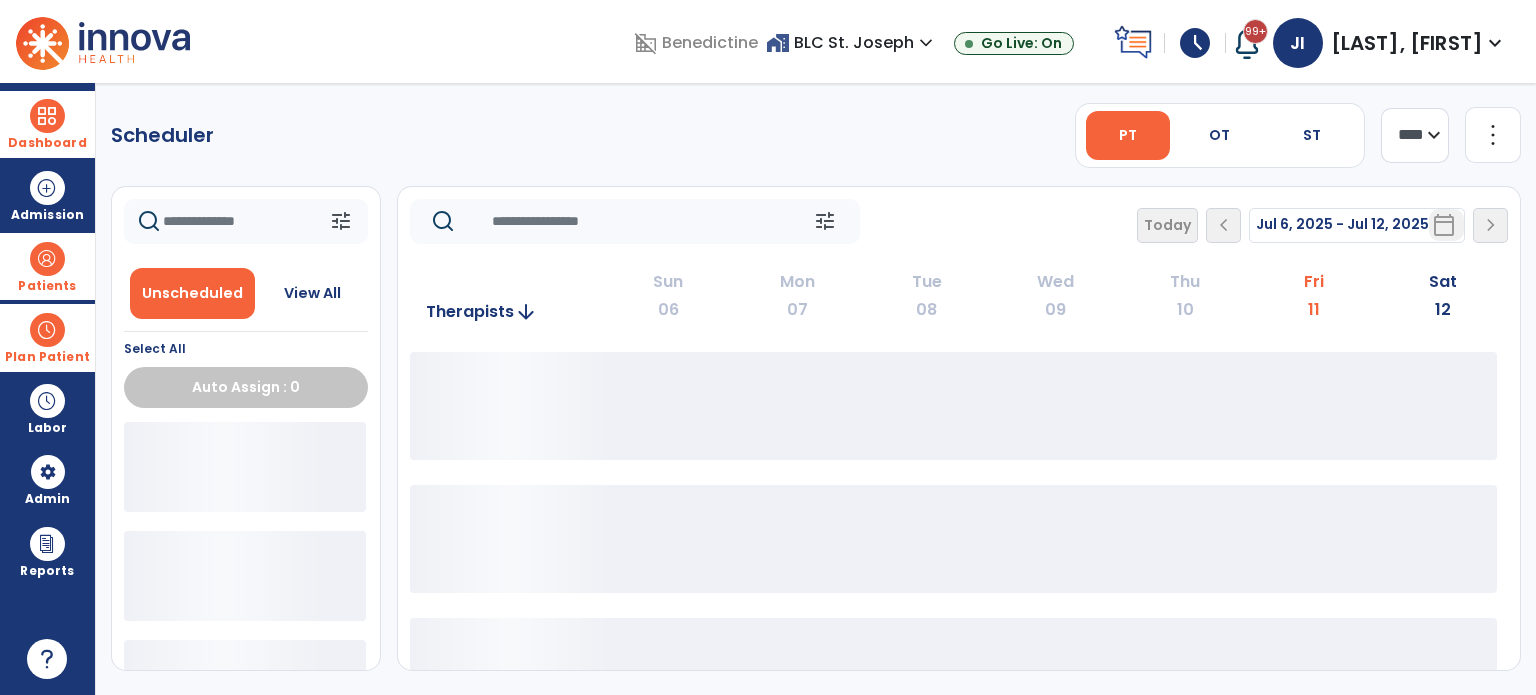 drag, startPoint x: 1400, startPoint y: 135, endPoint x: 1398, endPoint y: 162, distance: 27.073973 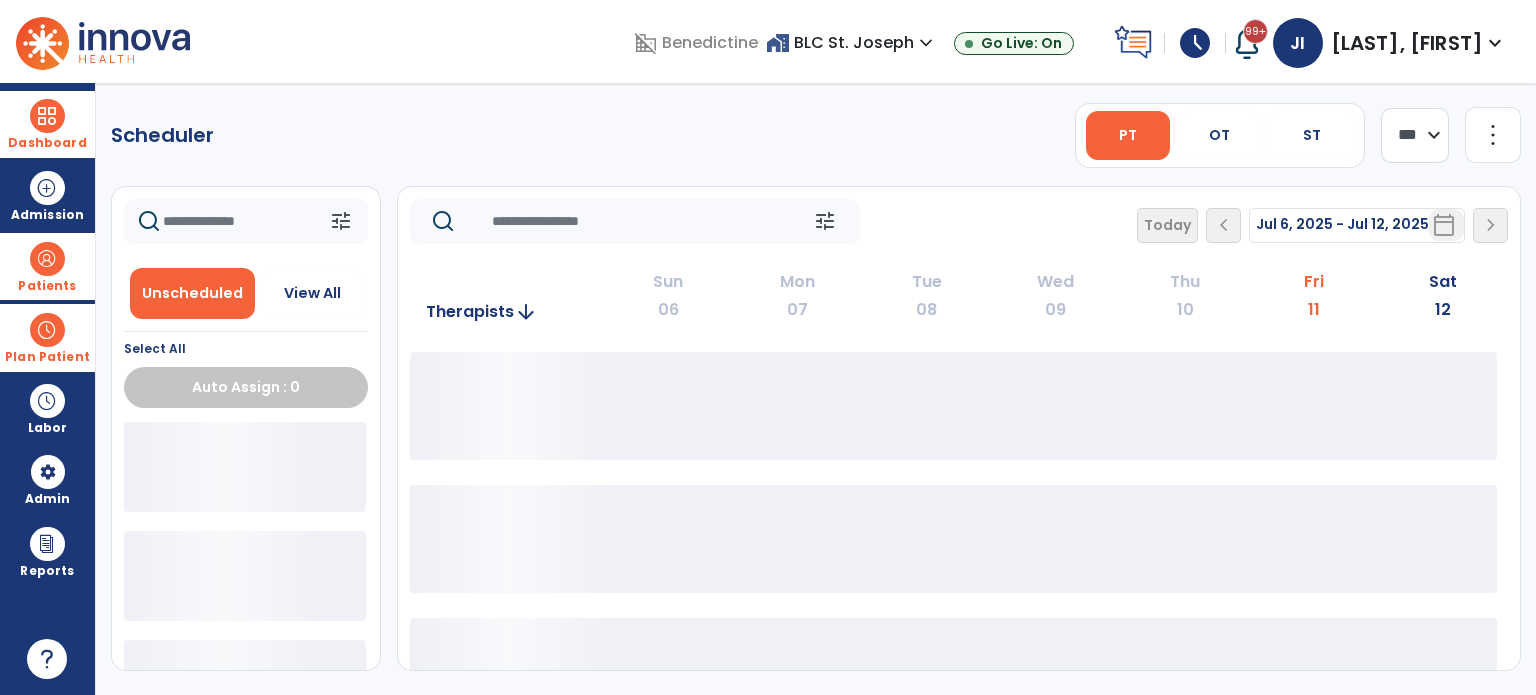 click on "**** ***" 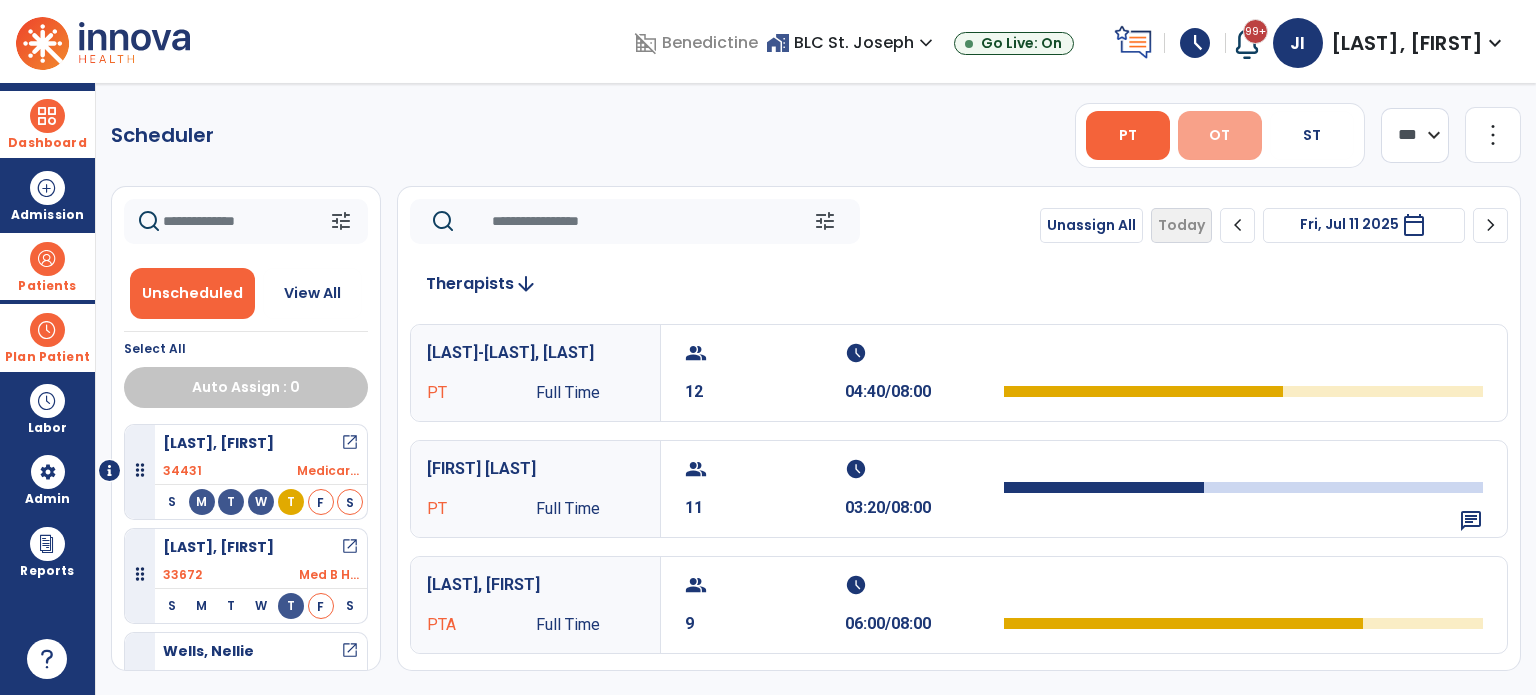 click on "OT" at bounding box center (1219, 135) 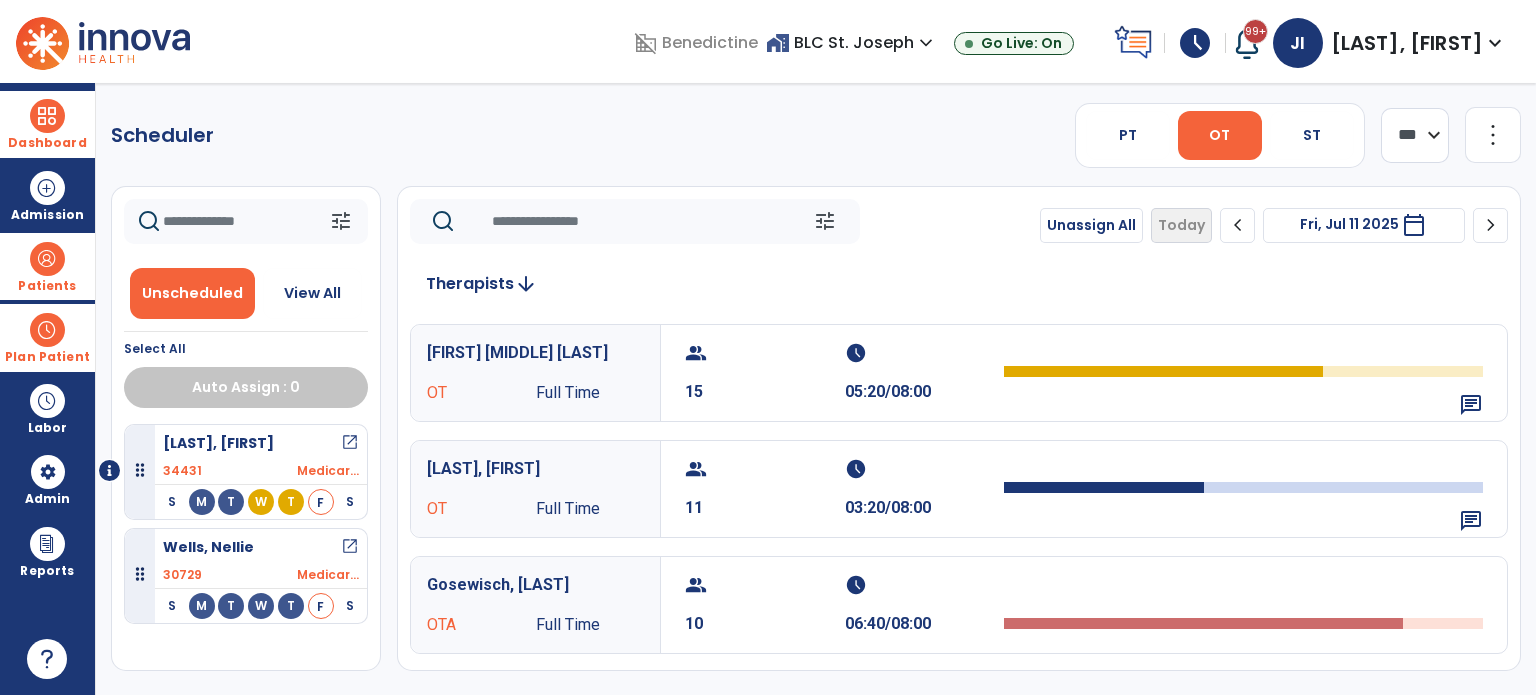 drag, startPoint x: 1494, startPoint y: 231, endPoint x: 1480, endPoint y: 233, distance: 14.142136 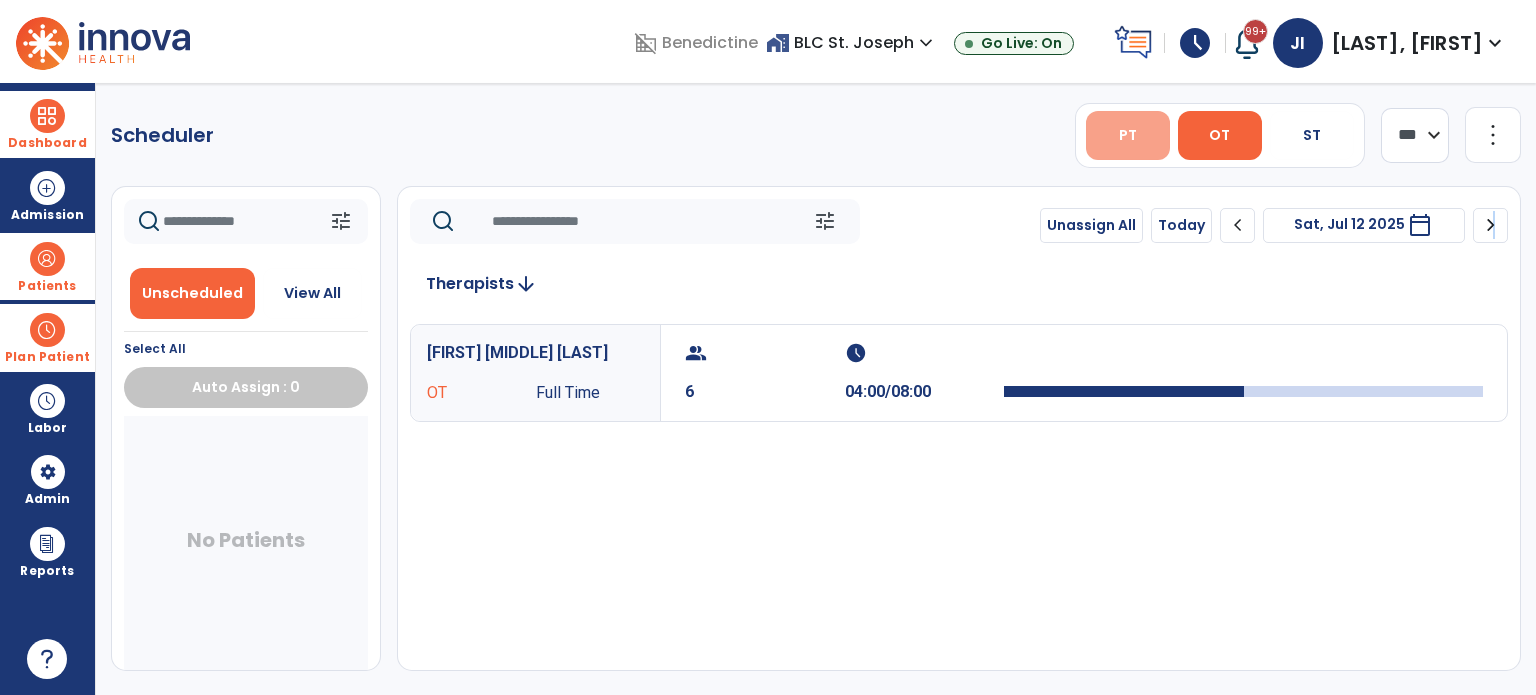 click on "PT" at bounding box center [1128, 135] 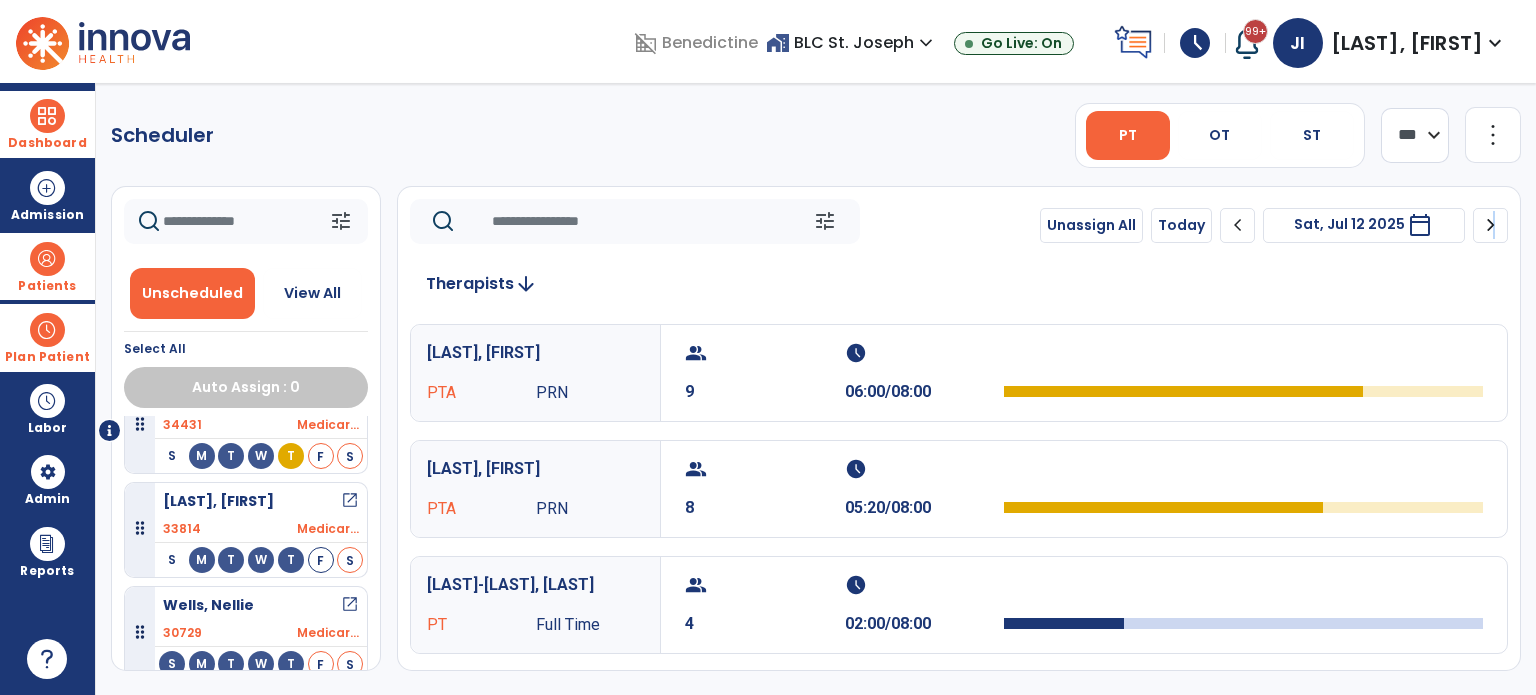 scroll, scrollTop: 0, scrollLeft: 0, axis: both 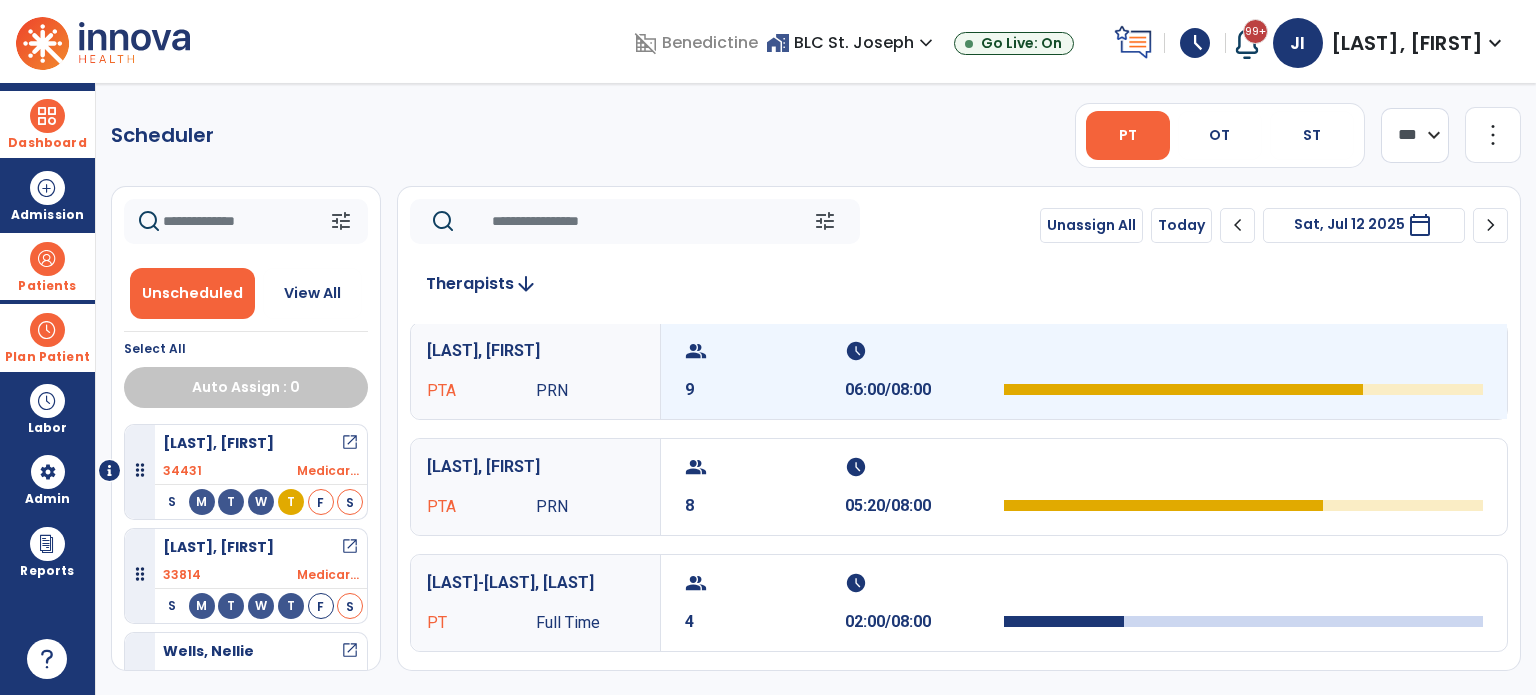 click on "group" at bounding box center [762, 351] 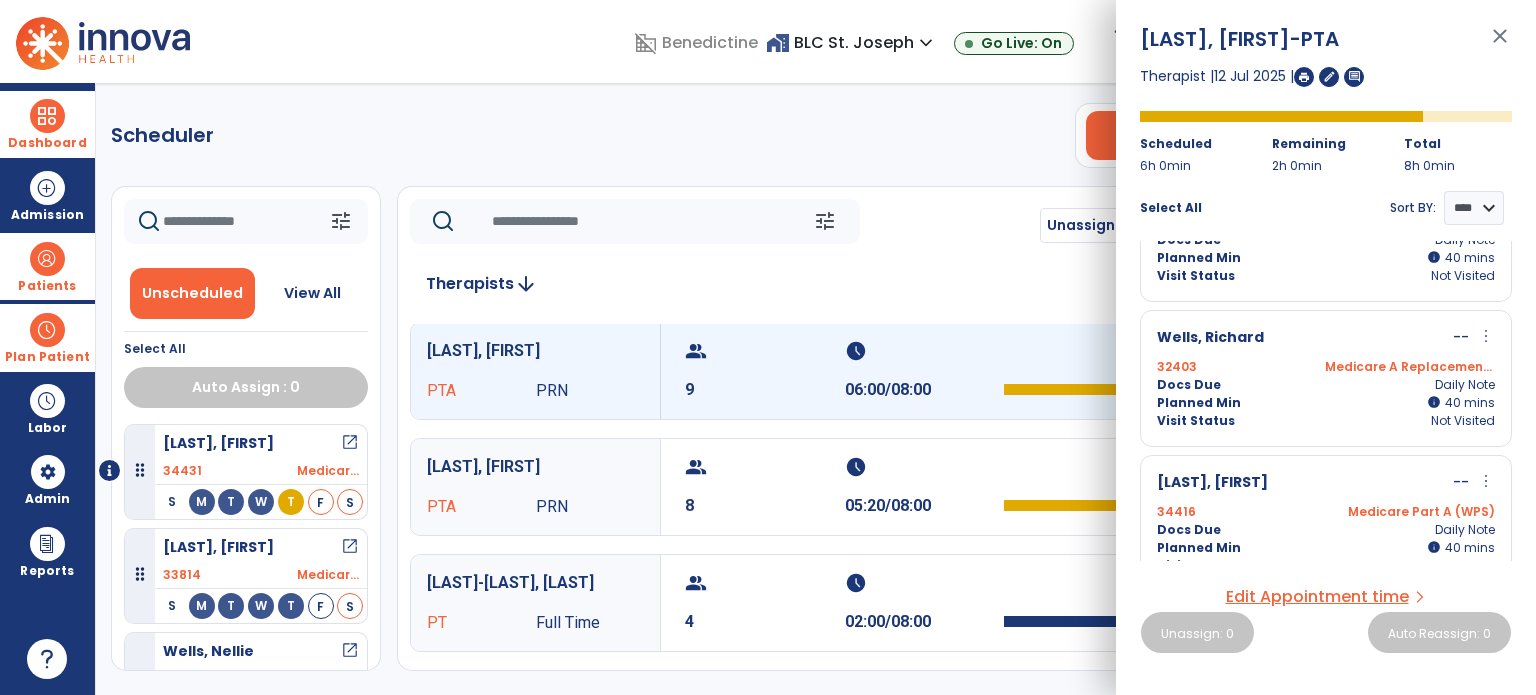 scroll, scrollTop: 979, scrollLeft: 0, axis: vertical 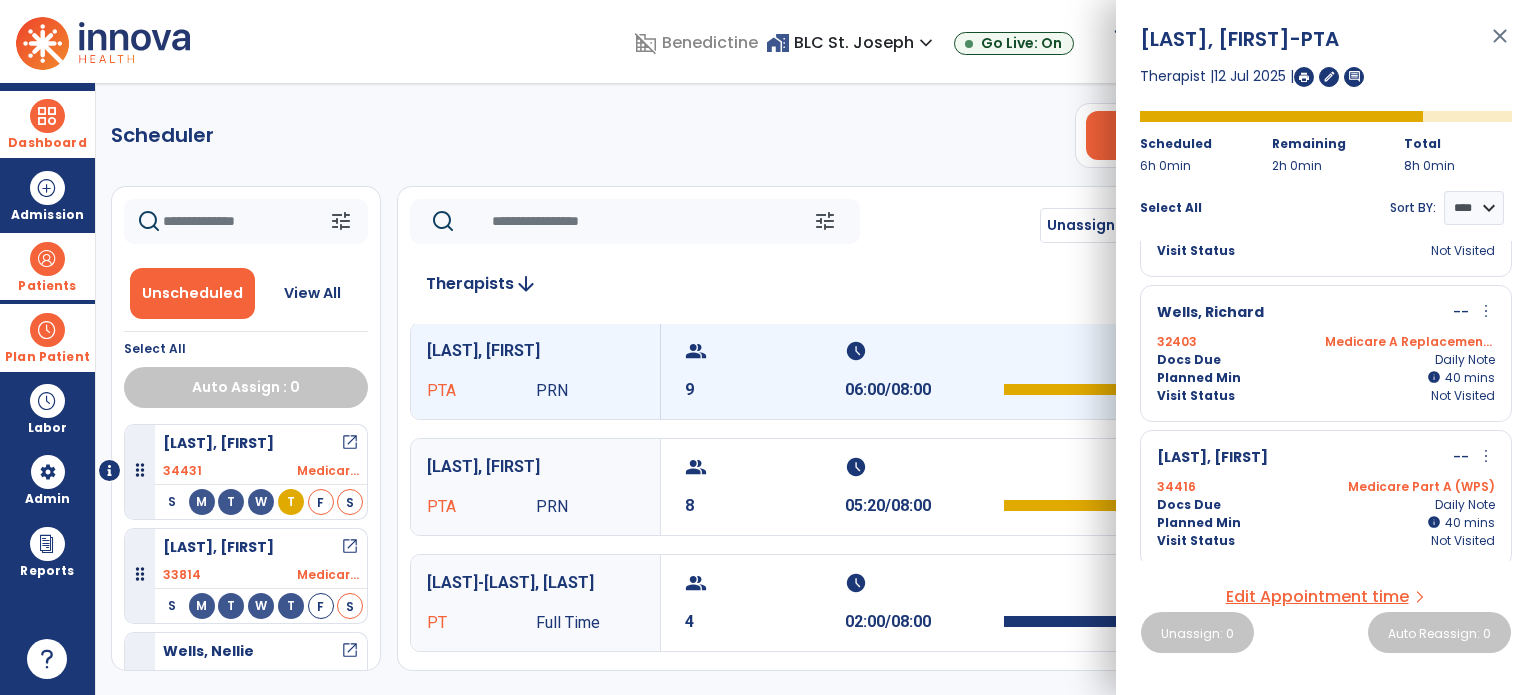 click on "close" at bounding box center [1500, 45] 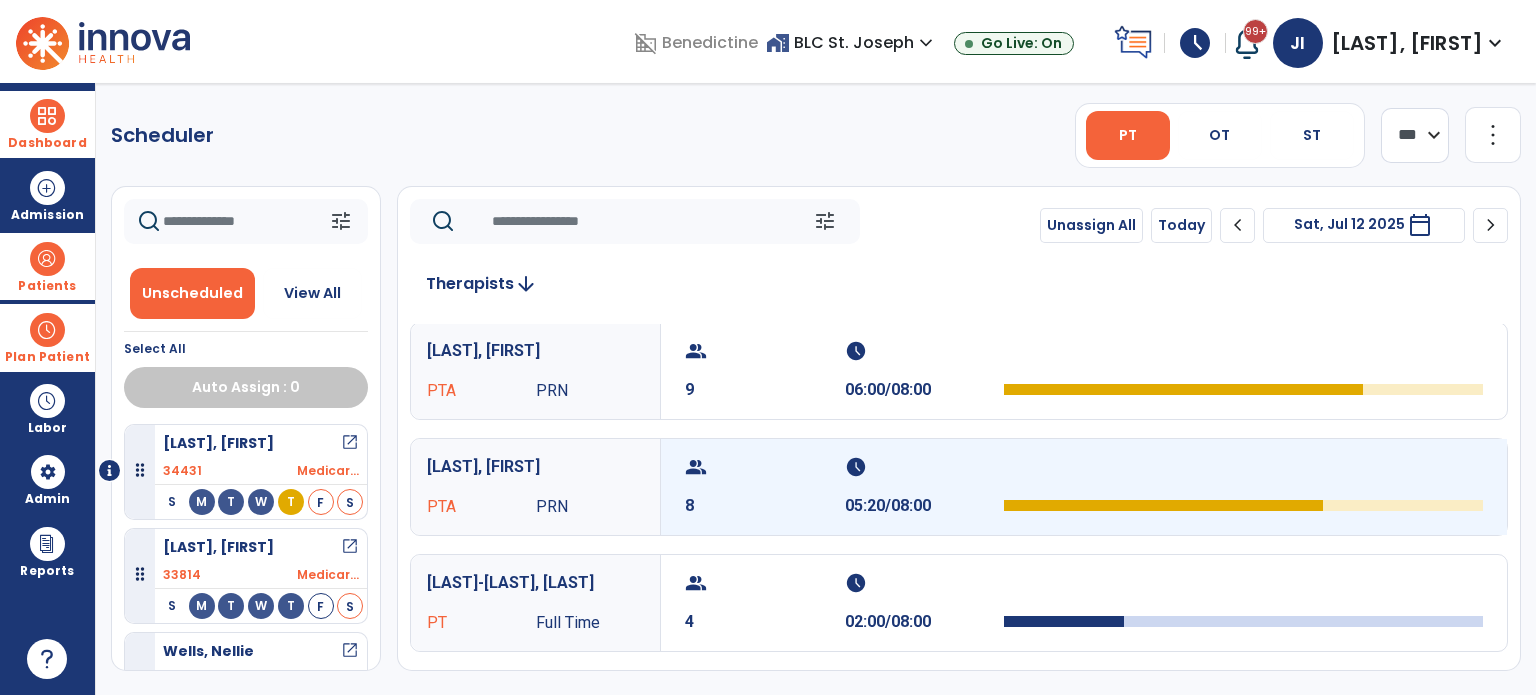 click on "group" at bounding box center [762, 467] 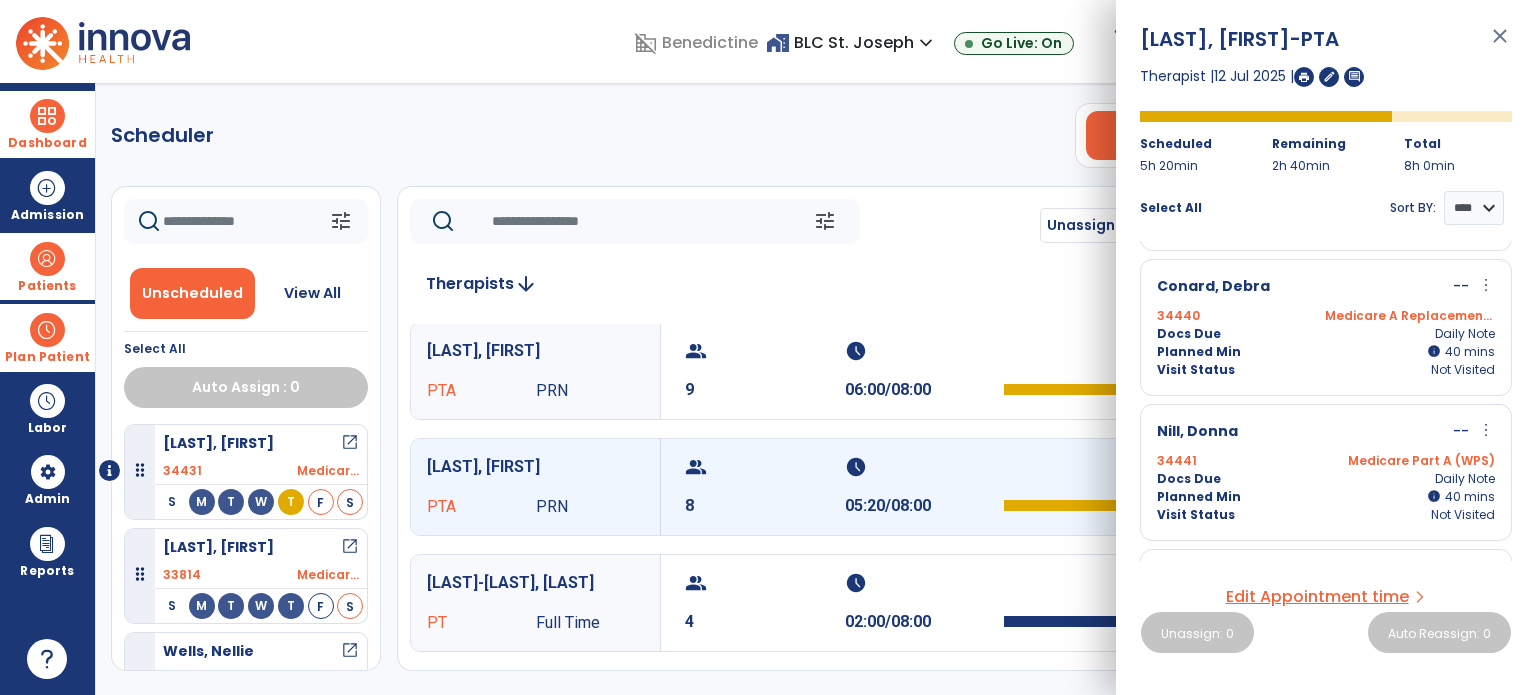 scroll, scrollTop: 0, scrollLeft: 0, axis: both 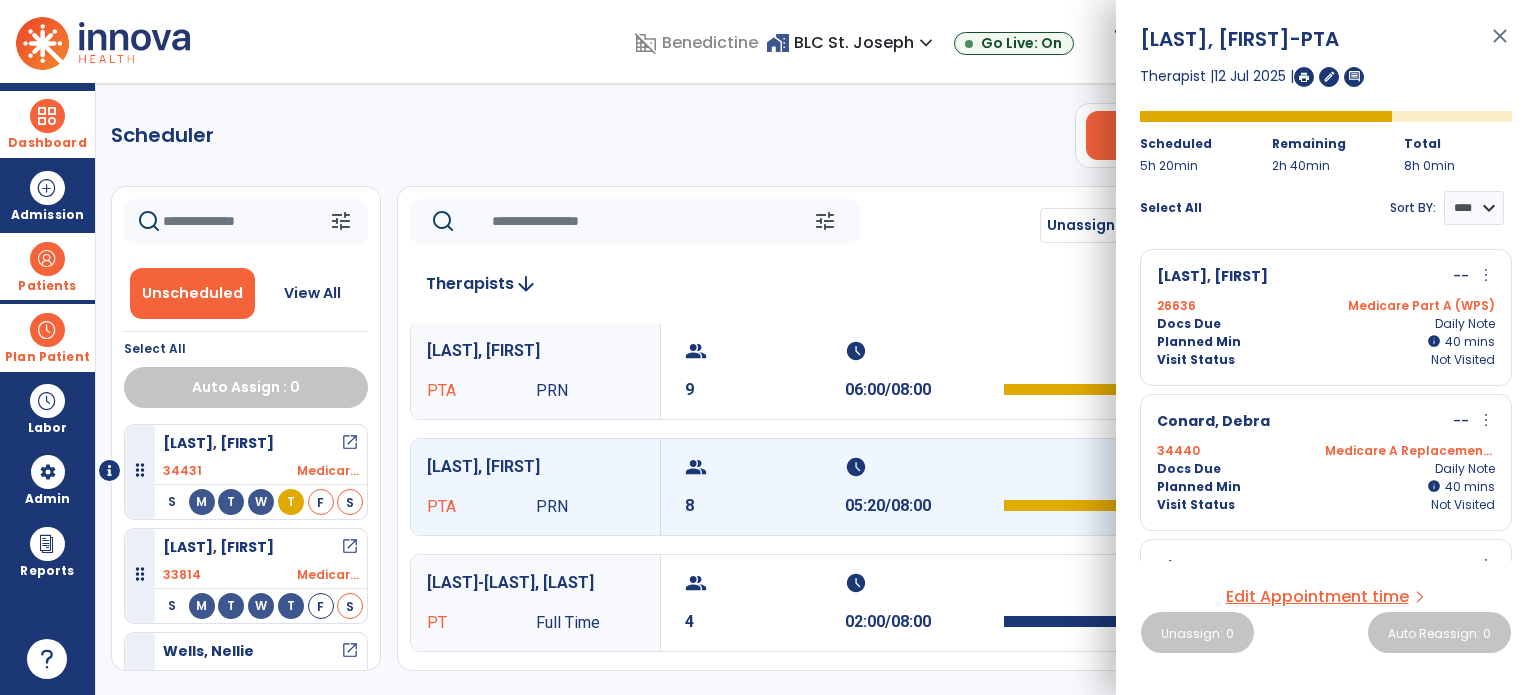 click on "close" at bounding box center (1500, 45) 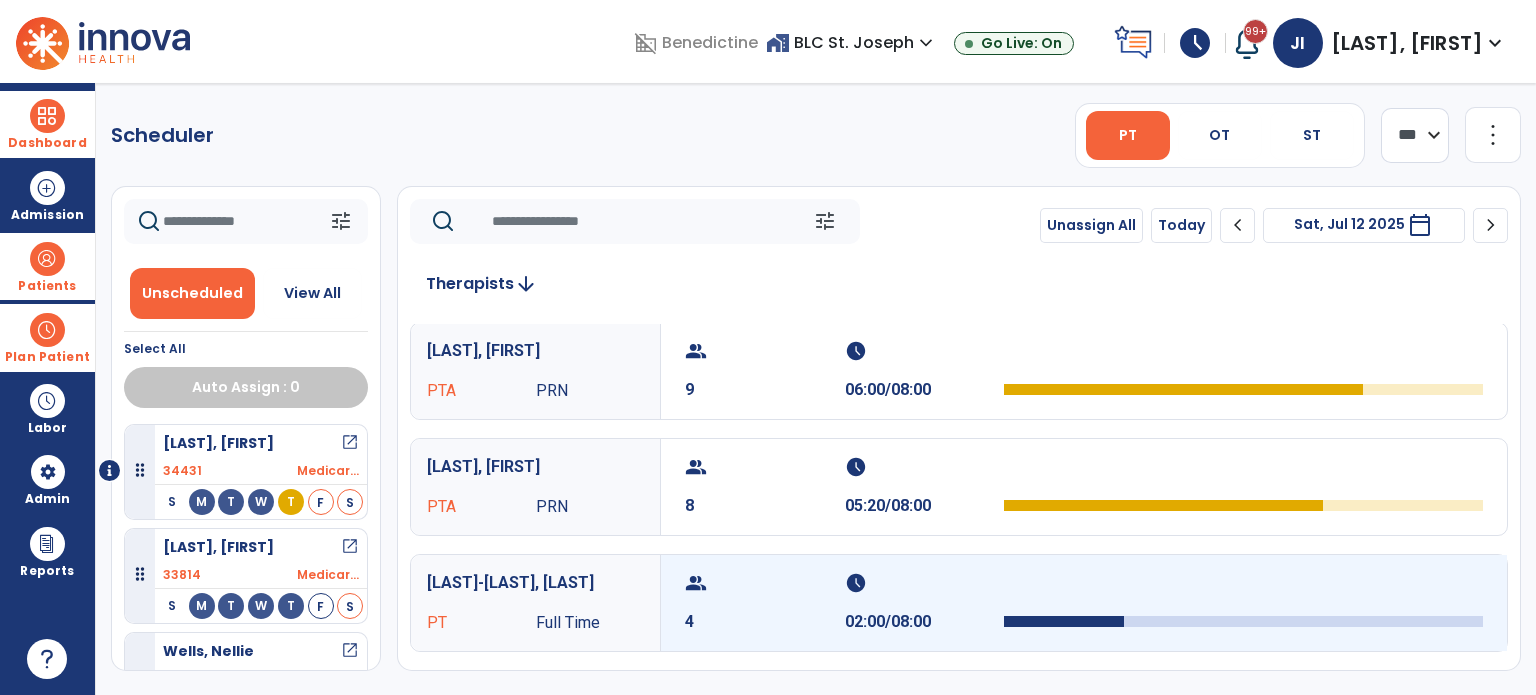 click on "4" at bounding box center (765, 622) 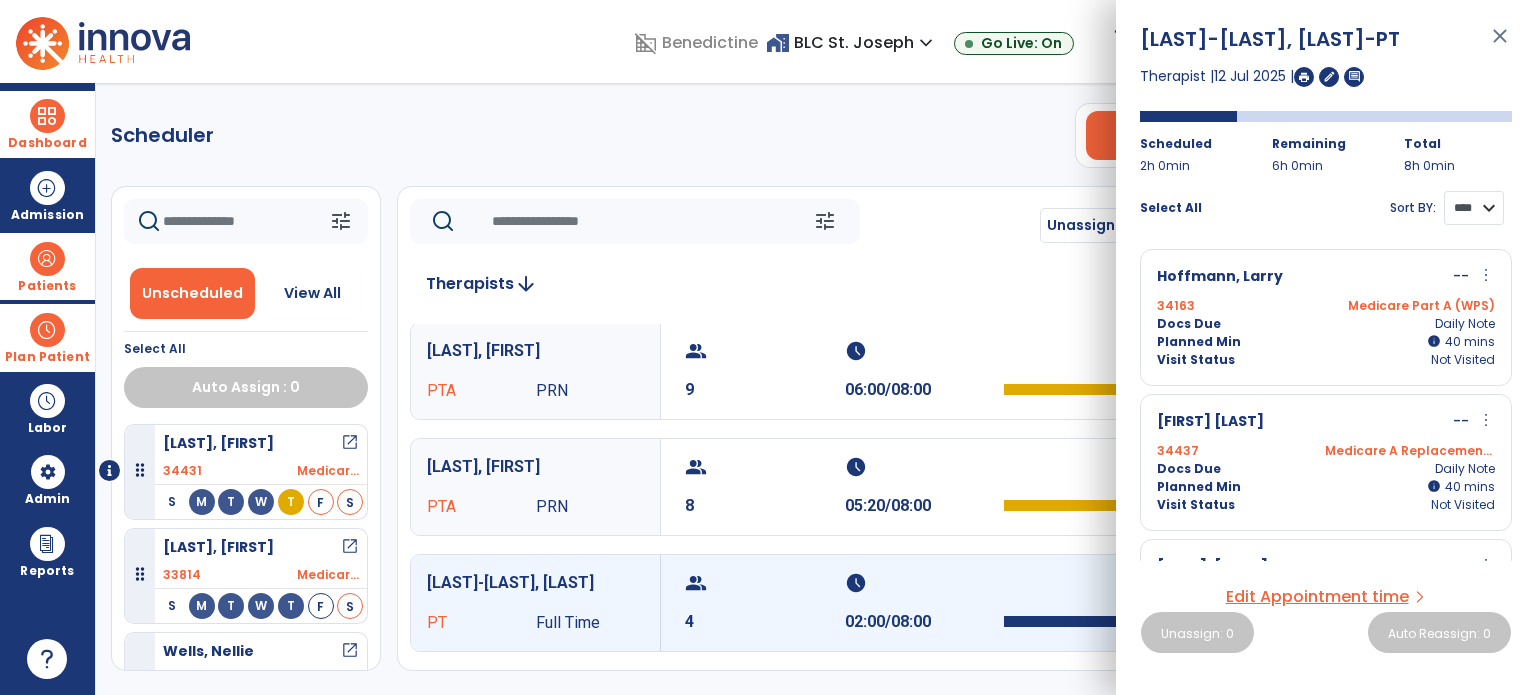 click on "**** ****" at bounding box center [1474, 208] 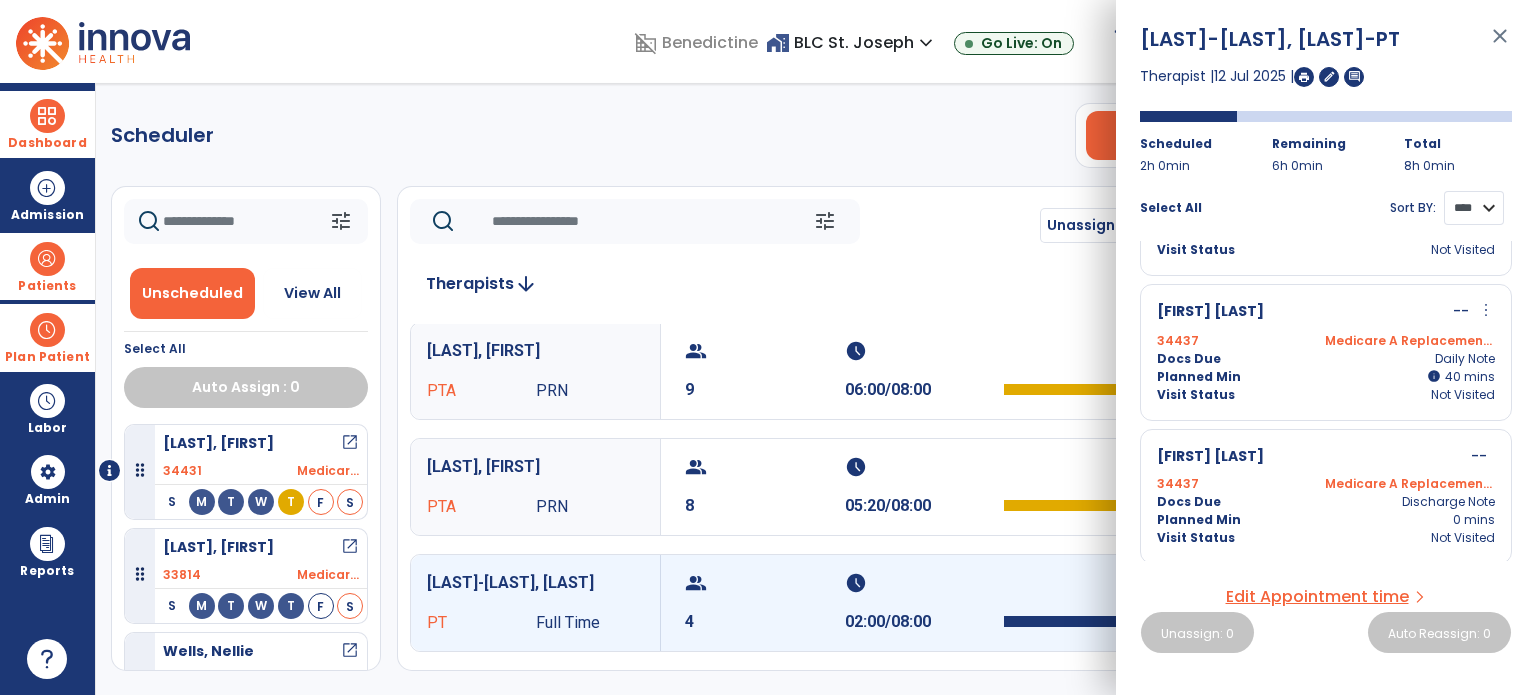 scroll, scrollTop: 0, scrollLeft: 0, axis: both 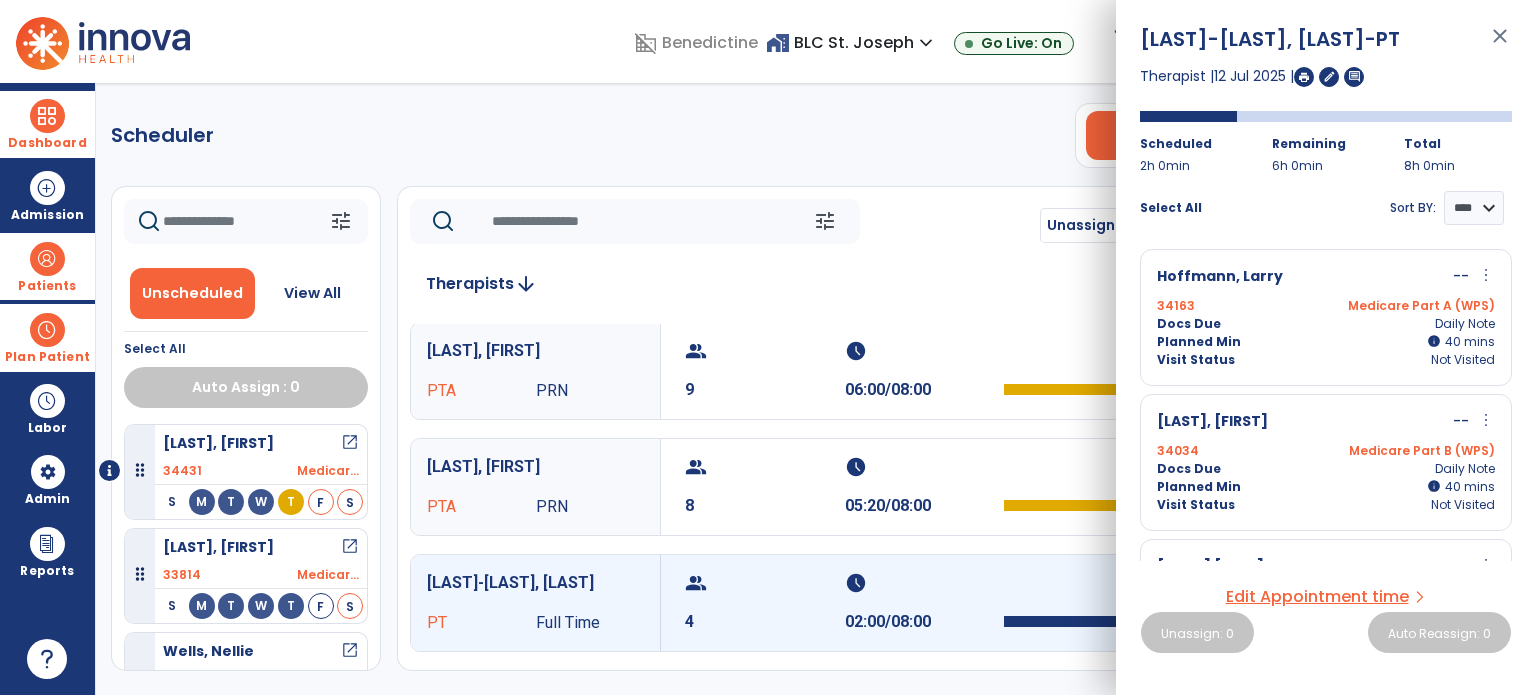 click on "close" at bounding box center (1500, 45) 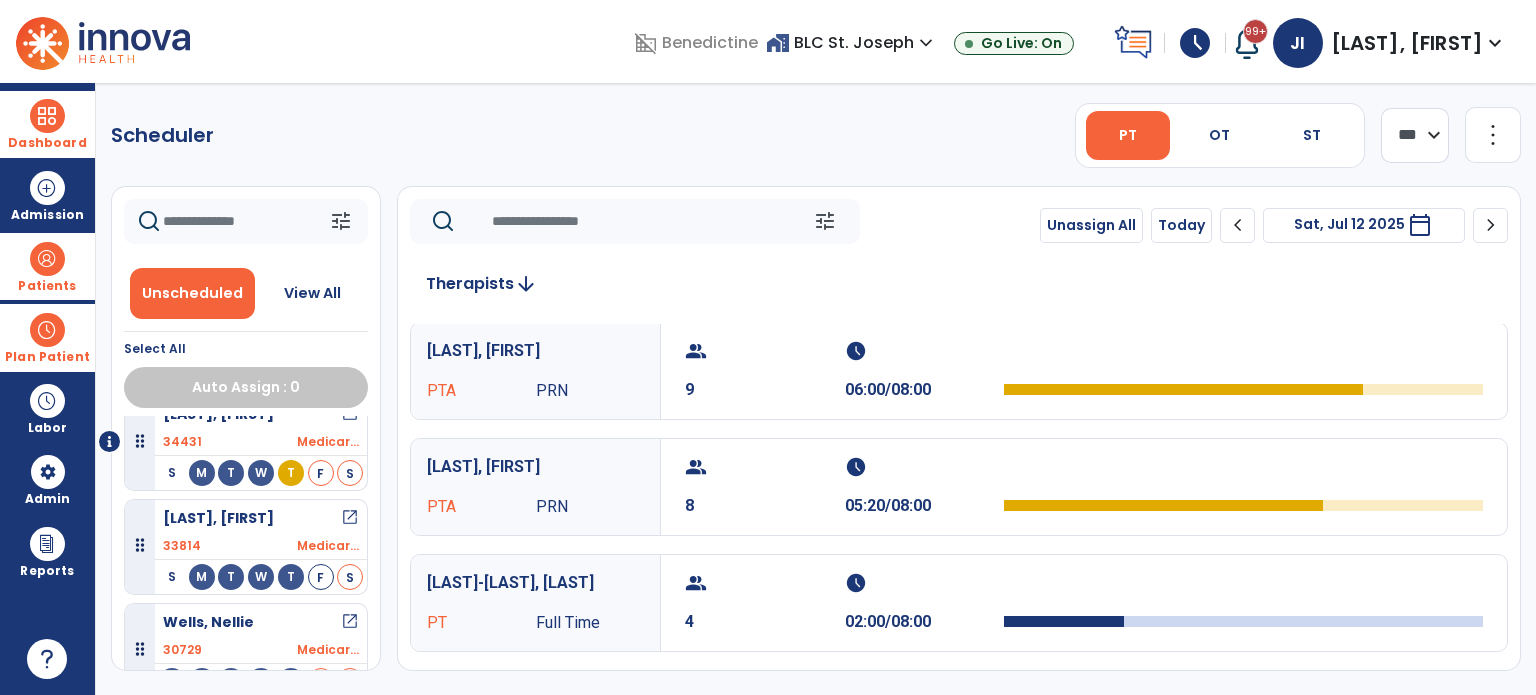 scroll, scrollTop: 46, scrollLeft: 0, axis: vertical 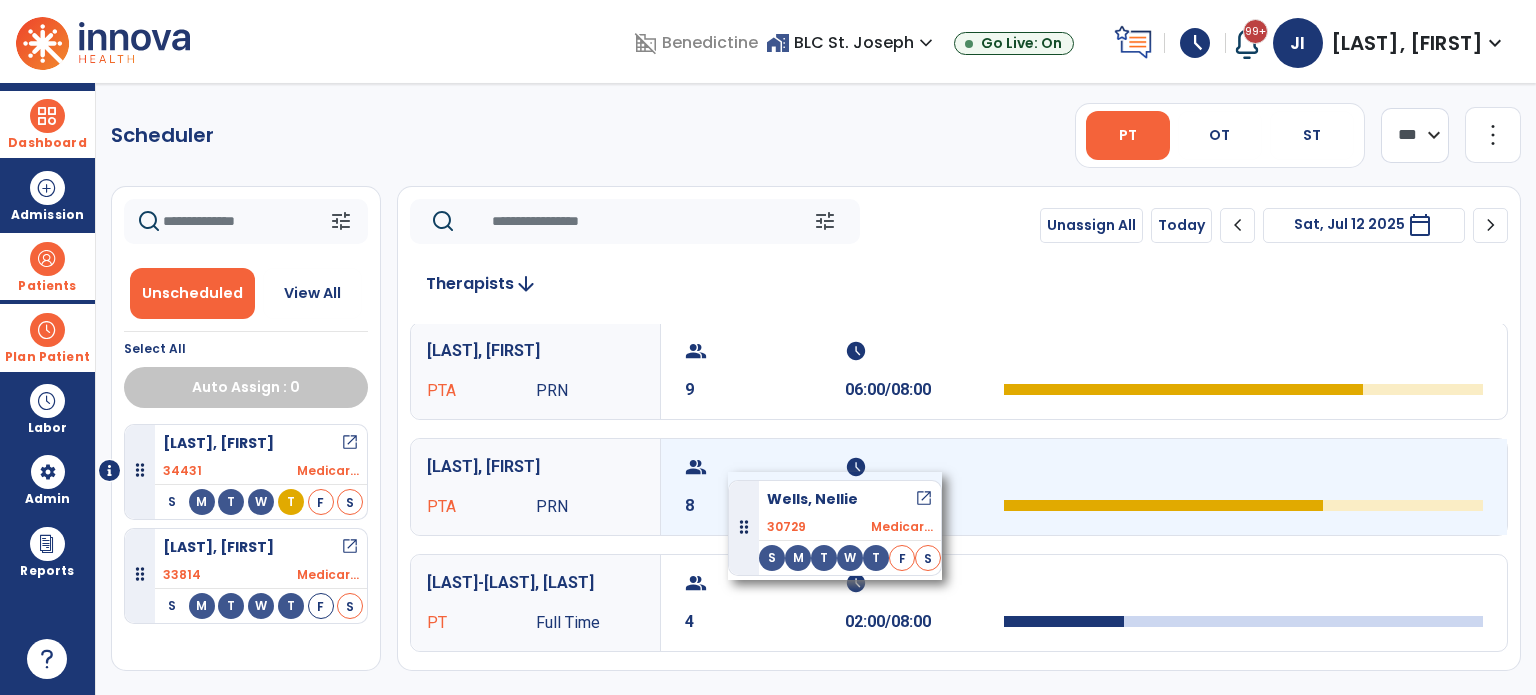 drag, startPoint x: 269, startPoint y: 606, endPoint x: 733, endPoint y: 471, distance: 483.2401 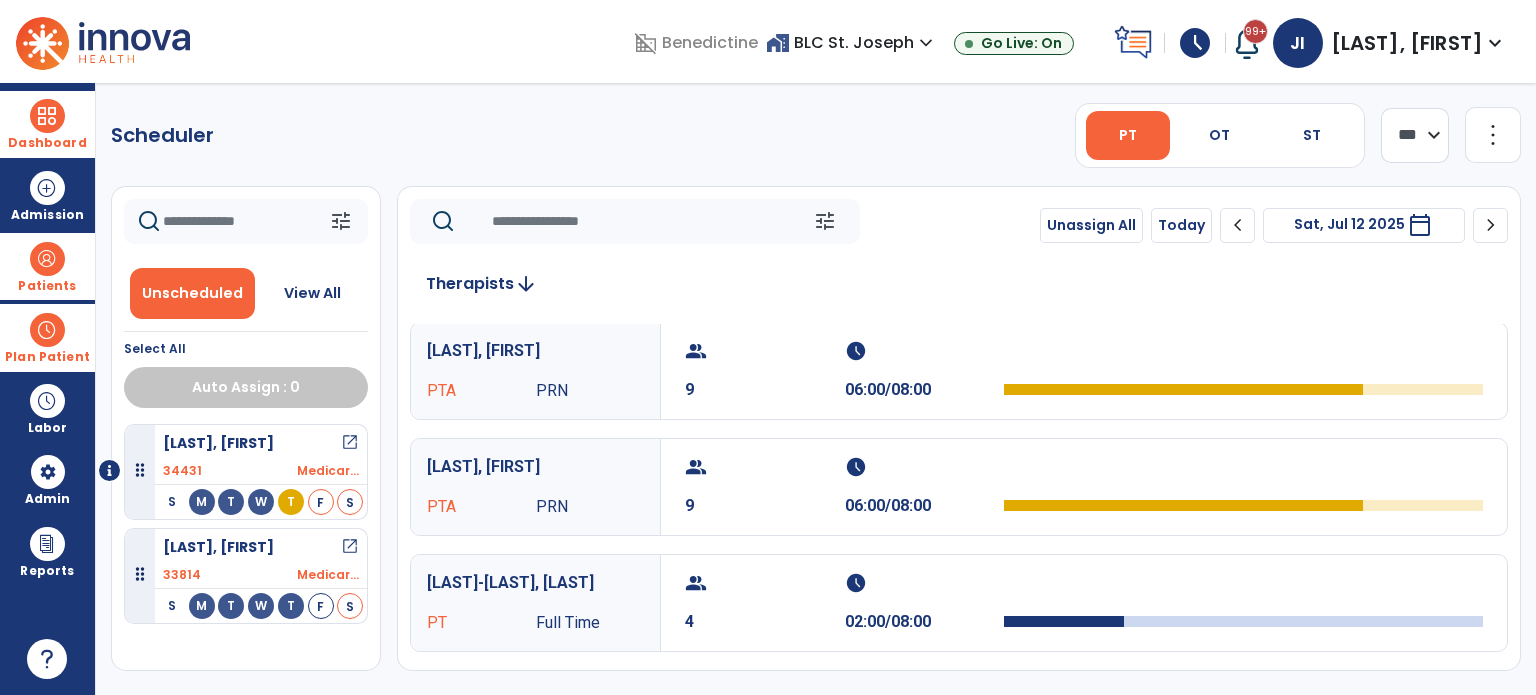 click on "chevron_right" 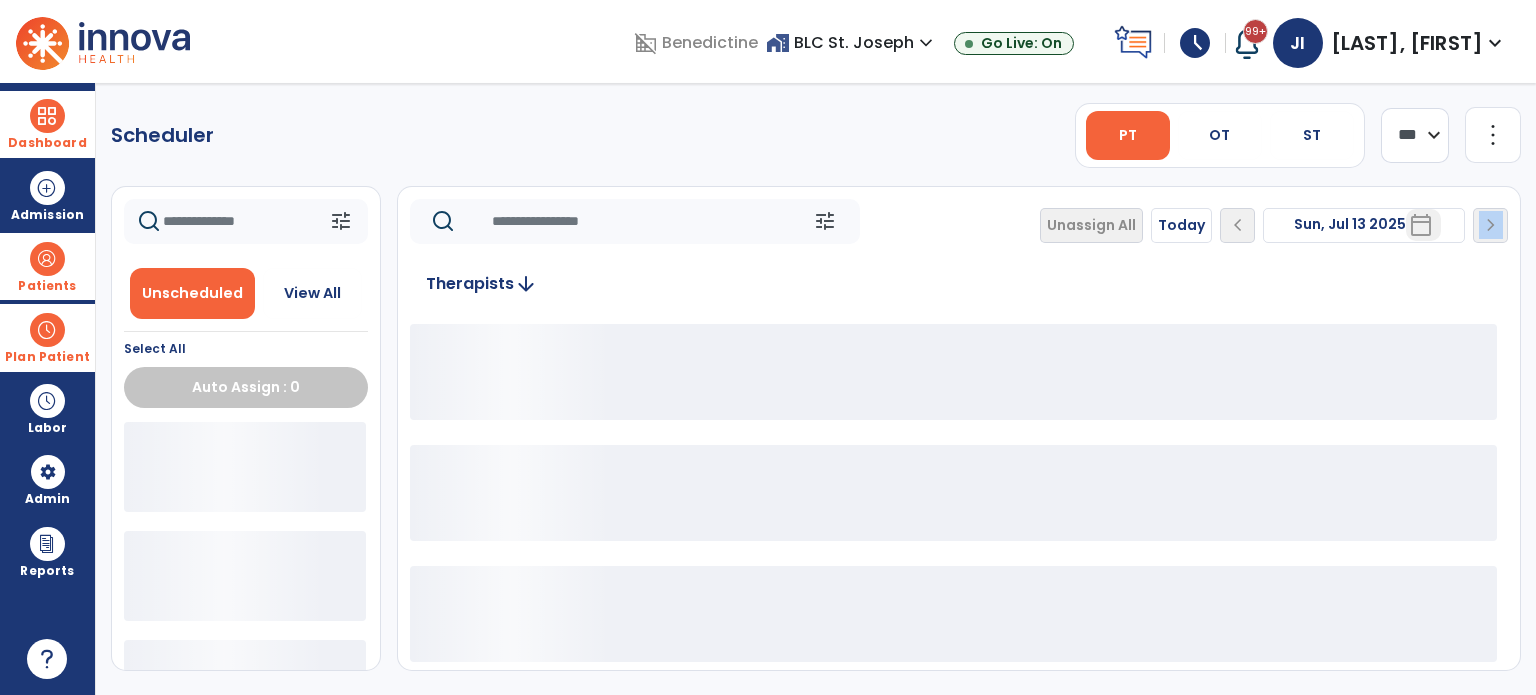 click on "Unassign All   Today  chevron_left Sun, Jul 13 2025  *********  calendar_today  chevron_right" 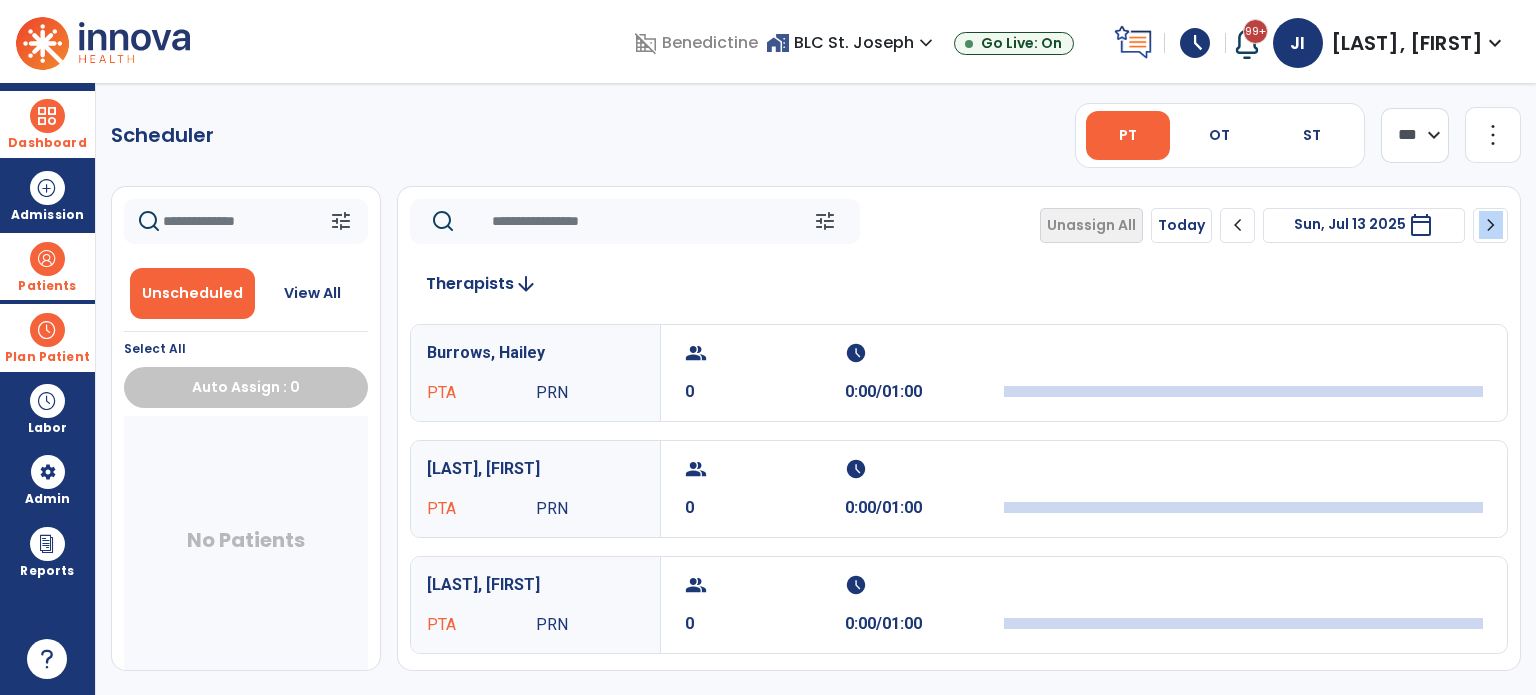 click on "chevron_right" 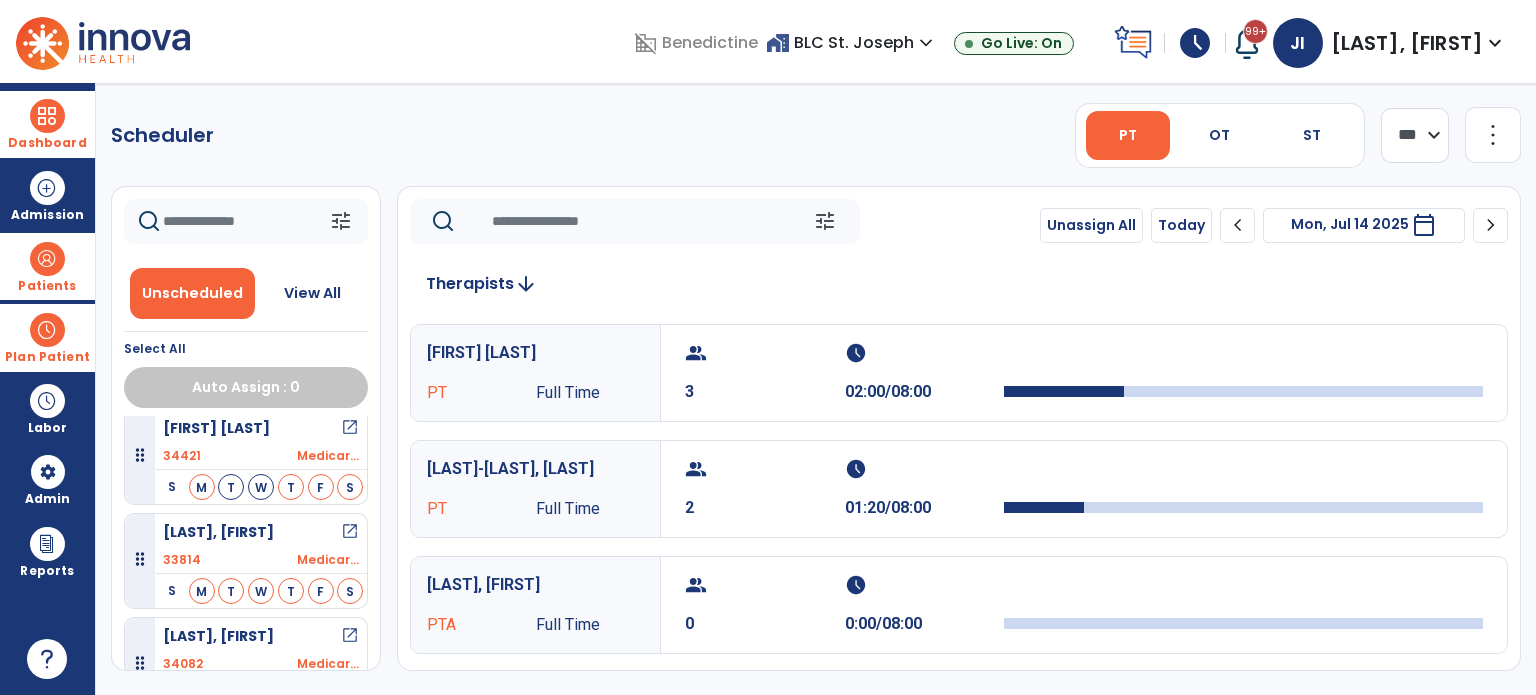 scroll, scrollTop: 3100, scrollLeft: 0, axis: vertical 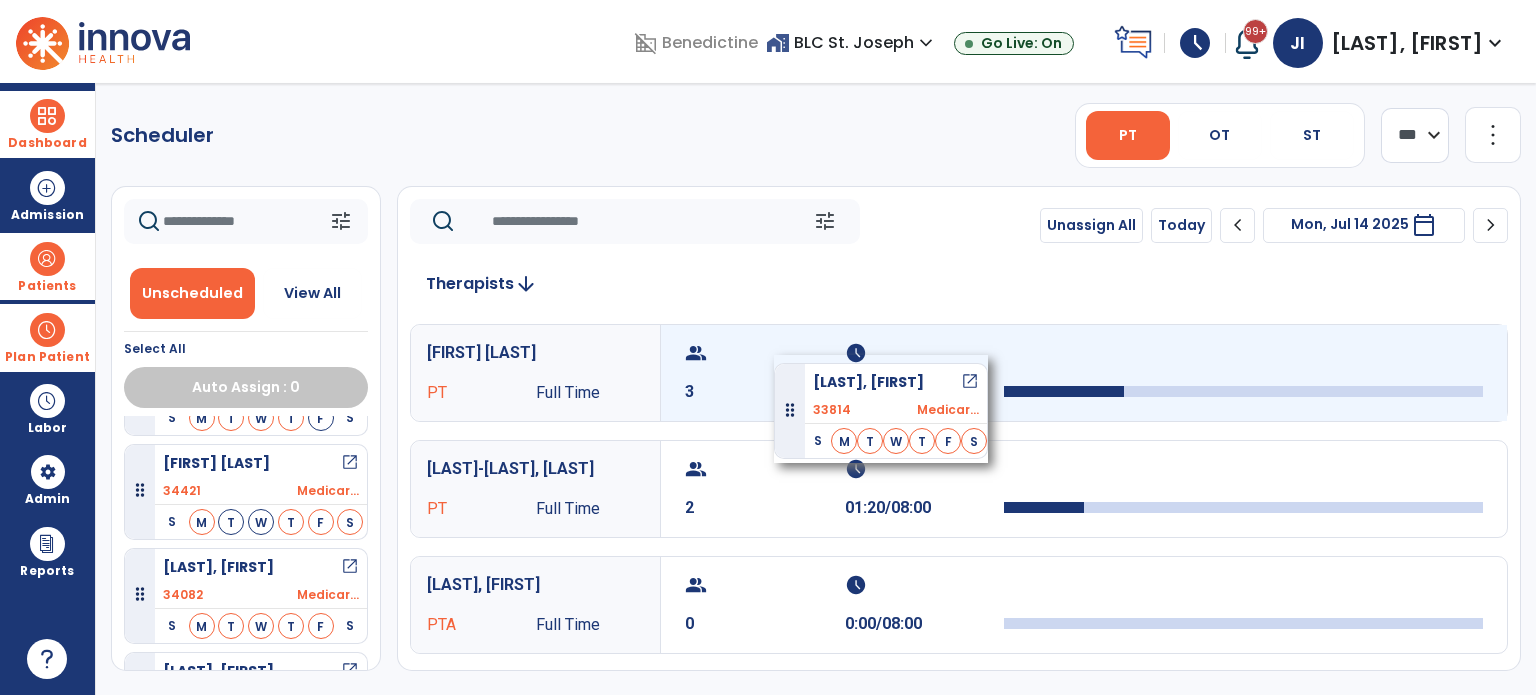 drag, startPoint x: 231, startPoint y: 559, endPoint x: 774, endPoint y: 355, distance: 580.056 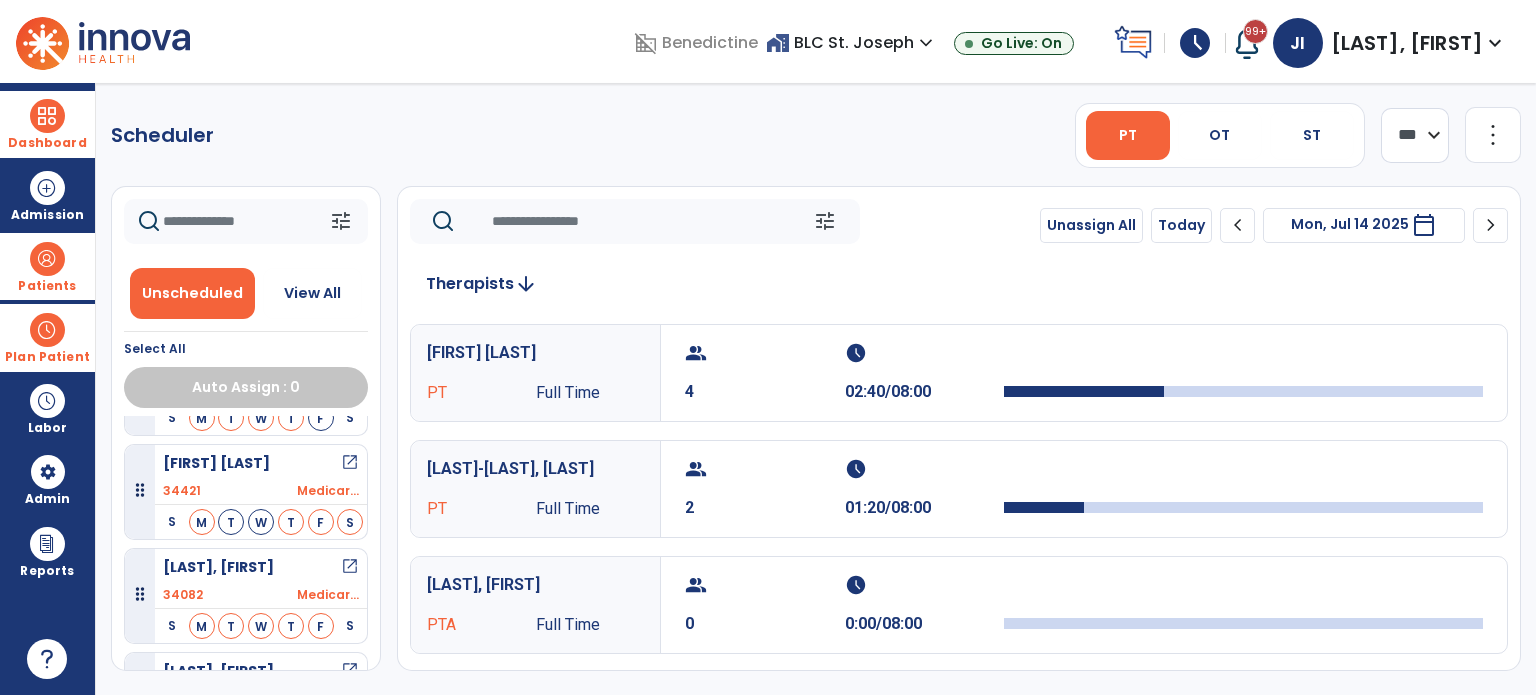 click on "group" at bounding box center (762, 353) 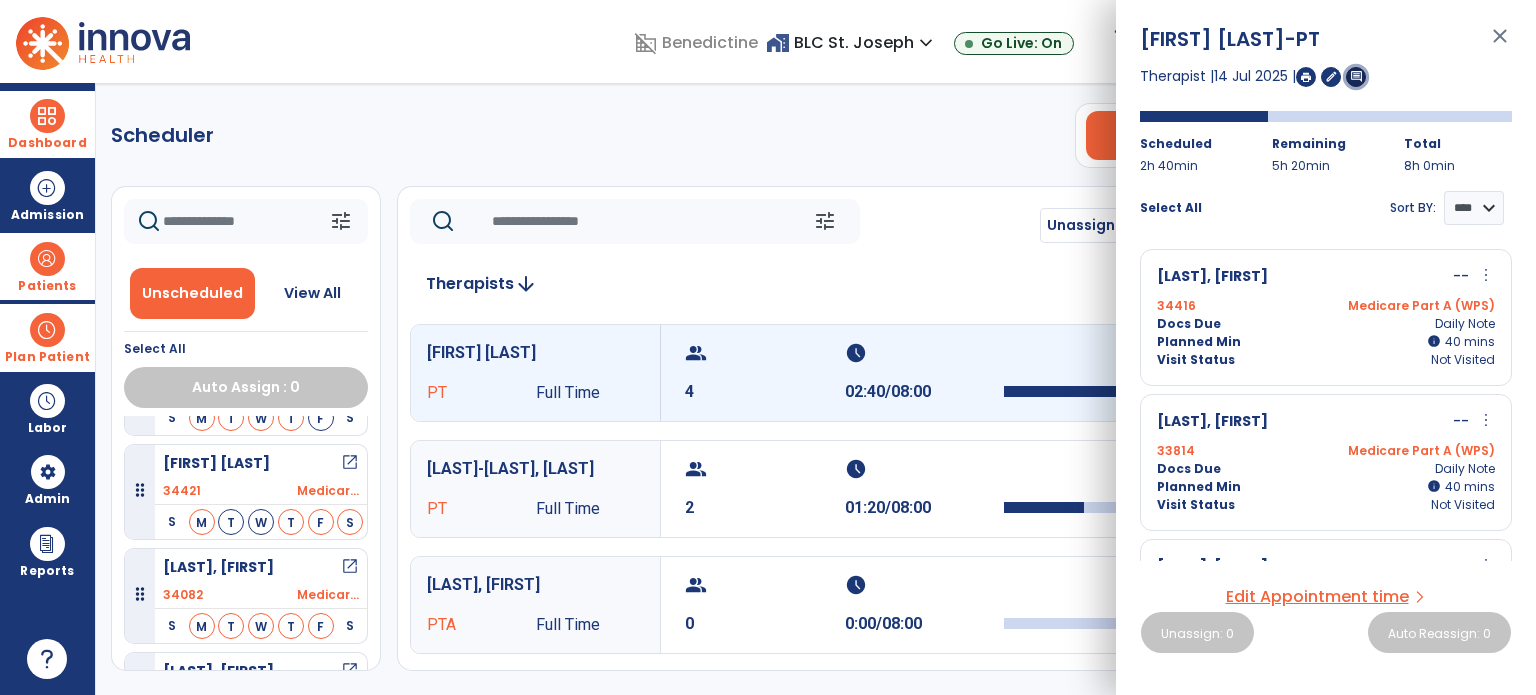 click on "comment" at bounding box center [1356, 76] 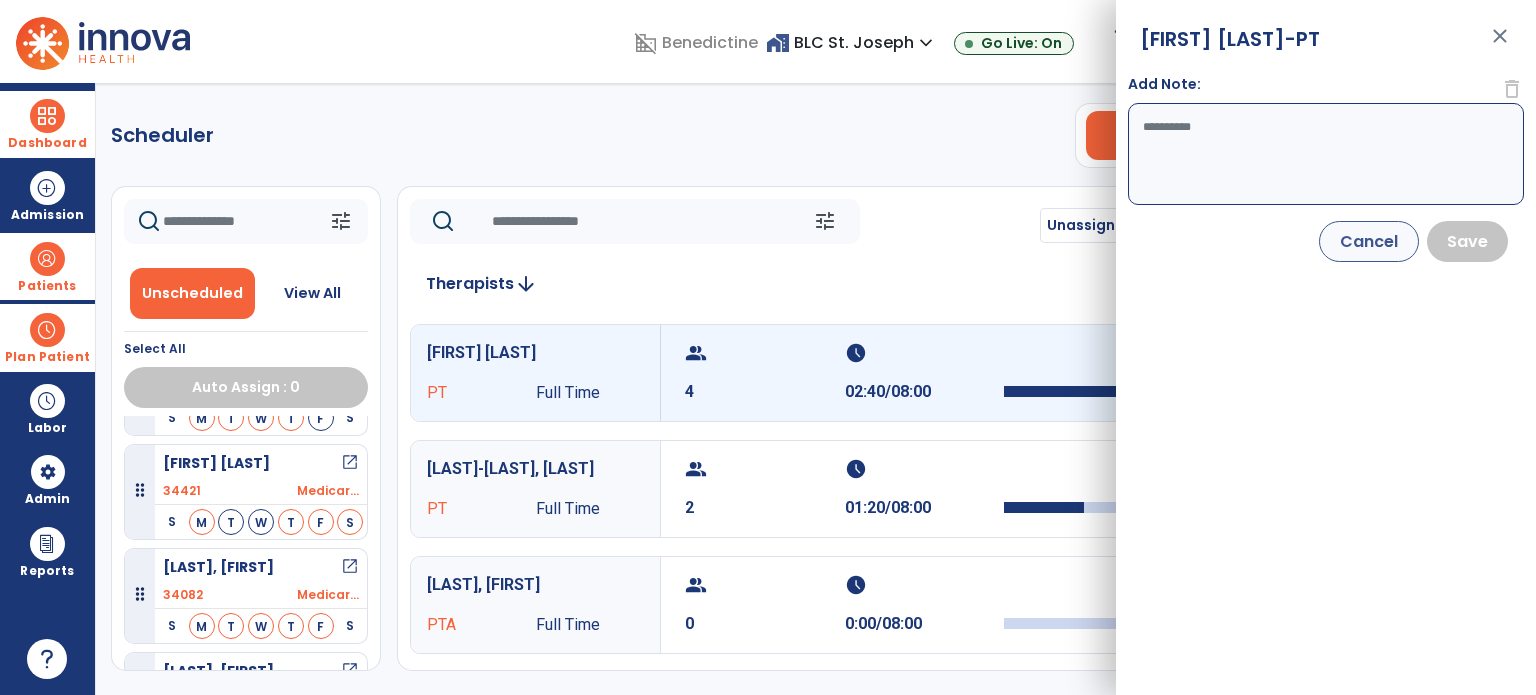 click on "Add Note:" at bounding box center [1326, 154] 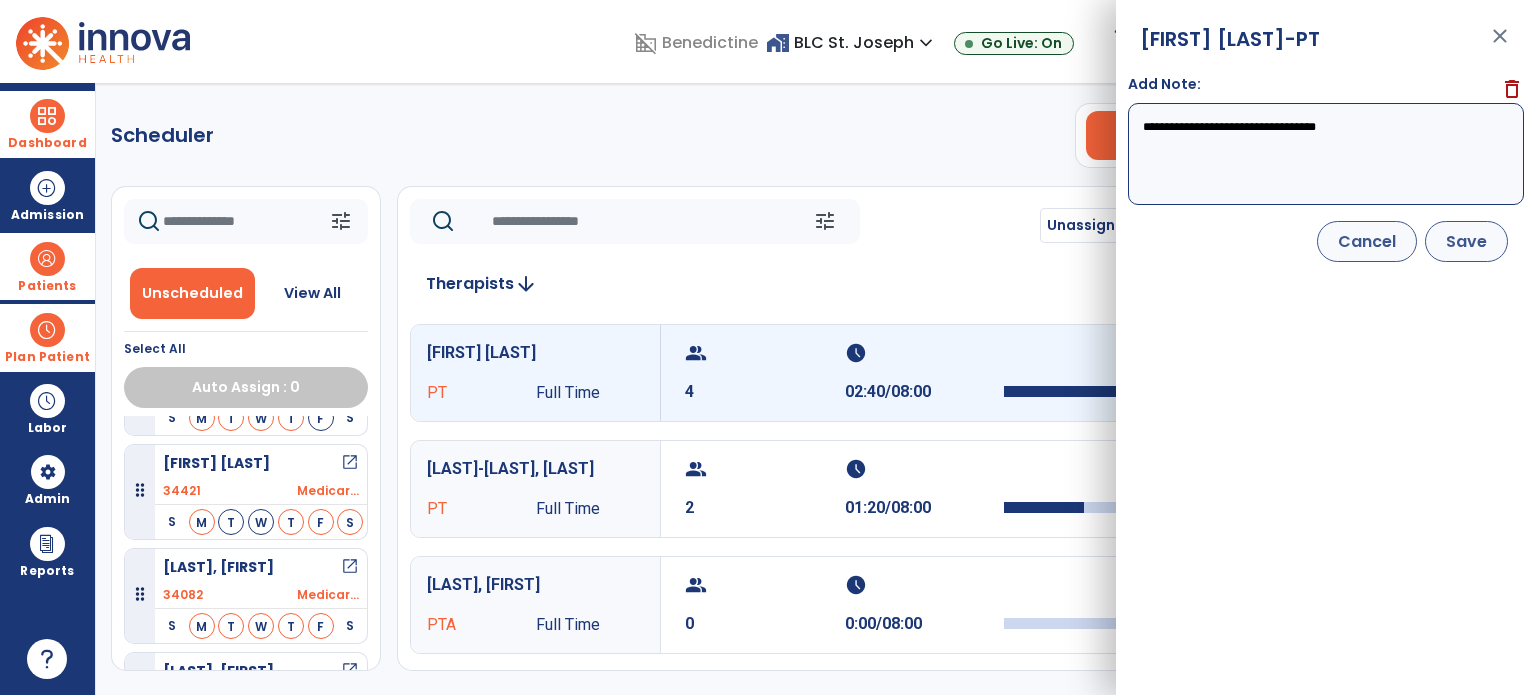 type on "**********" 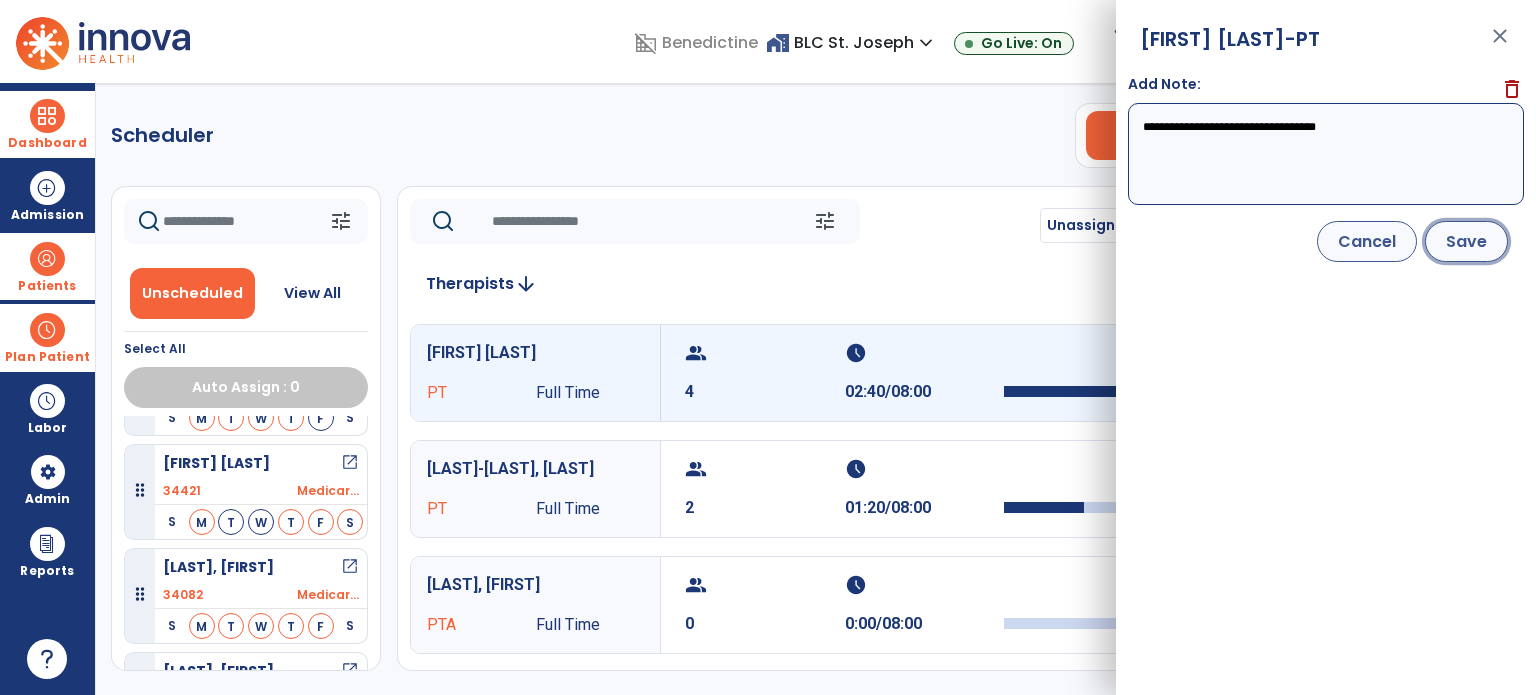 click on "Save" at bounding box center [1466, 241] 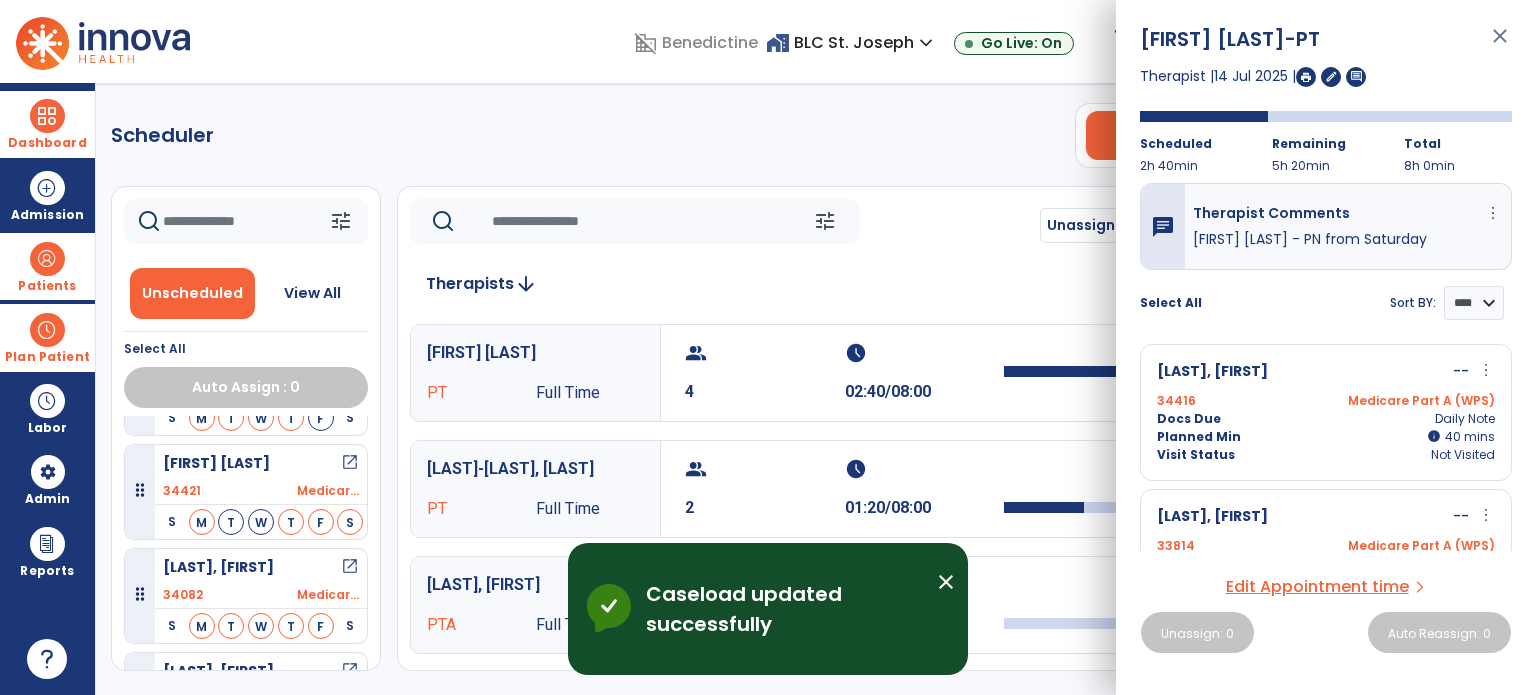 click on "close" at bounding box center (1500, 45) 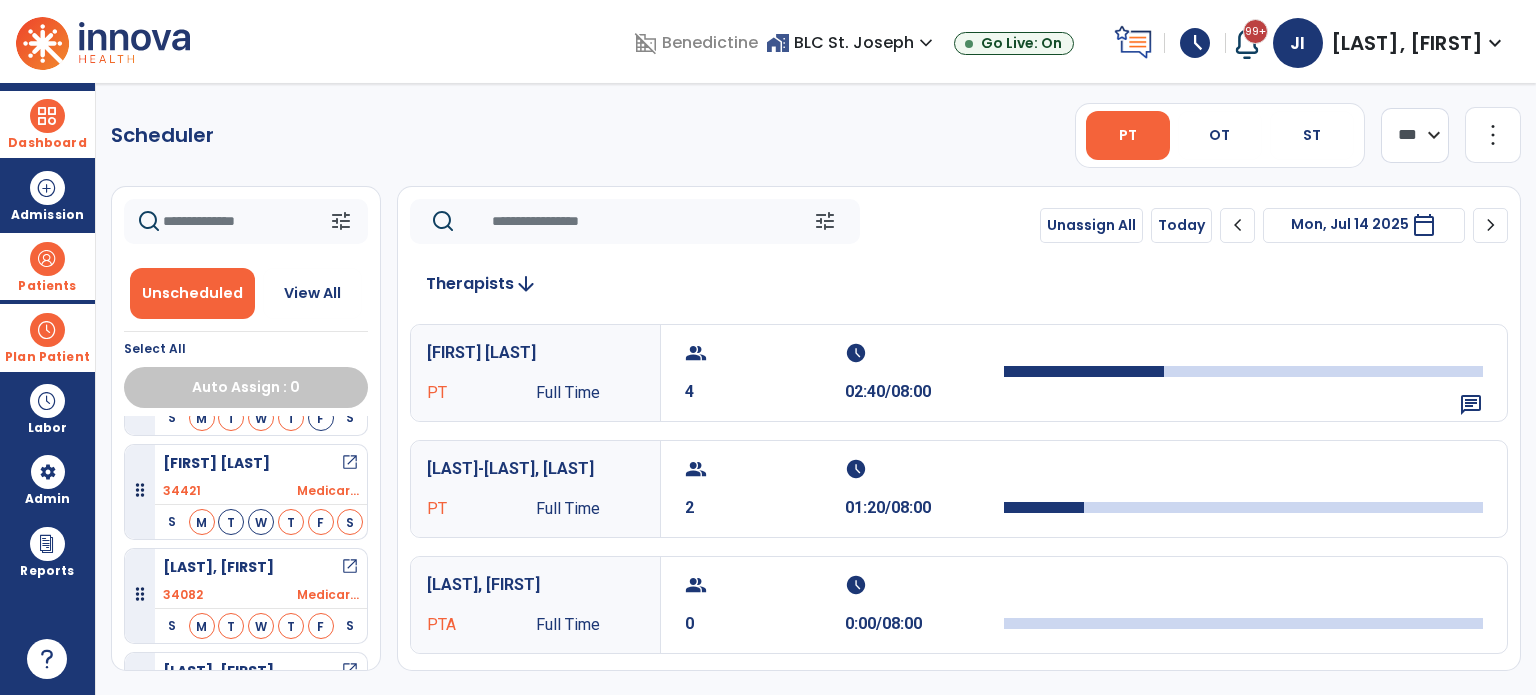 click on "Plan Patient" at bounding box center (47, 337) 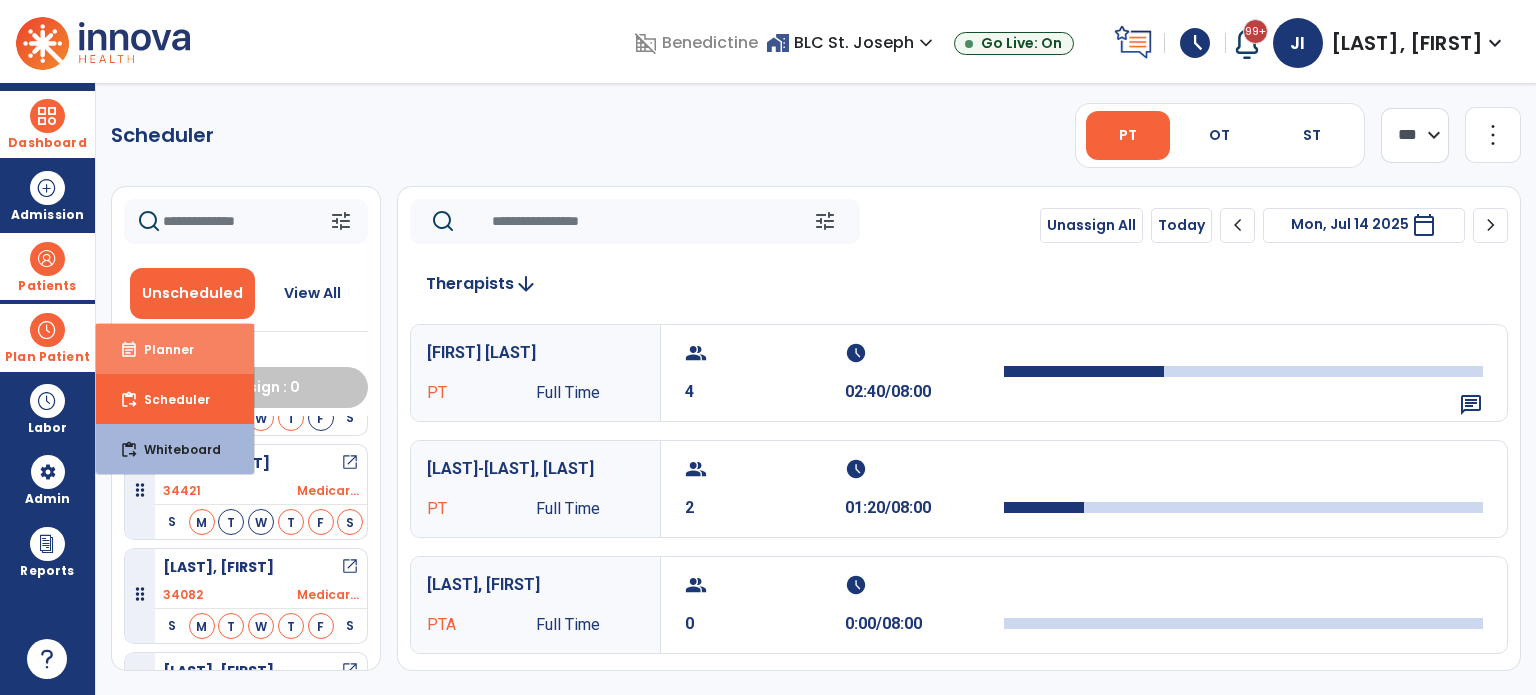 click on "event_note  Planner" at bounding box center [175, 349] 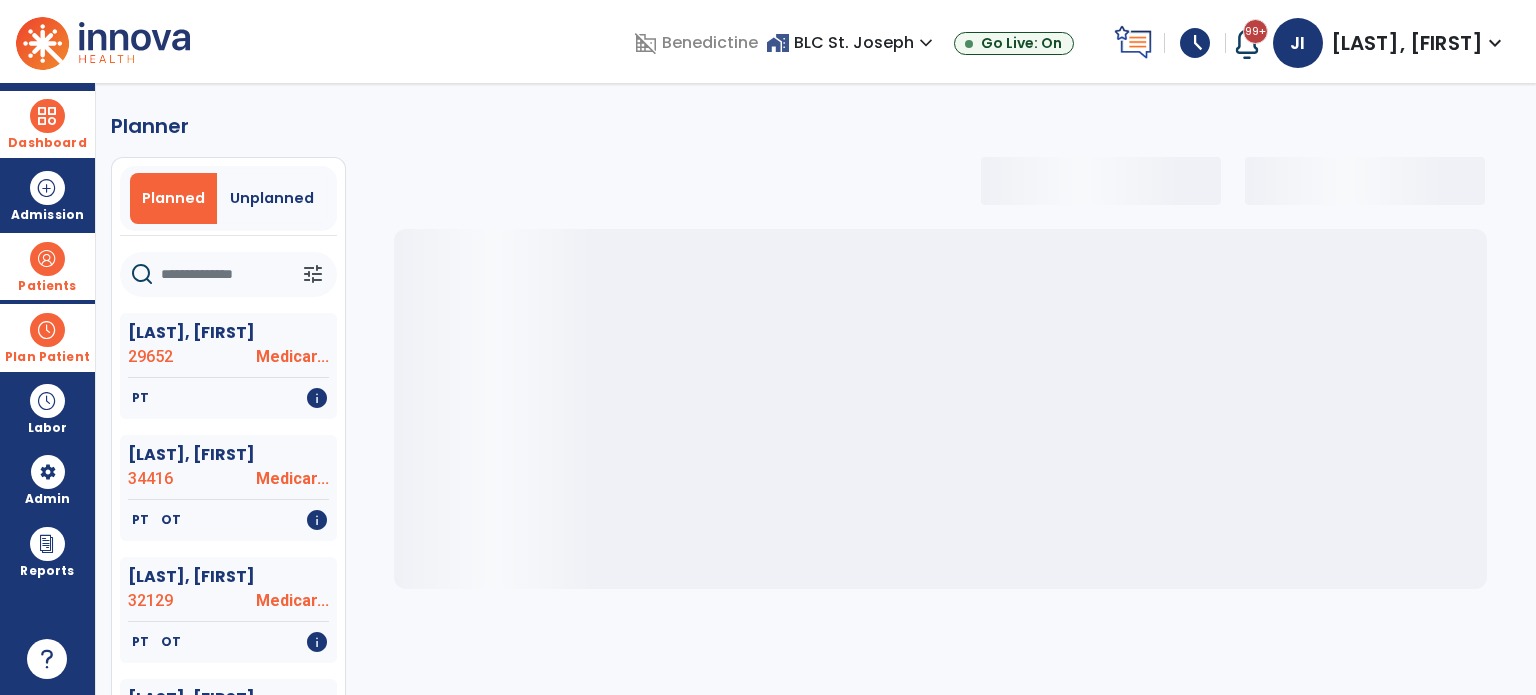 click at bounding box center [47, 259] 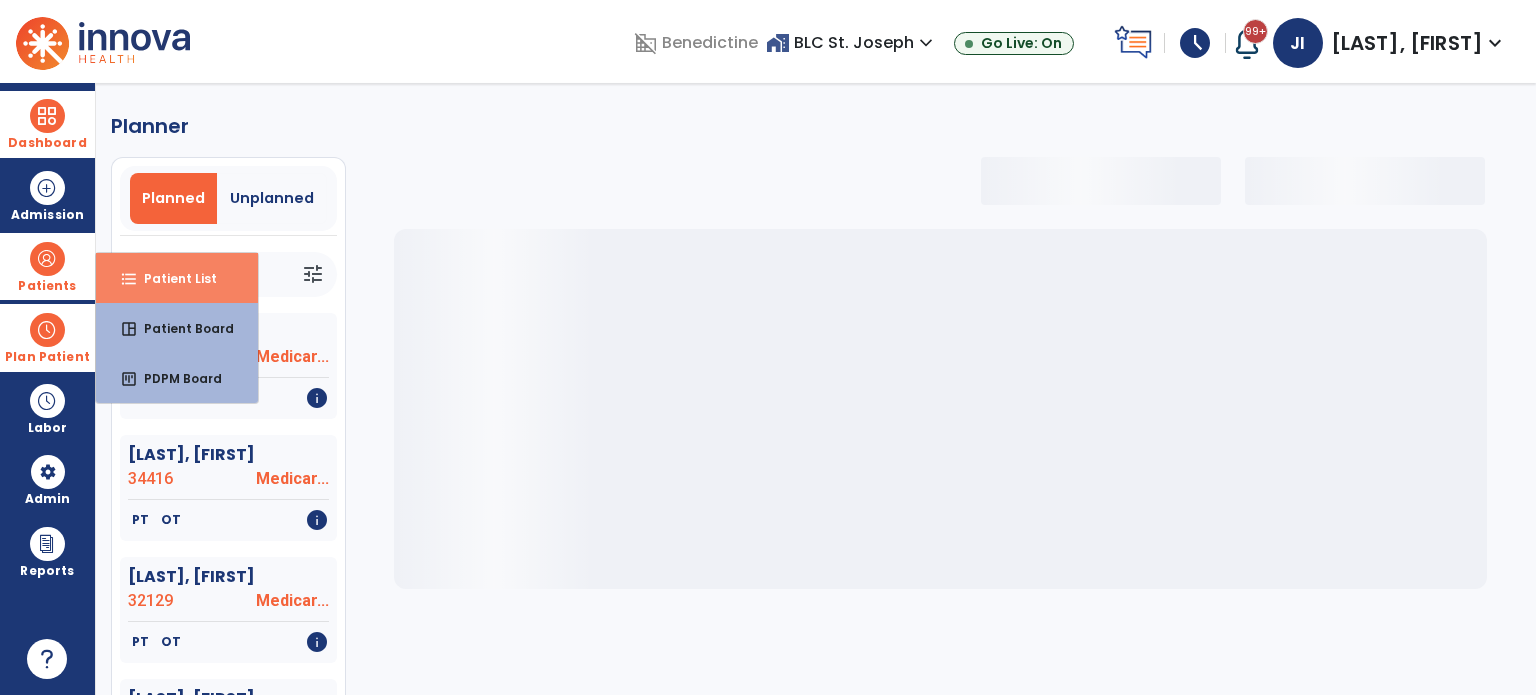 click on "Patient List" at bounding box center [172, 278] 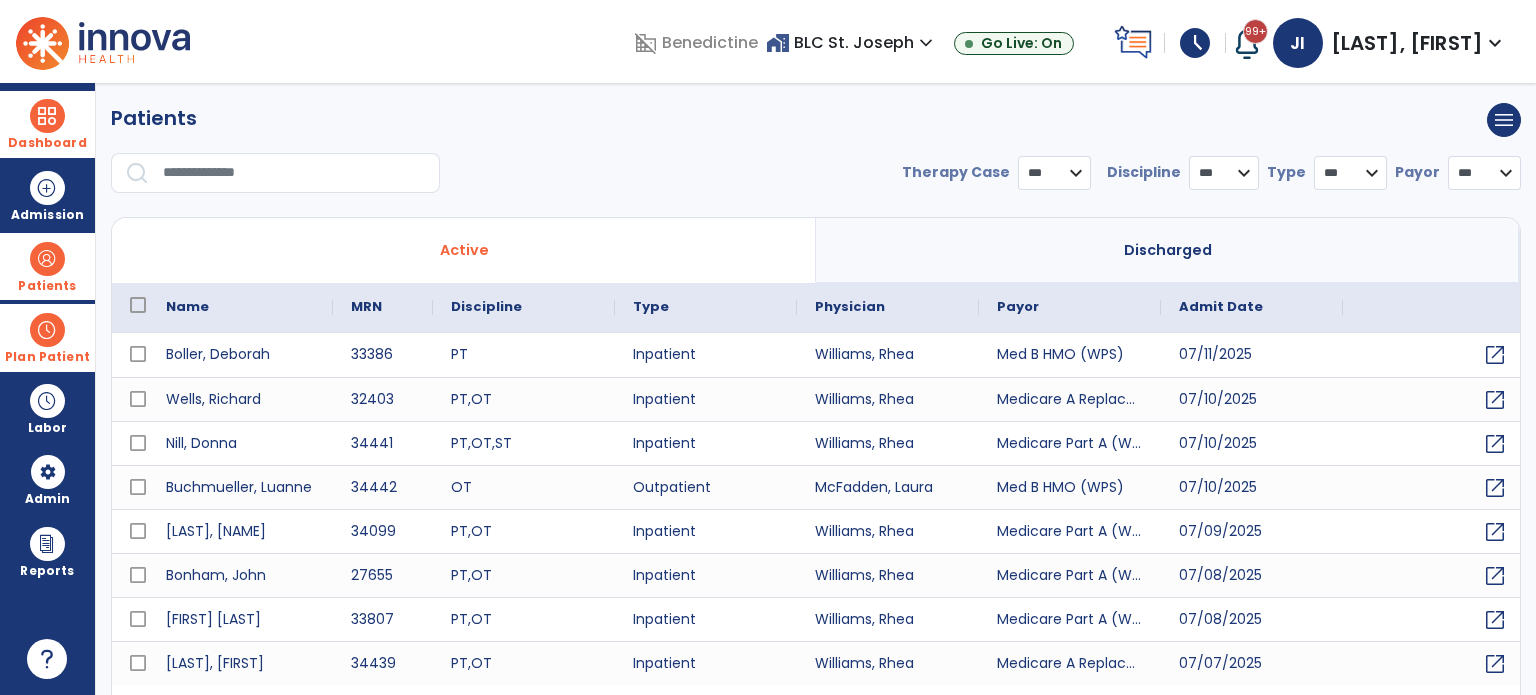 select on "***" 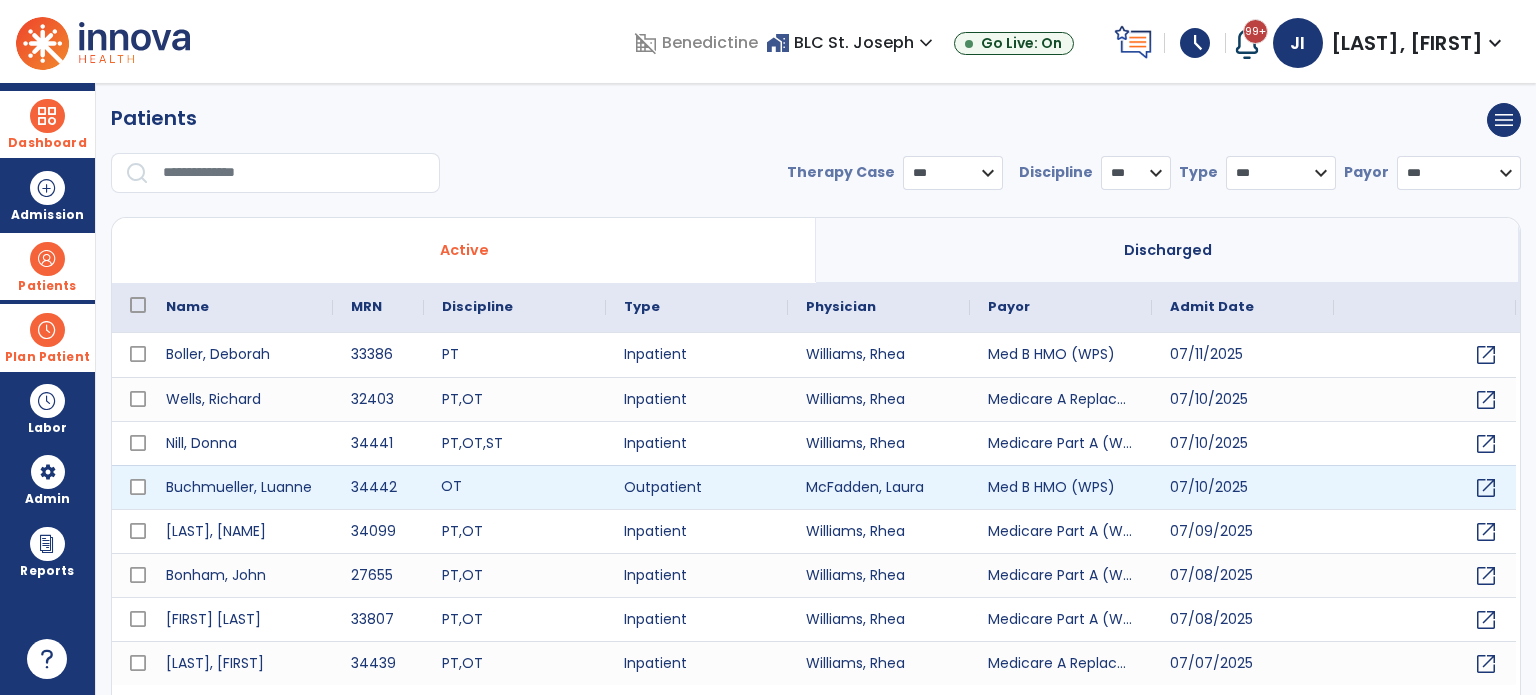 click on "OT" at bounding box center (515, 487) 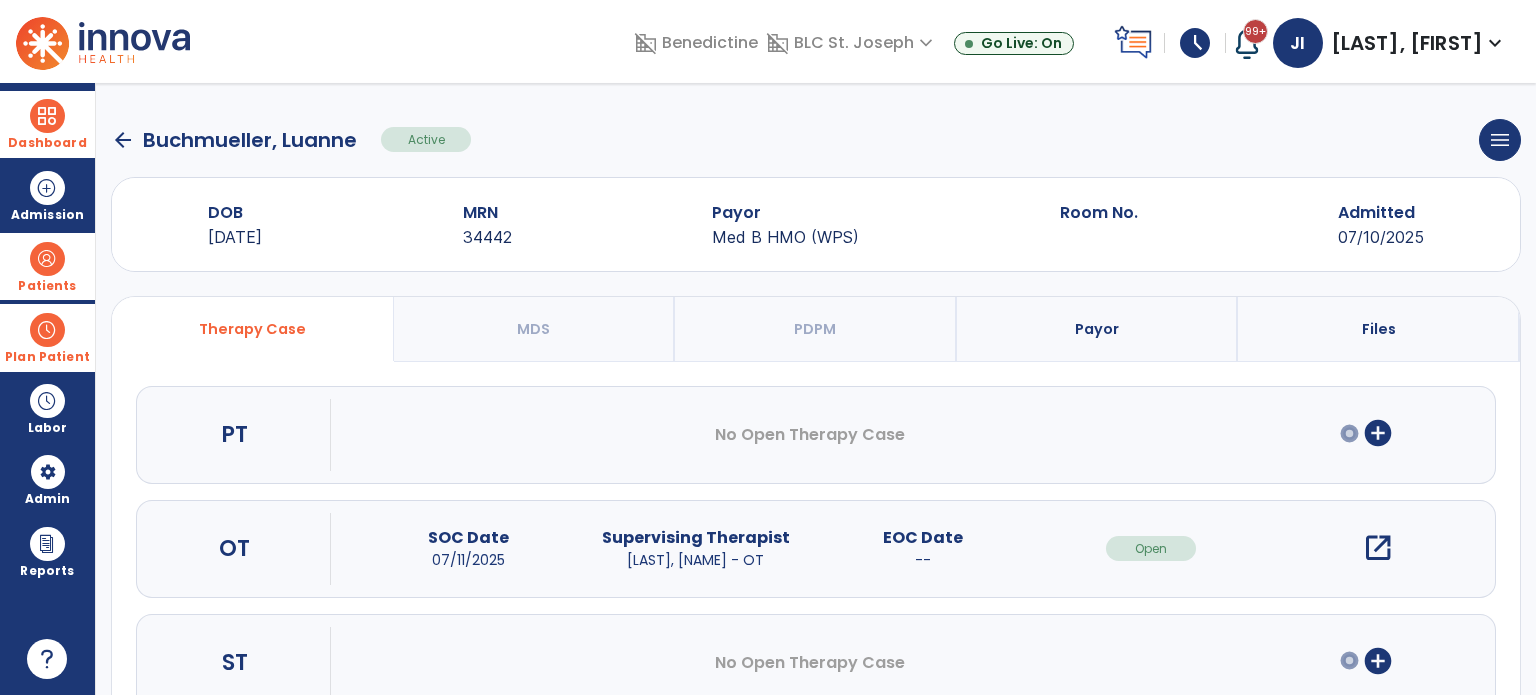 click on "open_in_new" at bounding box center (1378, 548) 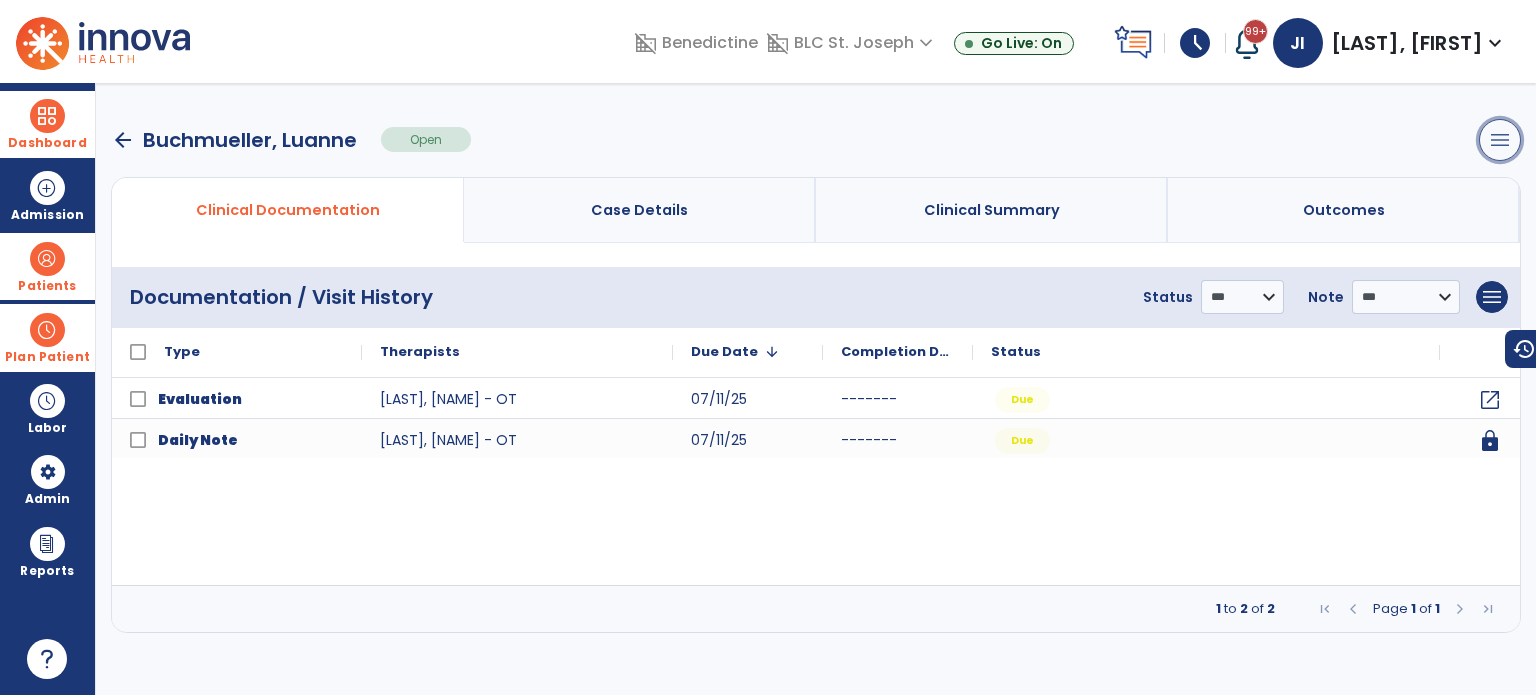 click on "menu" at bounding box center [1500, 140] 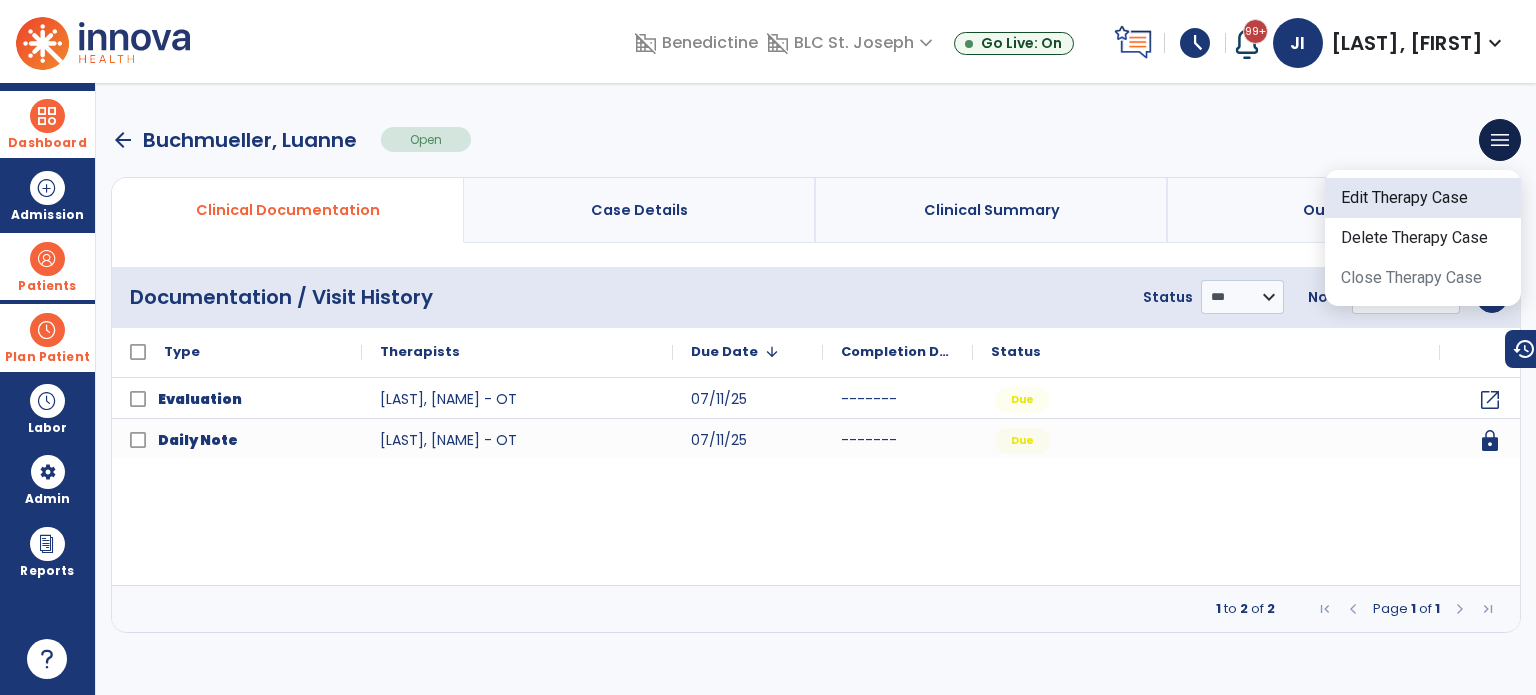click on "Edit Therapy Case" at bounding box center (1423, 198) 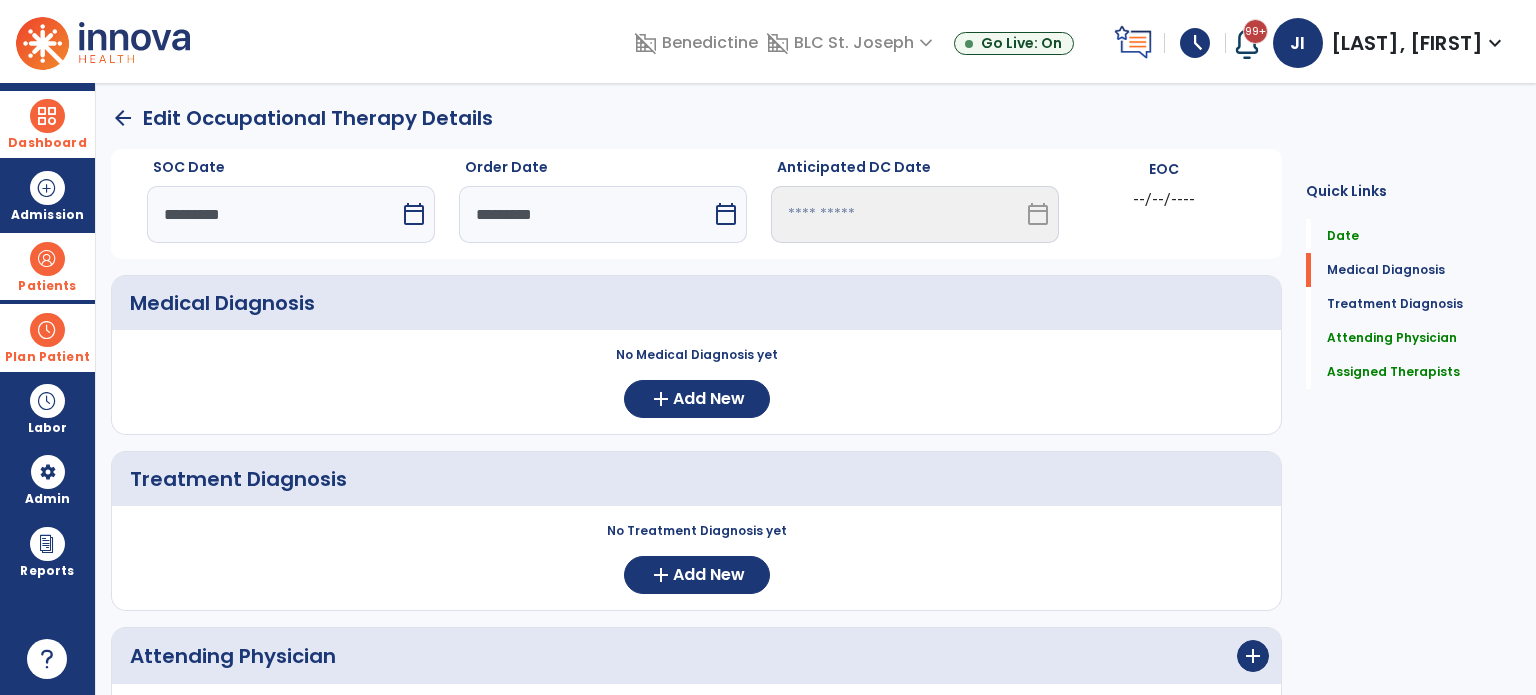 click on "calendar_today" at bounding box center (414, 214) 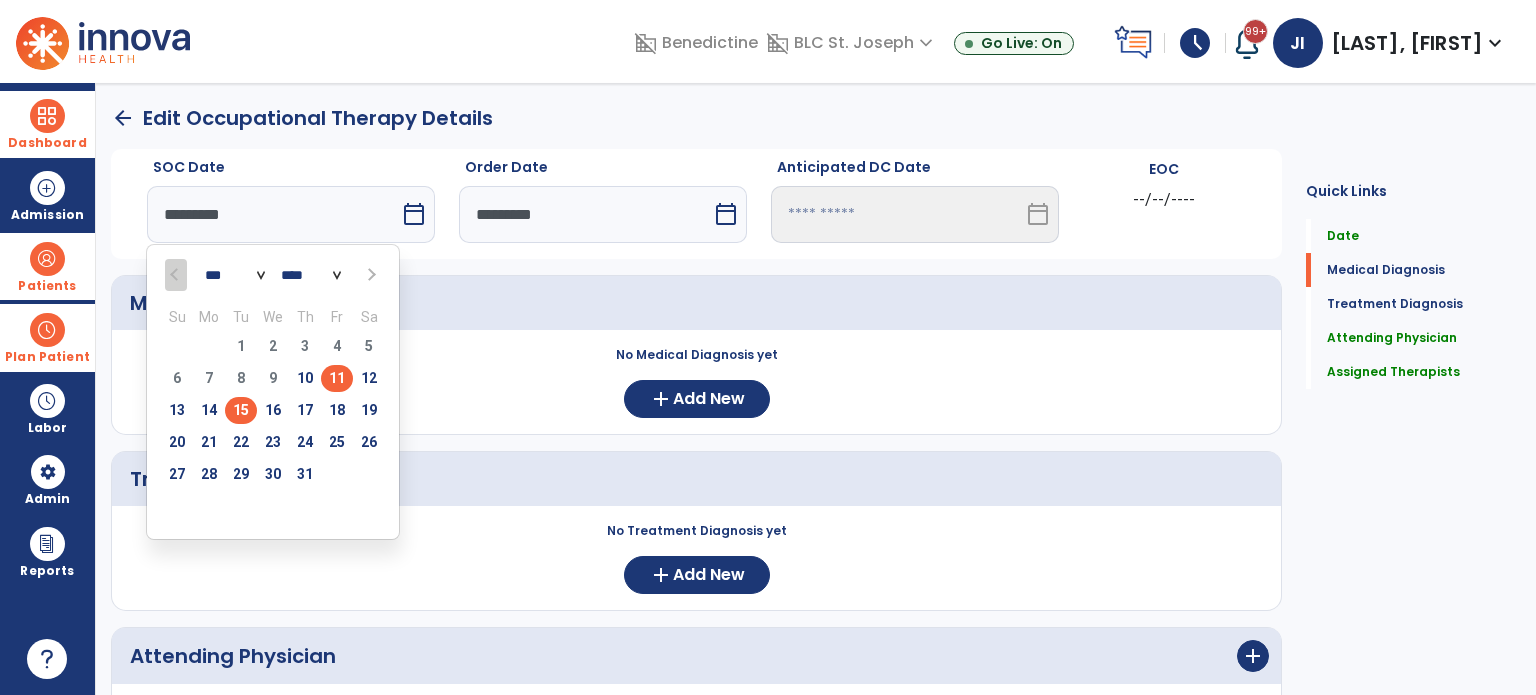 click on "15" at bounding box center [241, 410] 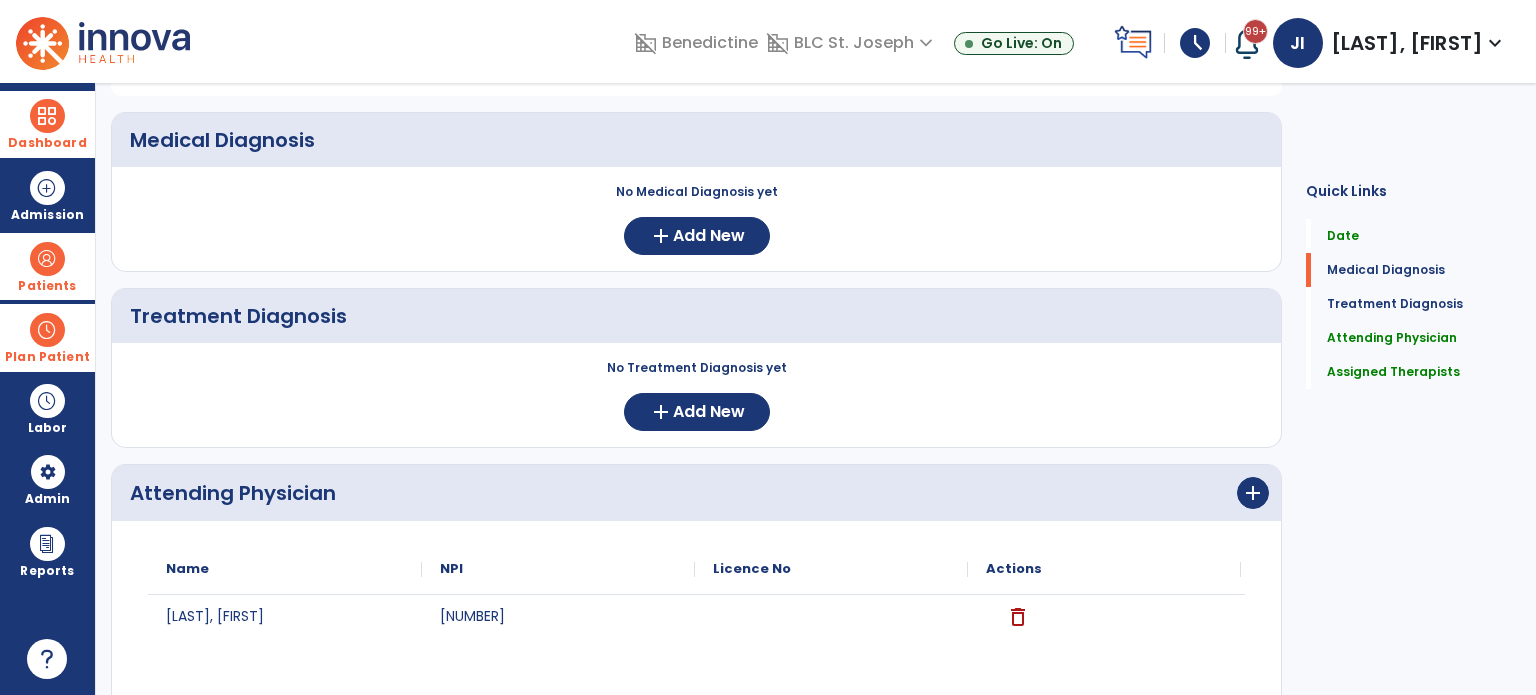 scroll, scrollTop: 497, scrollLeft: 0, axis: vertical 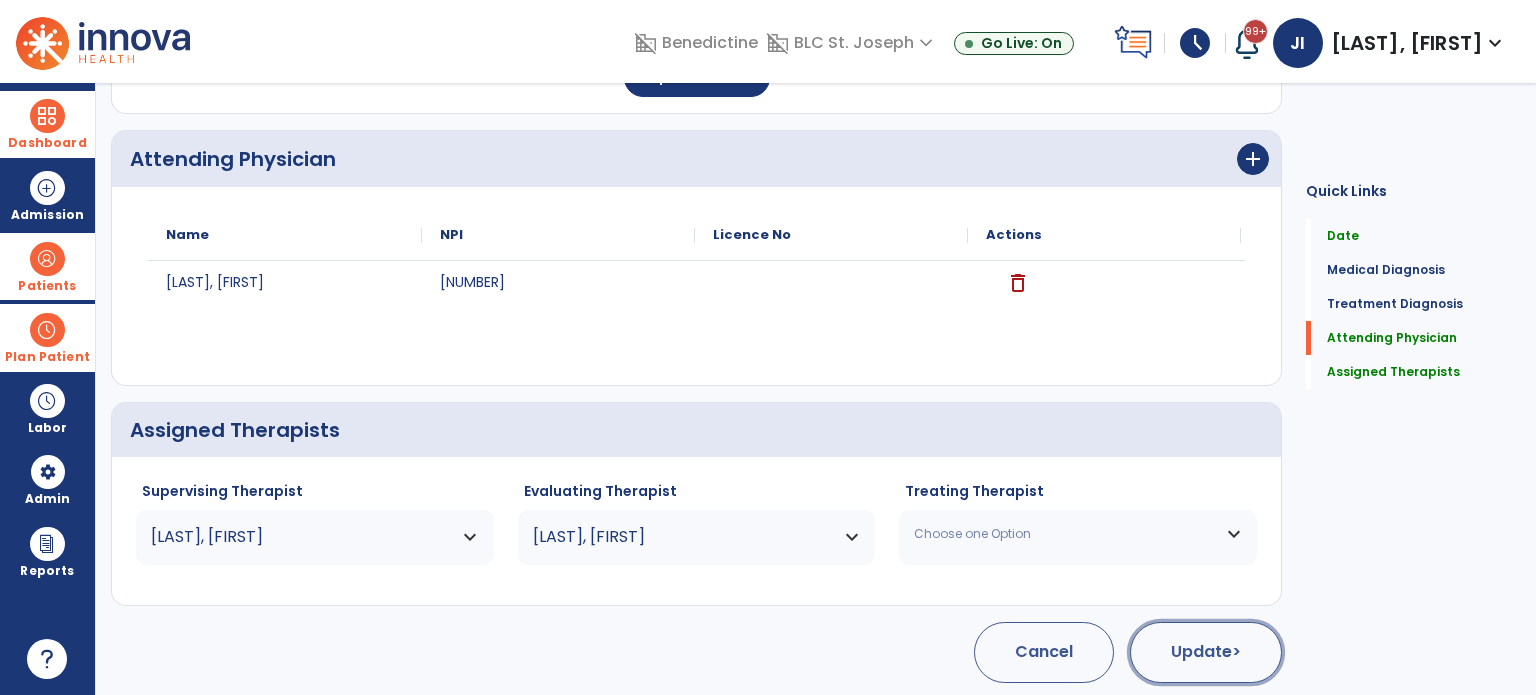 click on "Update  >" 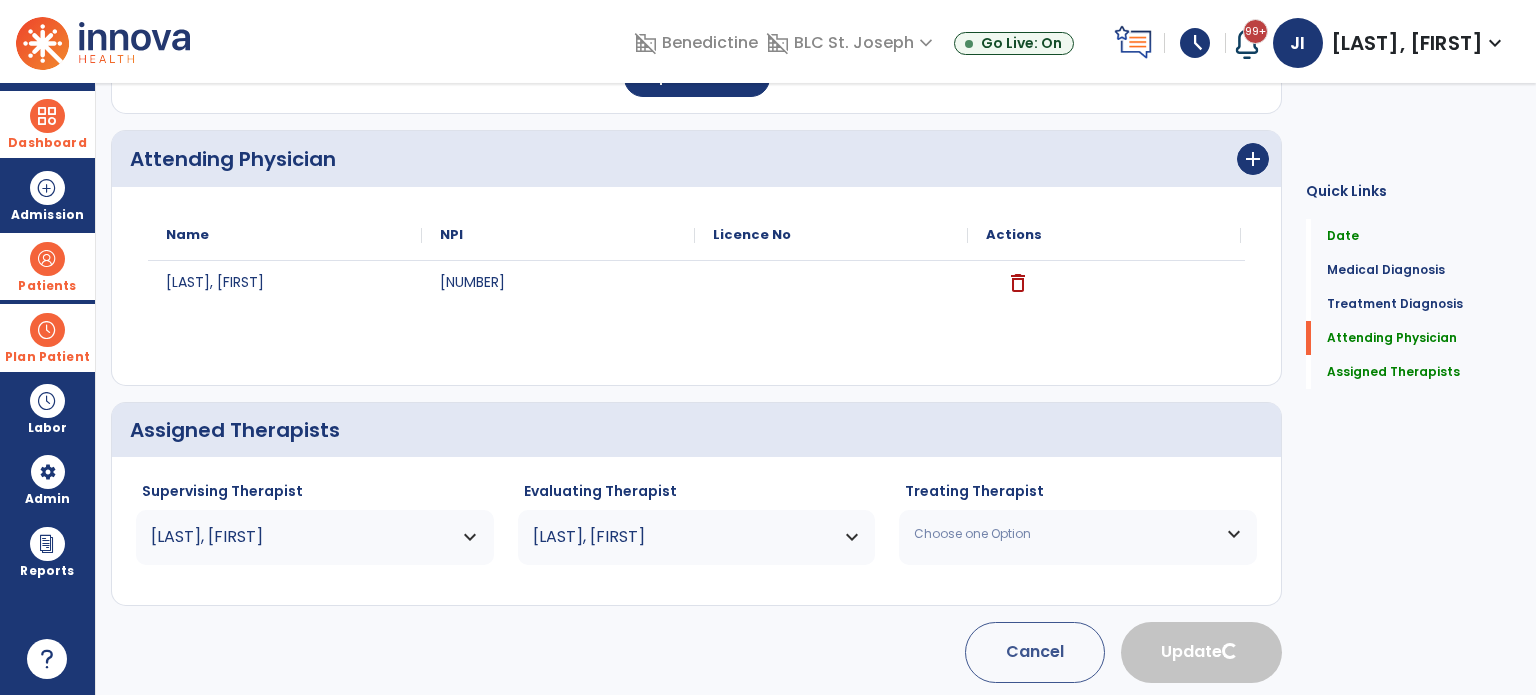 scroll, scrollTop: 0, scrollLeft: 0, axis: both 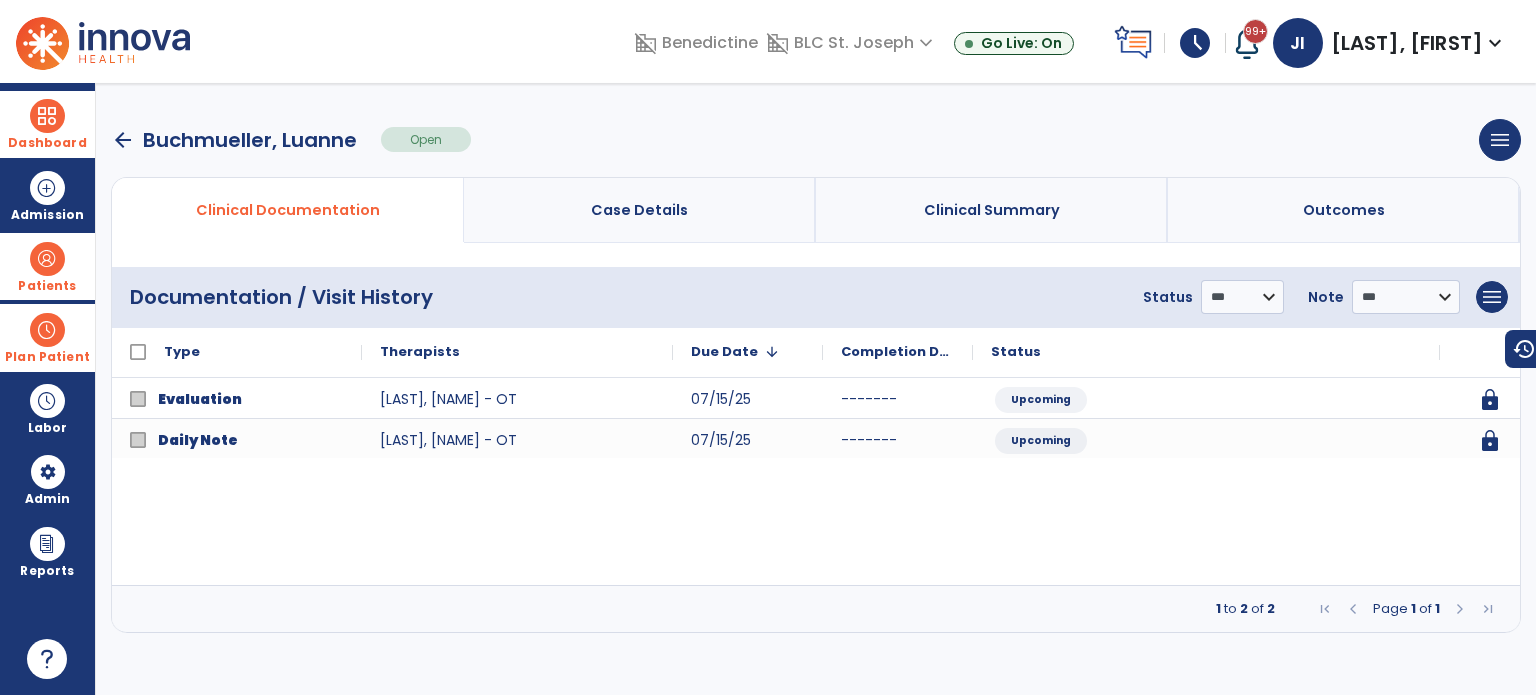 click at bounding box center [47, 330] 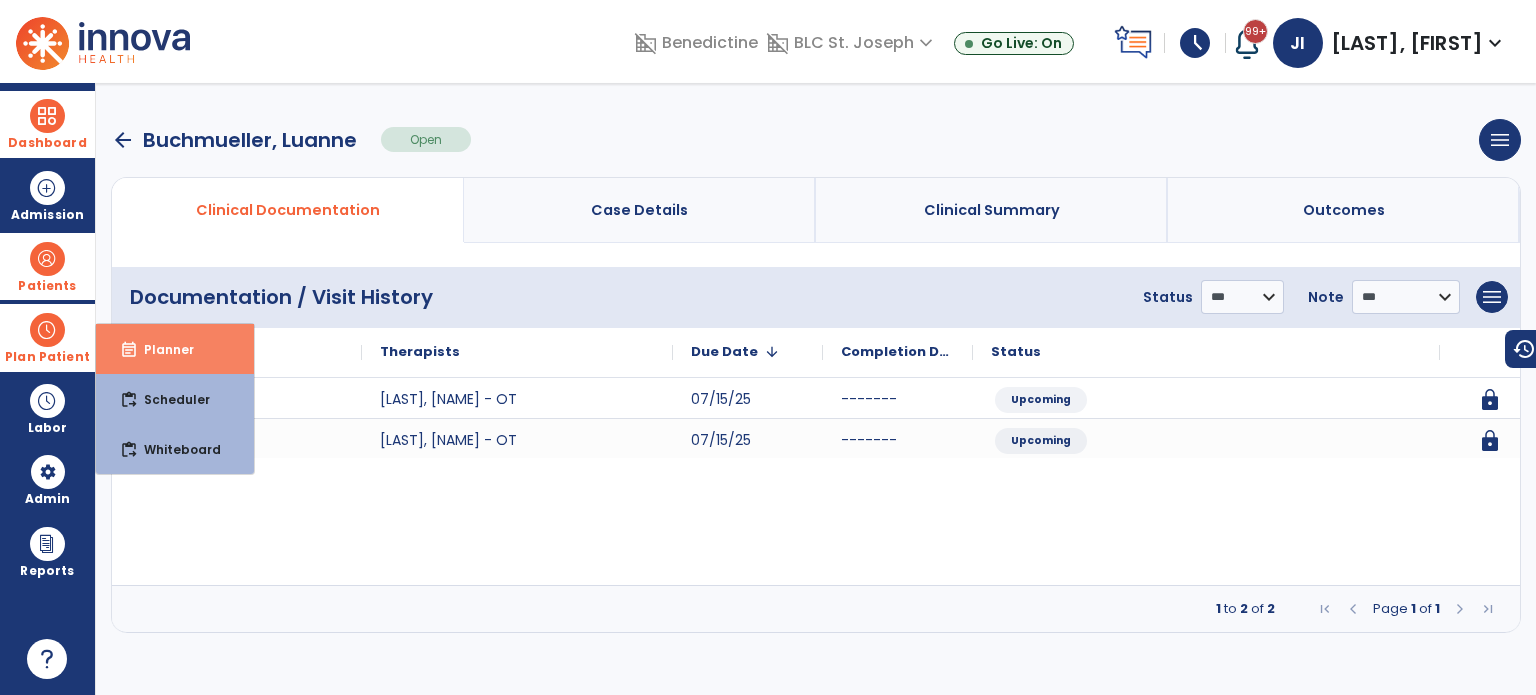 click on "Planner" at bounding box center (161, 349) 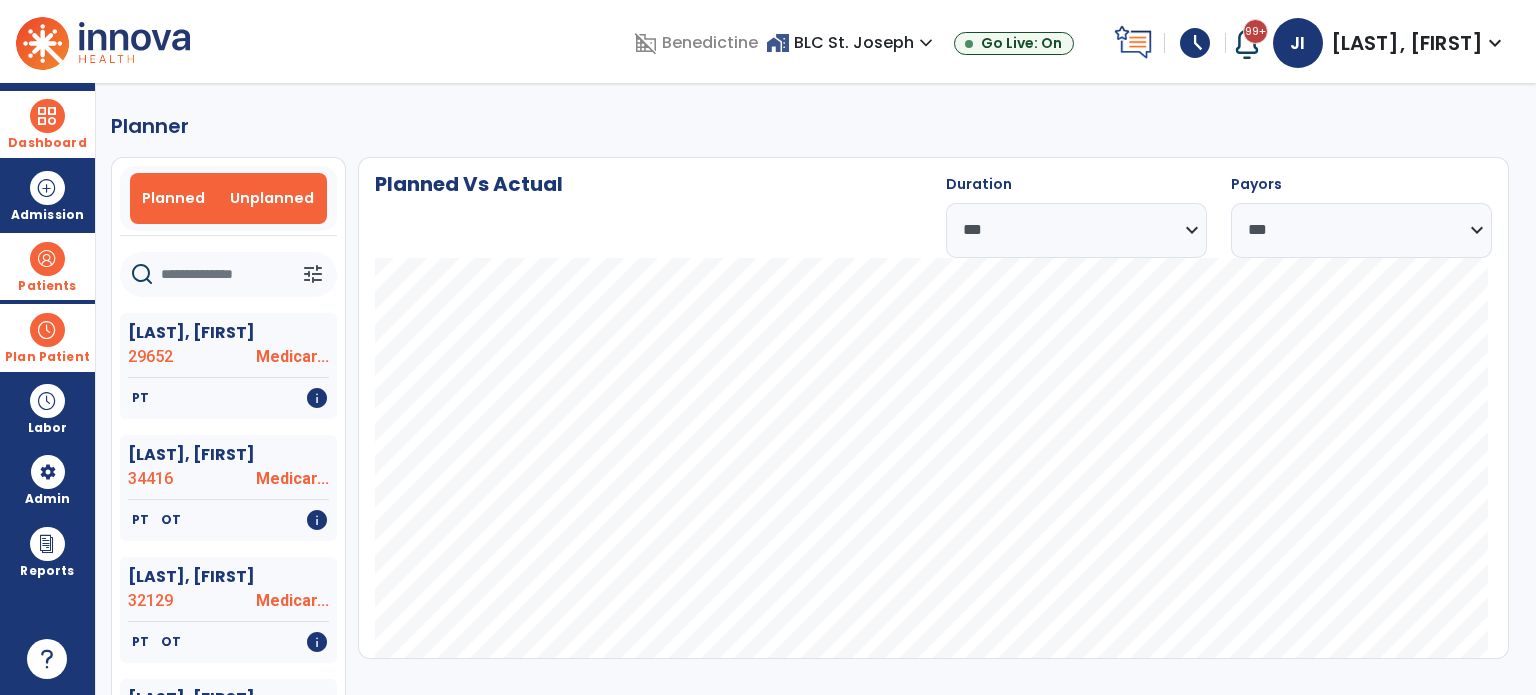 click on "Unplanned" at bounding box center [272, 198] 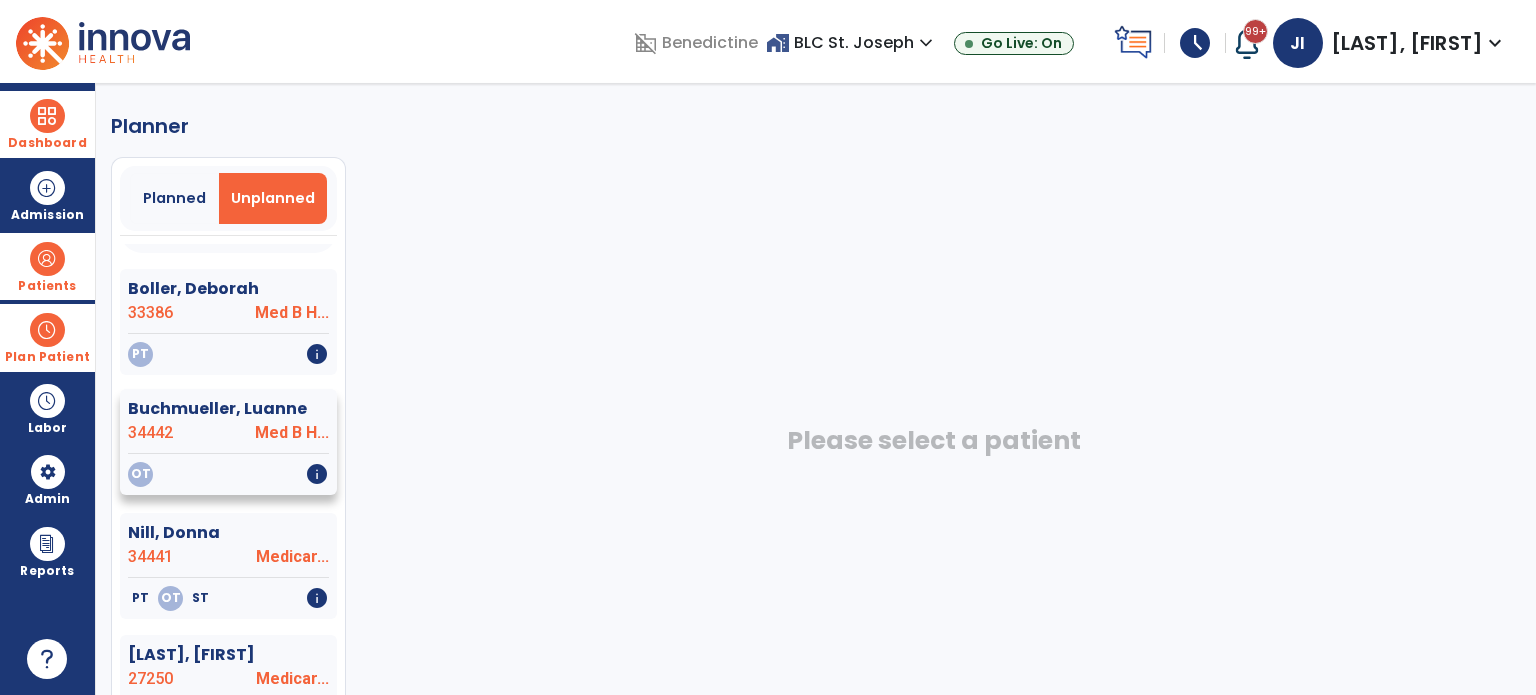 scroll, scrollTop: 67, scrollLeft: 0, axis: vertical 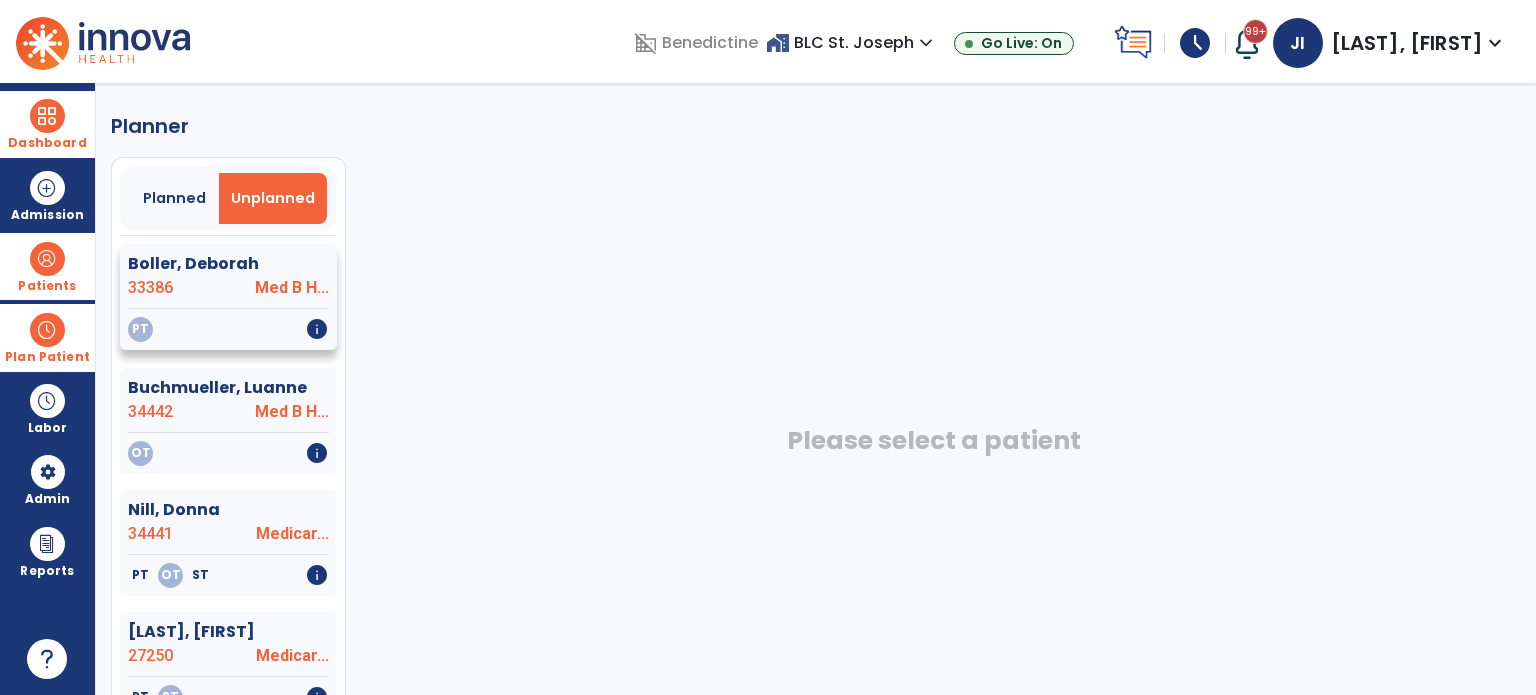 click on "Med B H..." 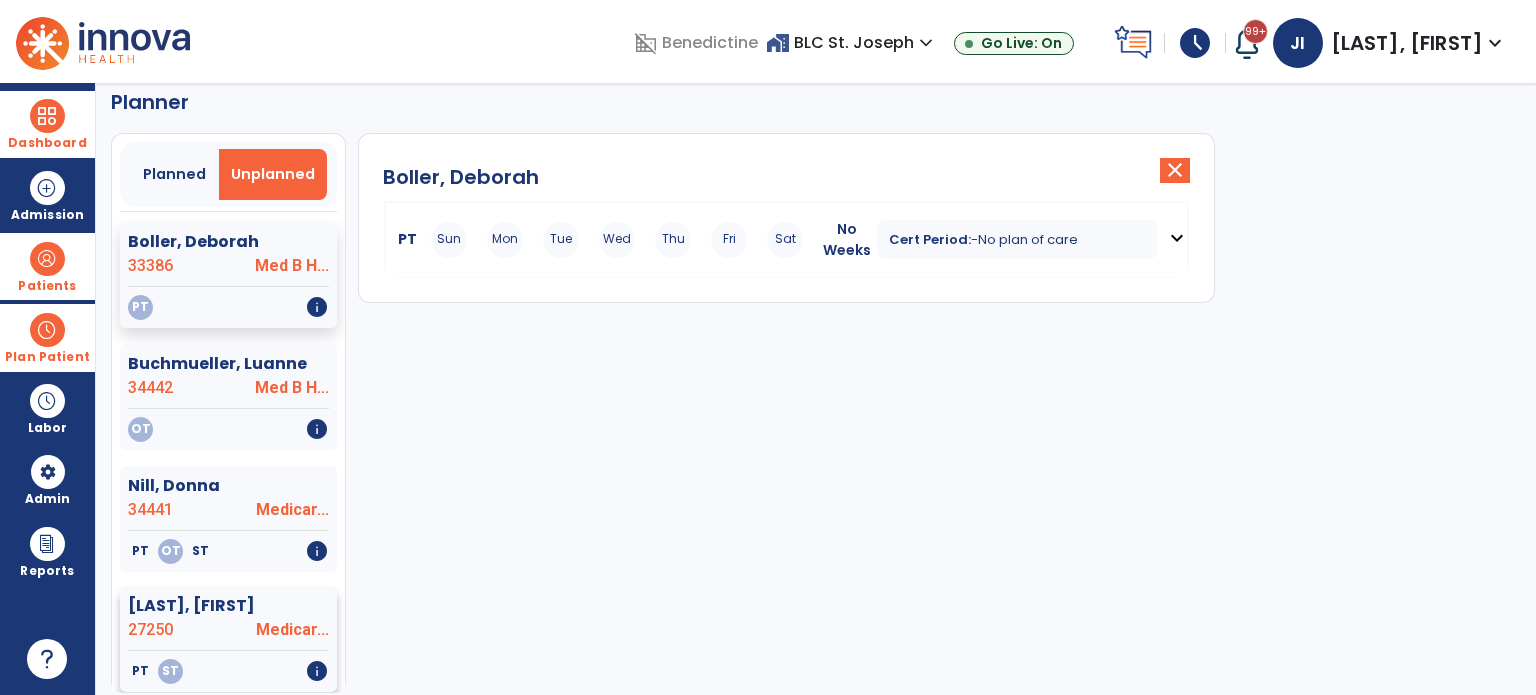 scroll, scrollTop: 36, scrollLeft: 0, axis: vertical 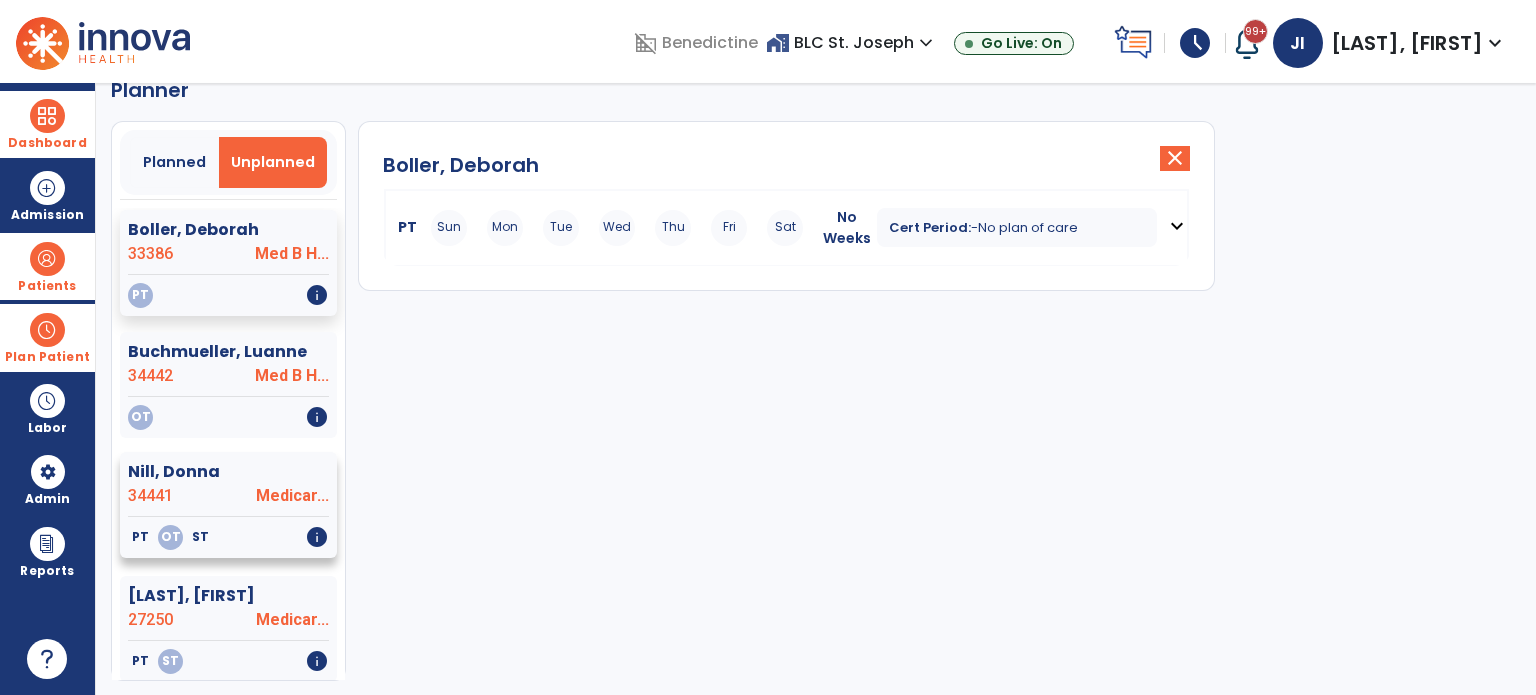 click on "[LAST], [FIRST] [NUMBER] [PROVIDER]" 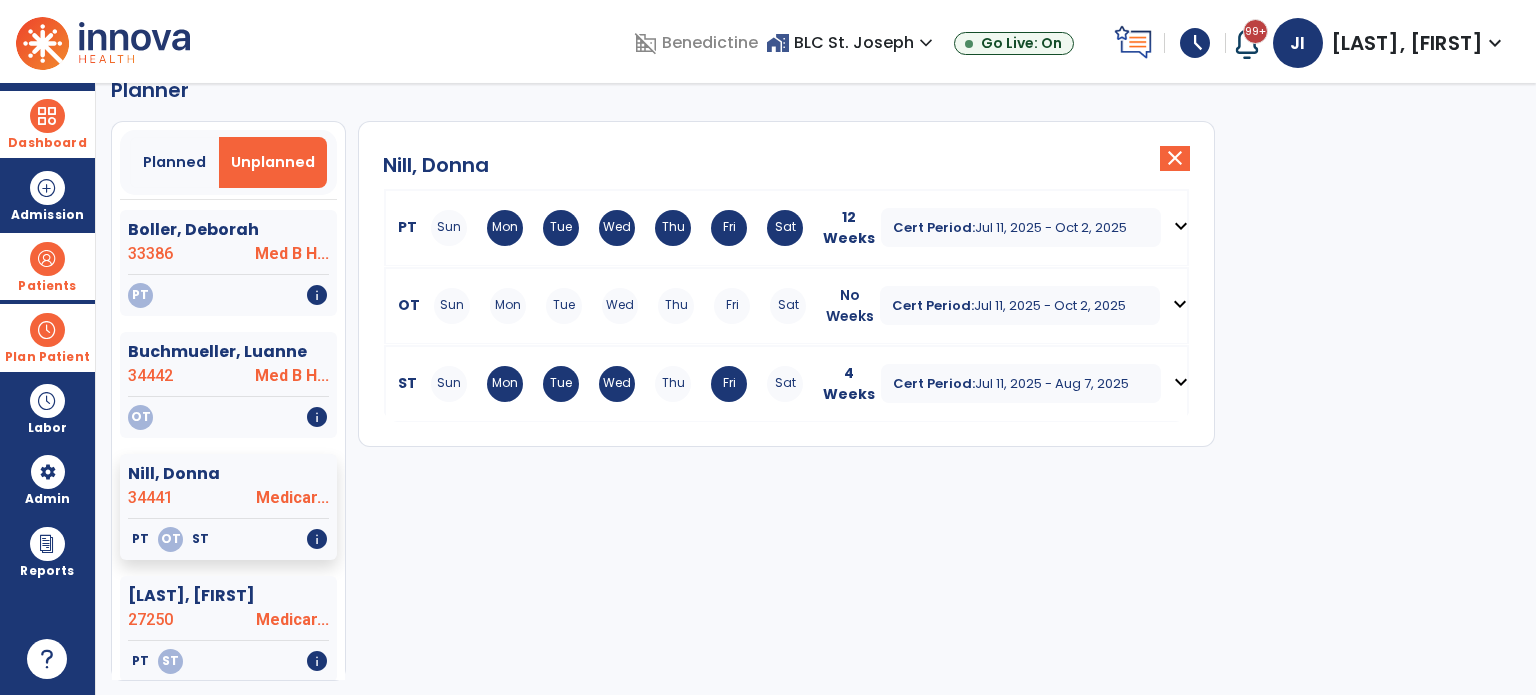 click on "Jul 11, 2025 - Oct 2, 2025" at bounding box center [1050, 305] 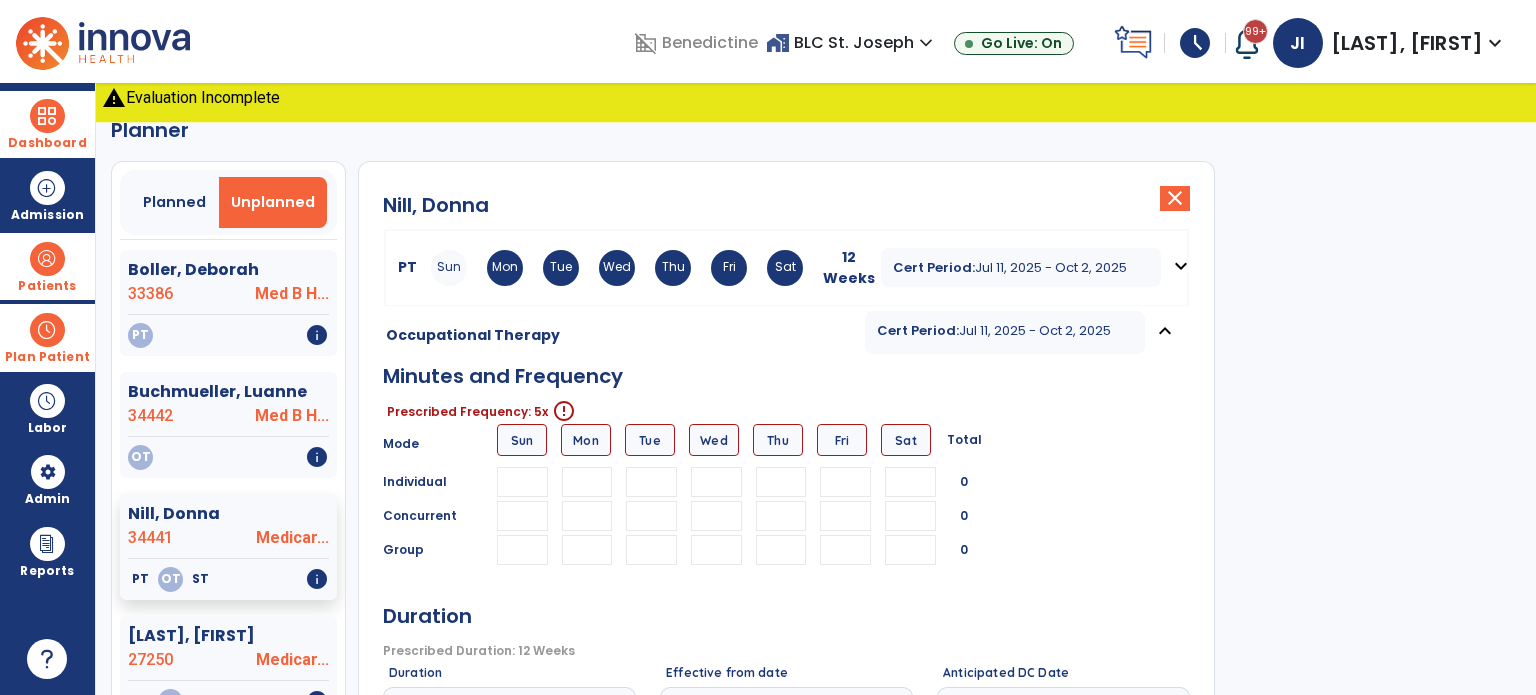 click at bounding box center [587, 482] 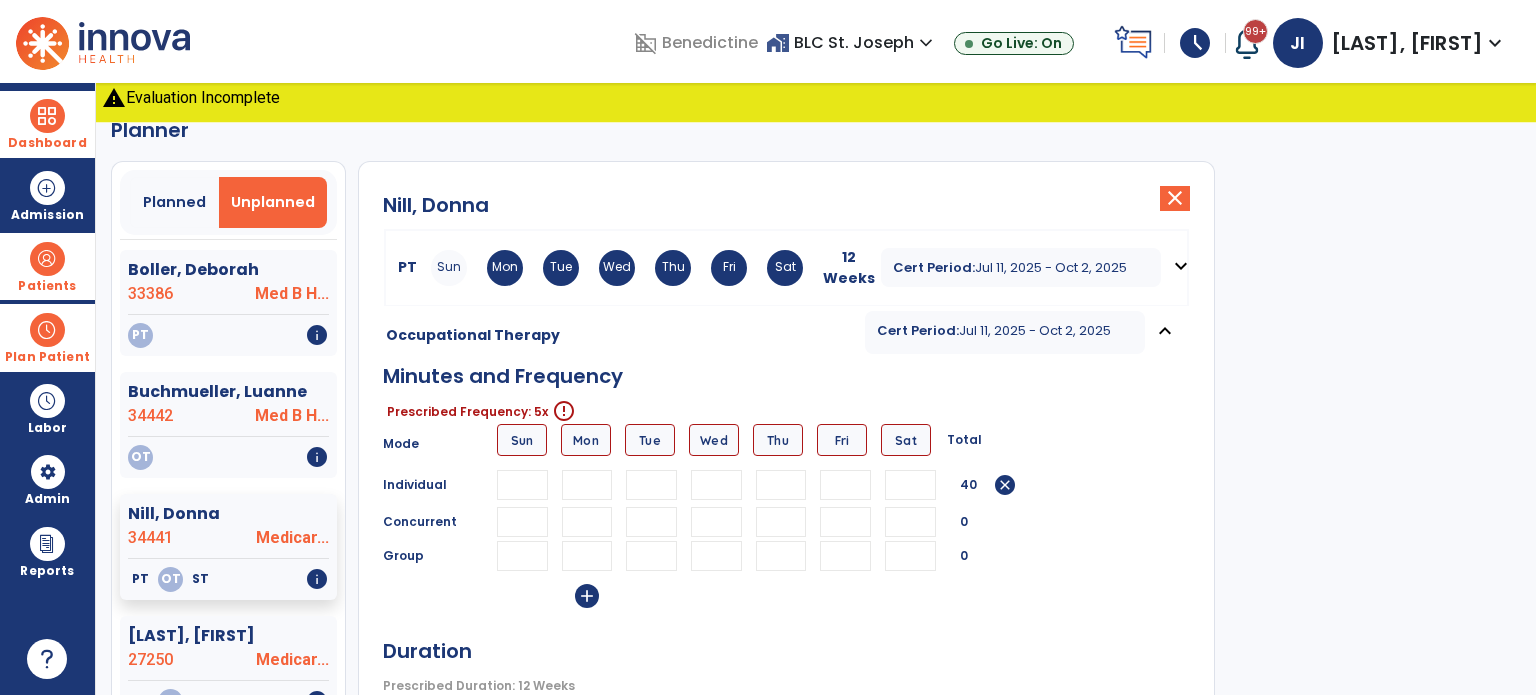 type on "**" 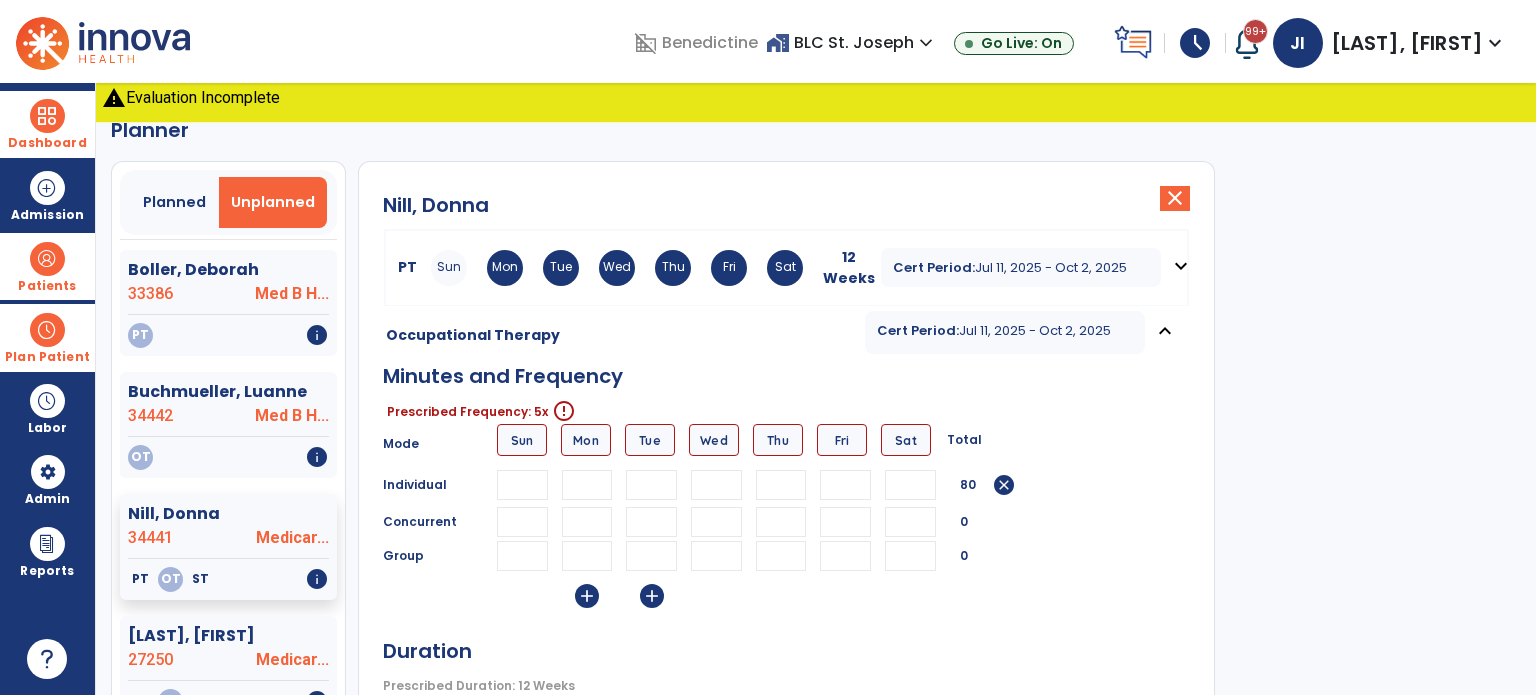 type on "**" 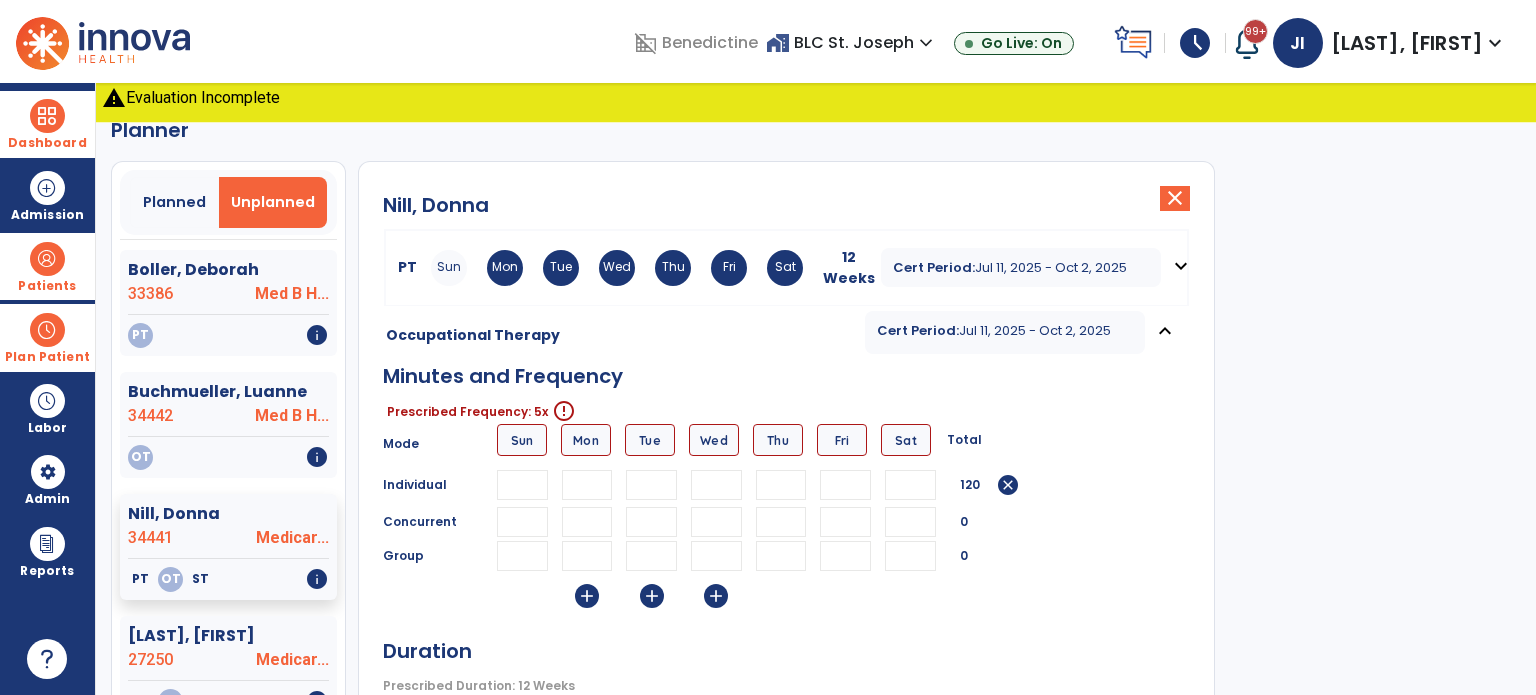 type on "**" 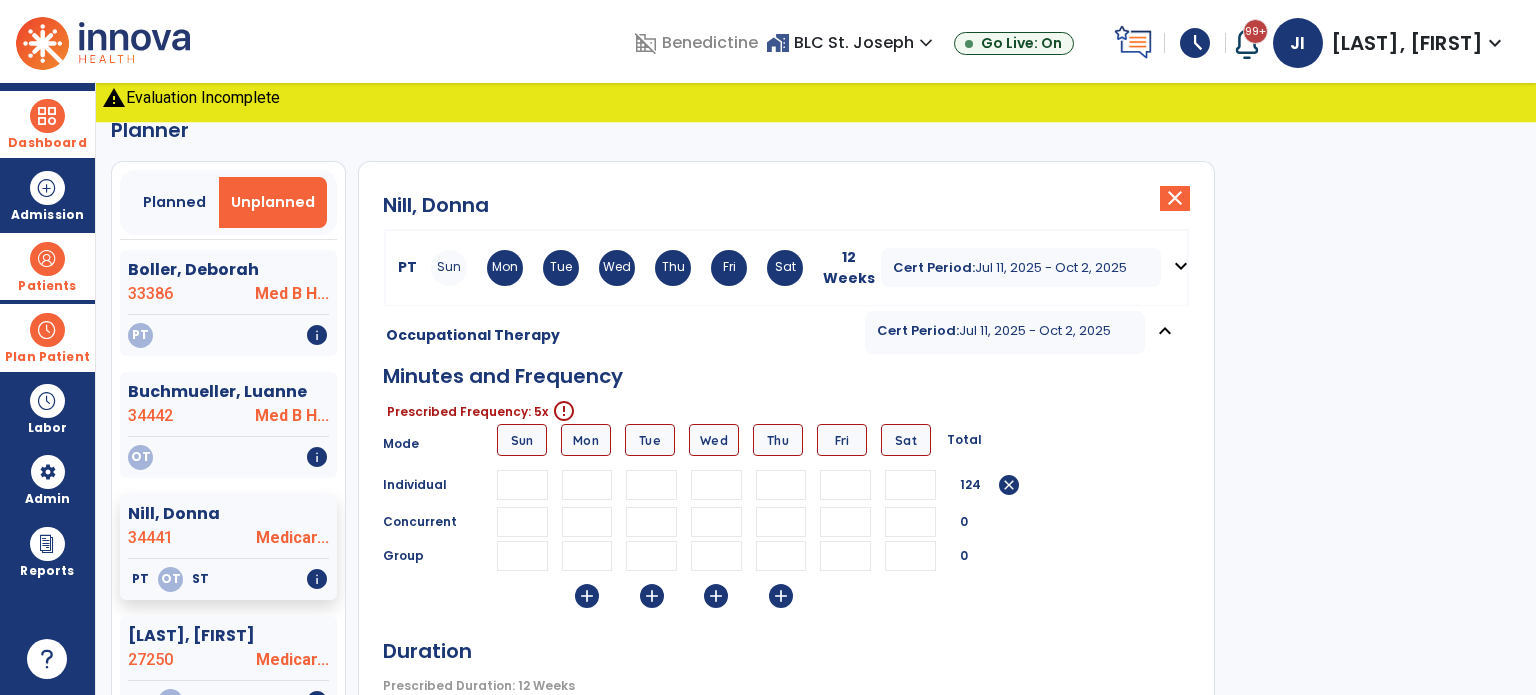 type on "**" 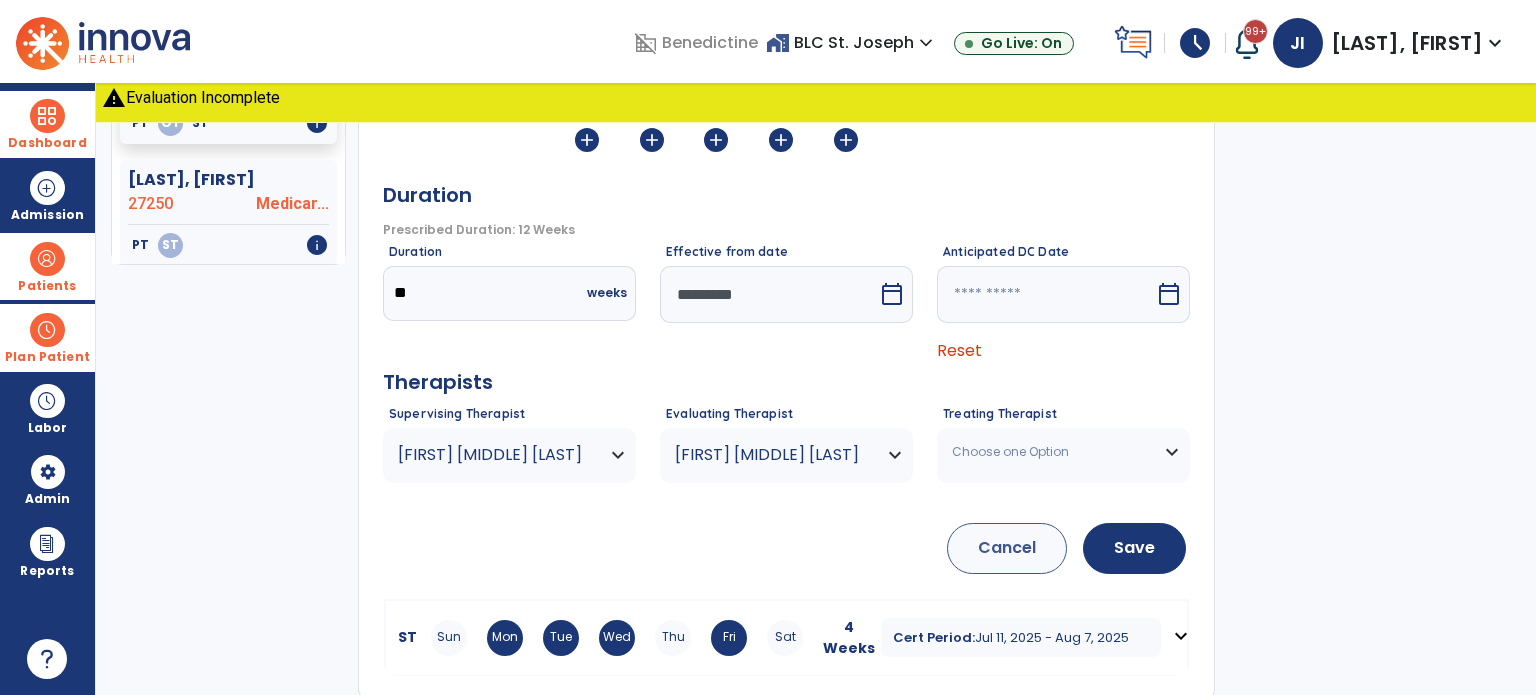 scroll, scrollTop: 493, scrollLeft: 0, axis: vertical 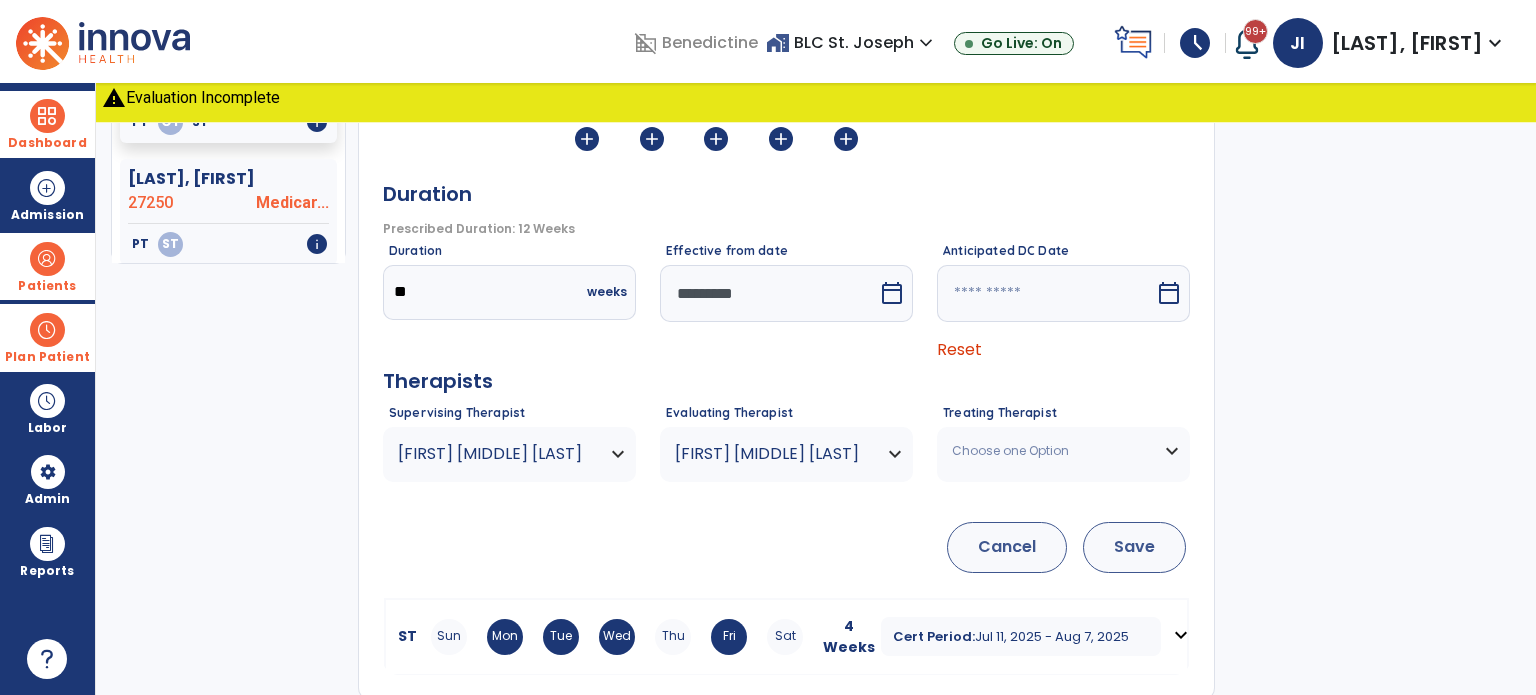 type on "**" 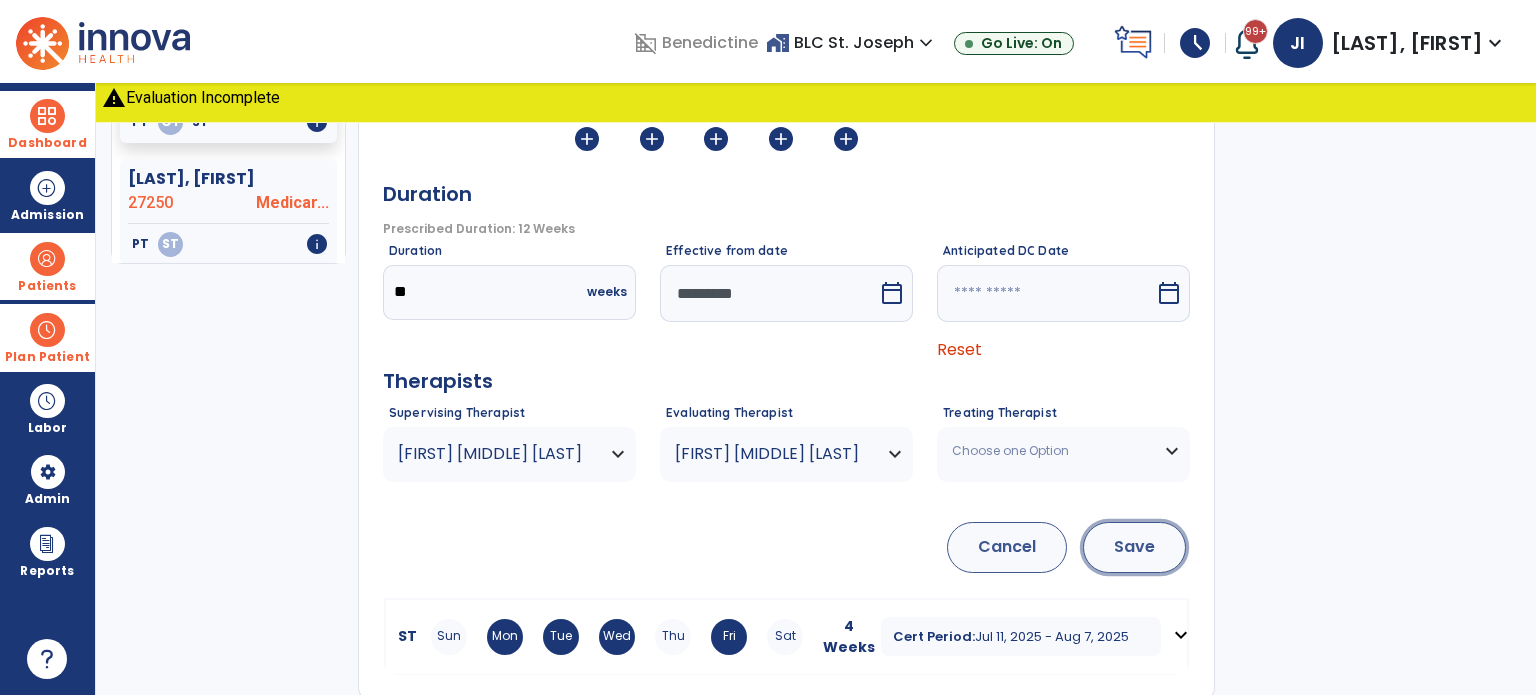 click on "Save" at bounding box center (1134, 547) 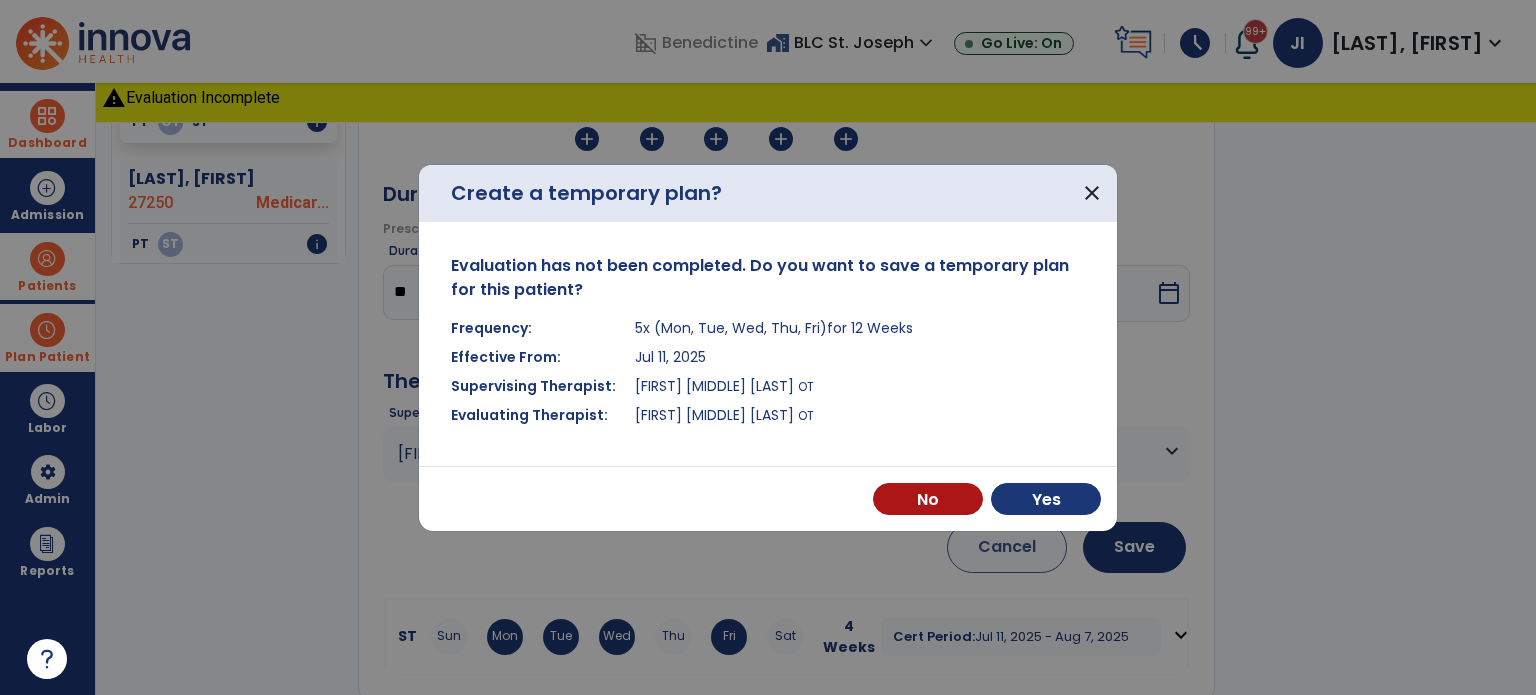 click on "No   Yes" at bounding box center (768, 498) 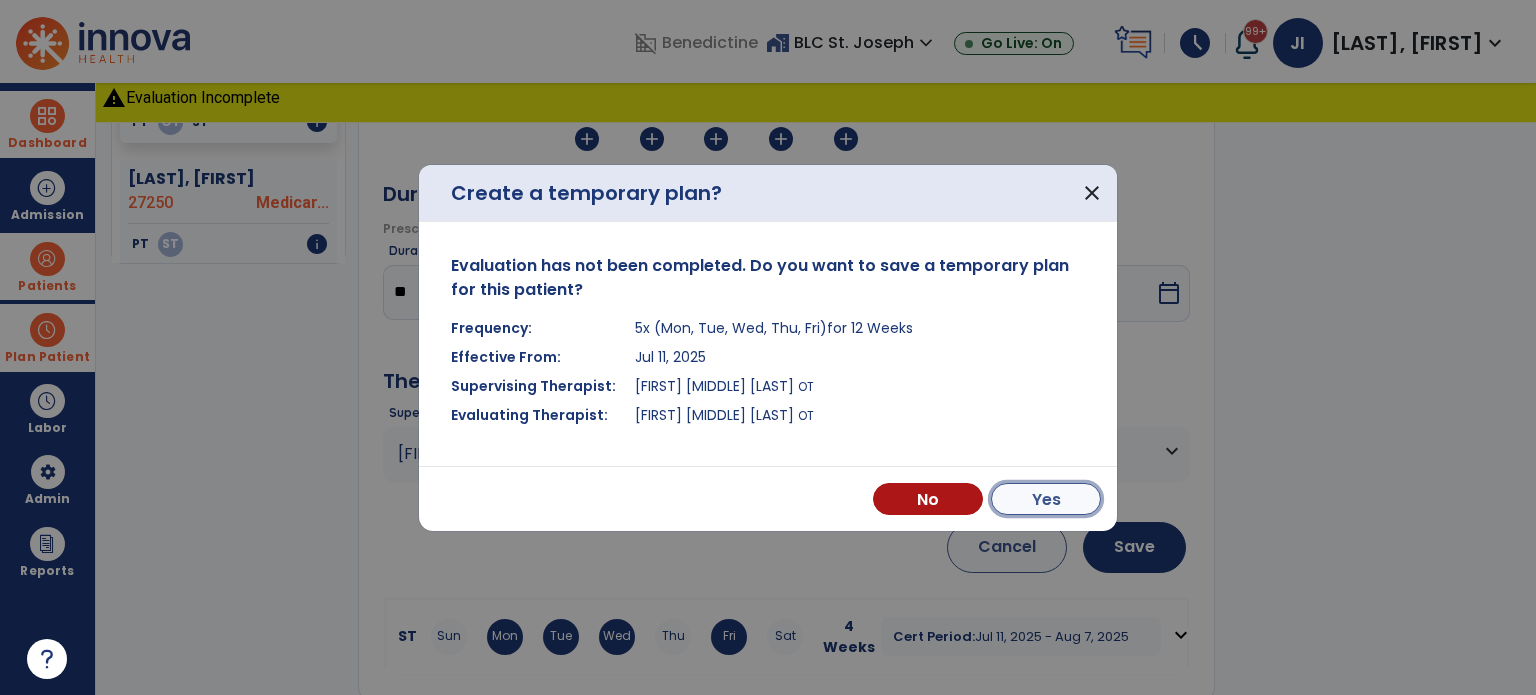 click on "Yes" at bounding box center (1046, 499) 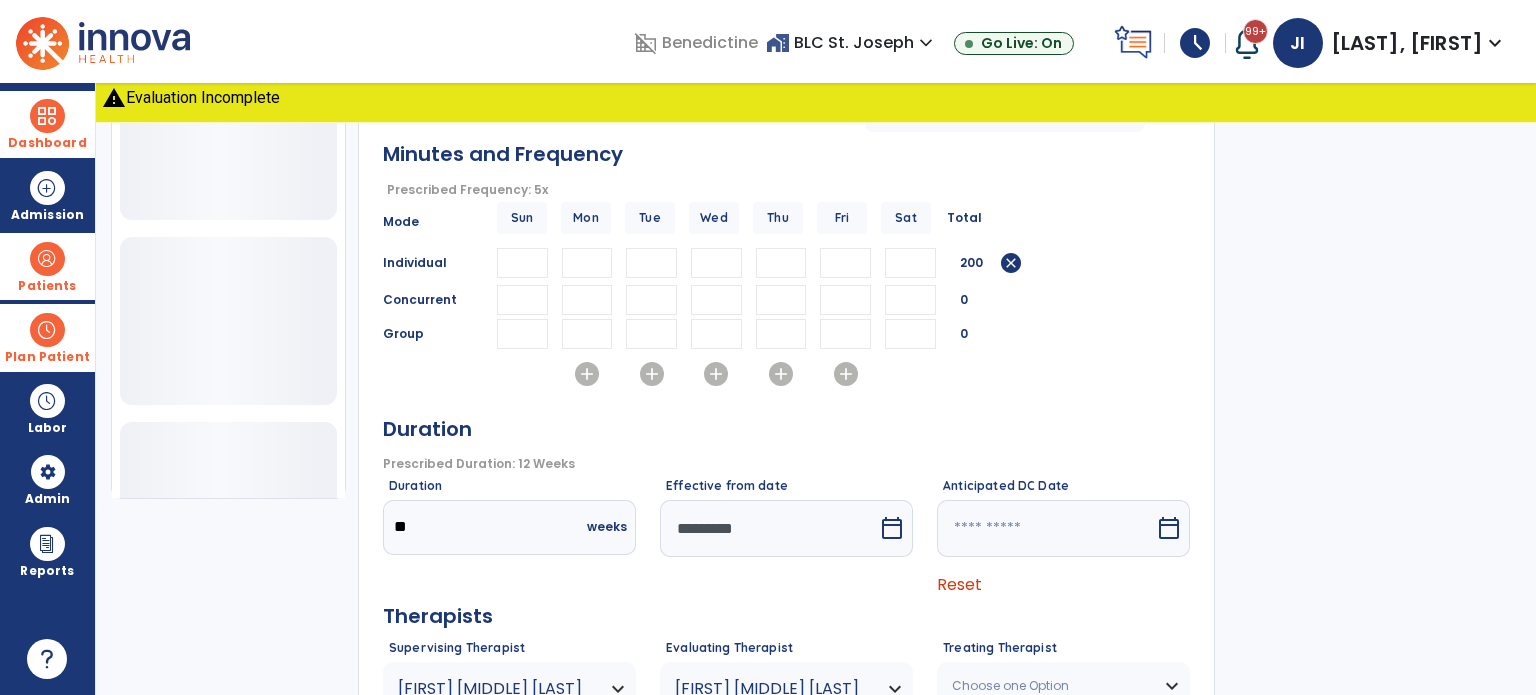 scroll, scrollTop: 93, scrollLeft: 0, axis: vertical 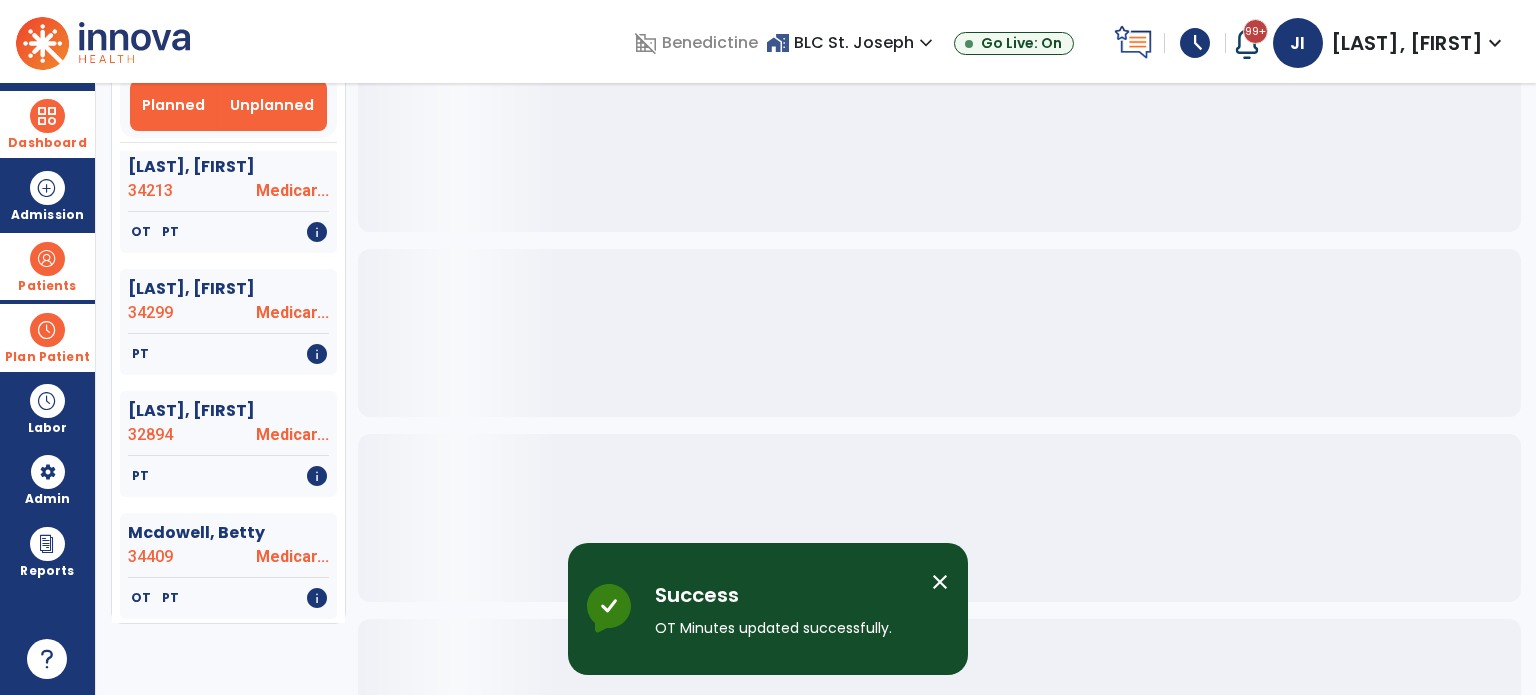 click on "Unplanned" at bounding box center (272, 105) 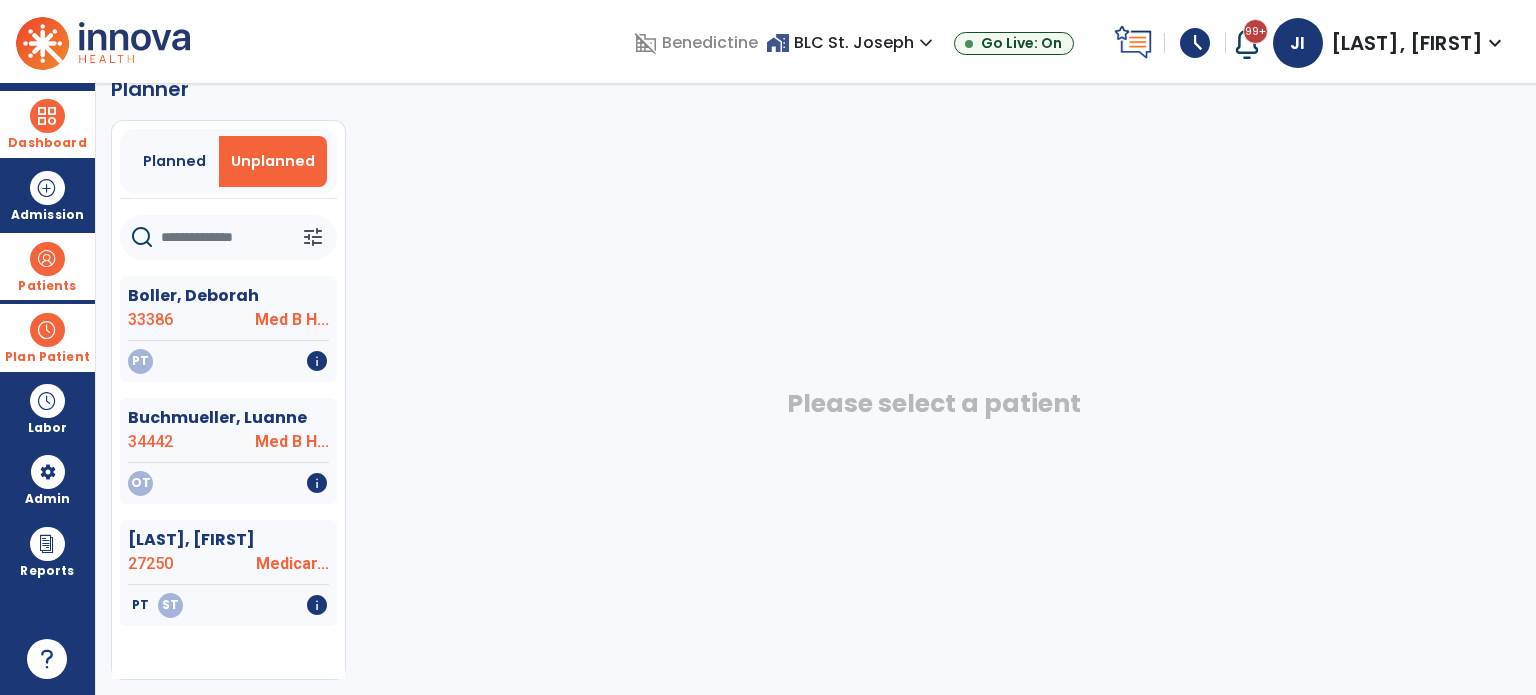 scroll, scrollTop: 0, scrollLeft: 0, axis: both 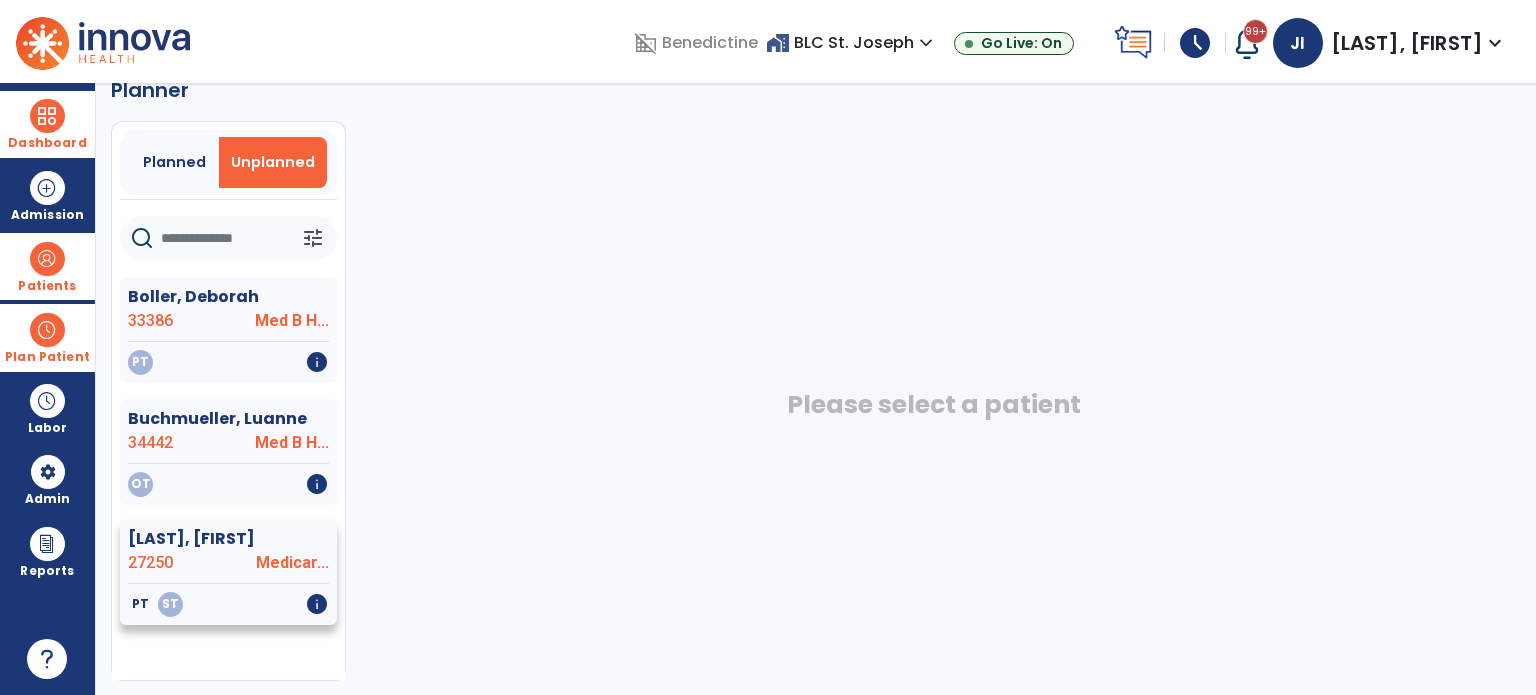 click on "Medicar..." 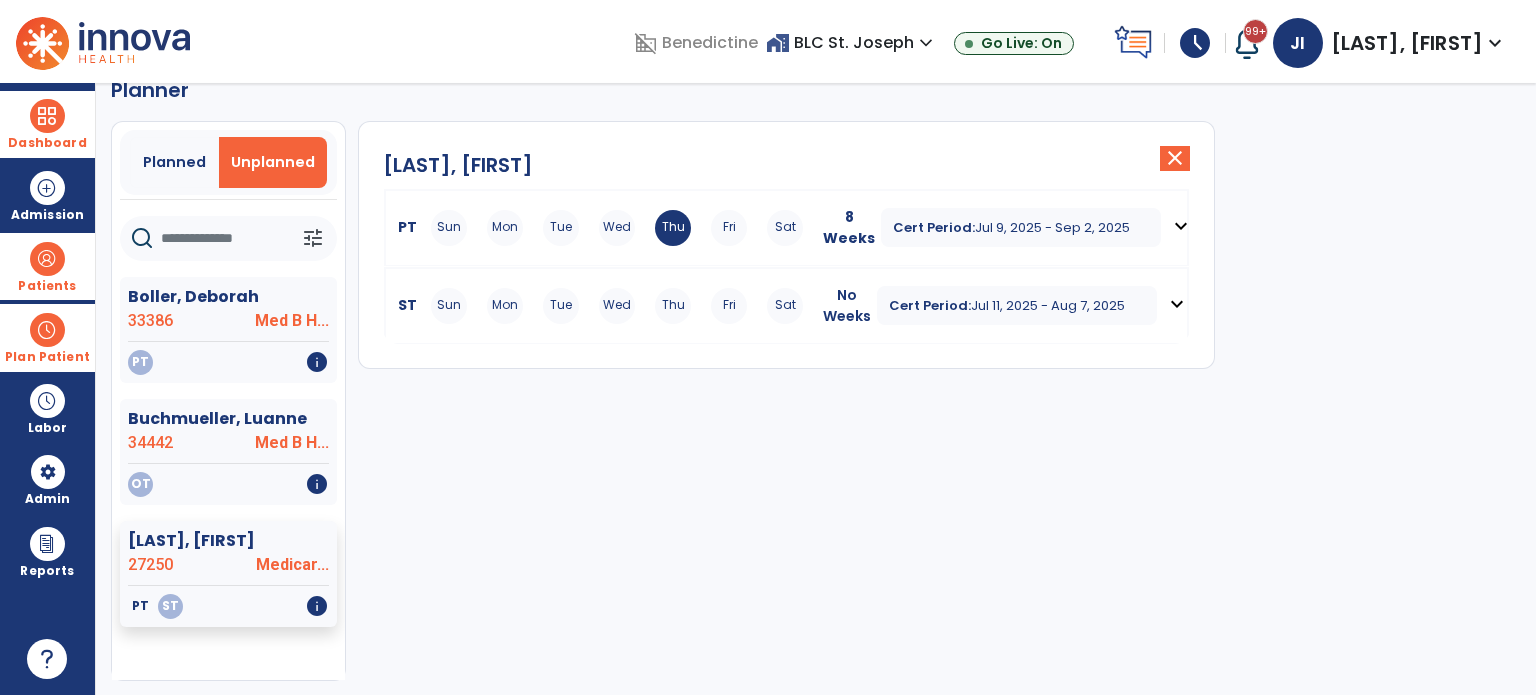 click on "Cert Period:  [DATE] - [DATE]" at bounding box center (1017, 305) 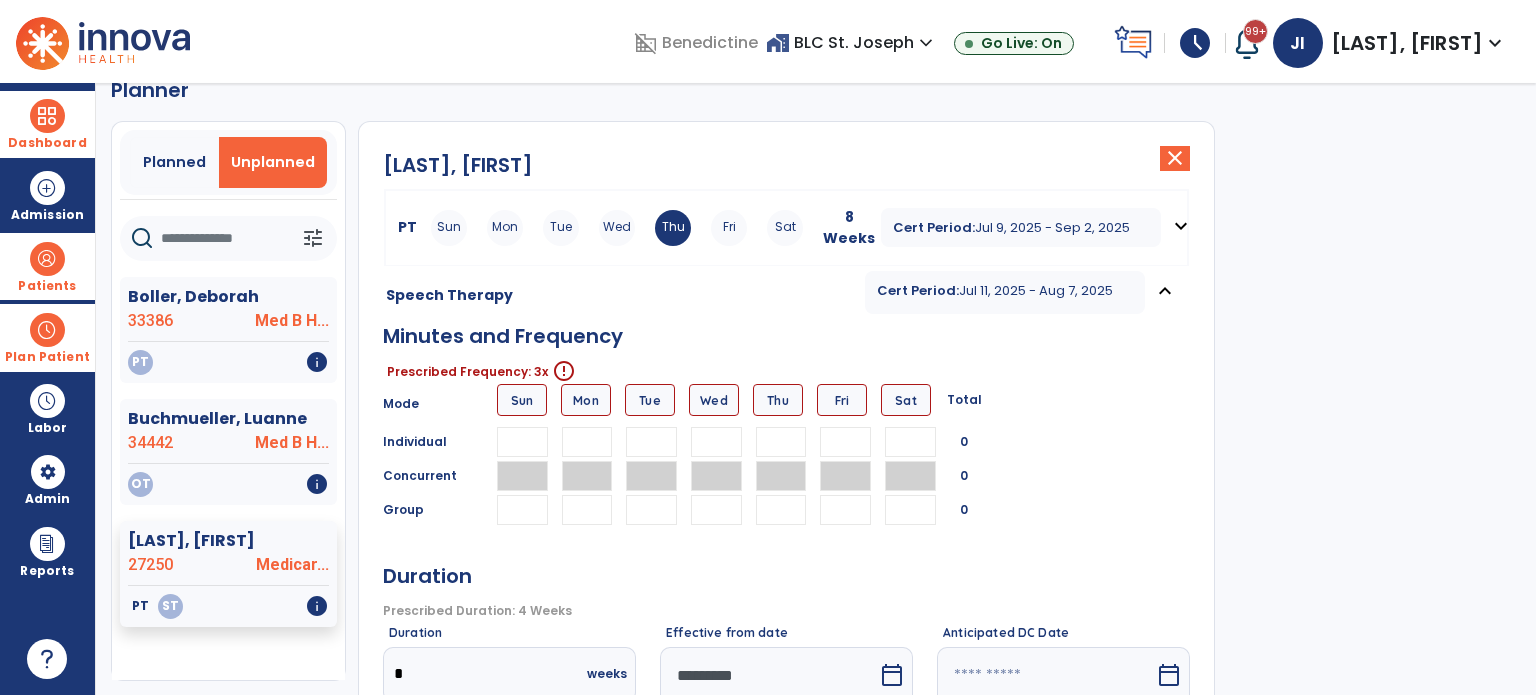 click at bounding box center (587, 442) 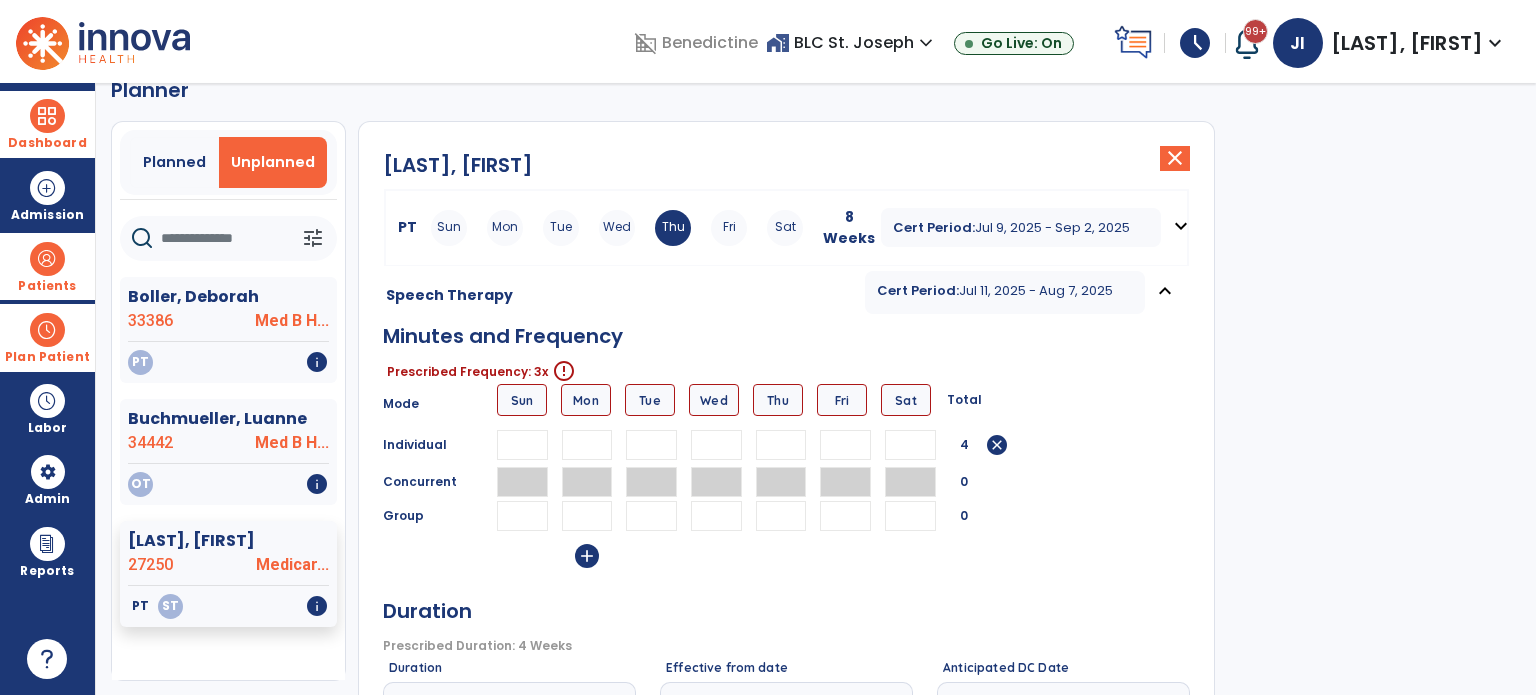 type on "**" 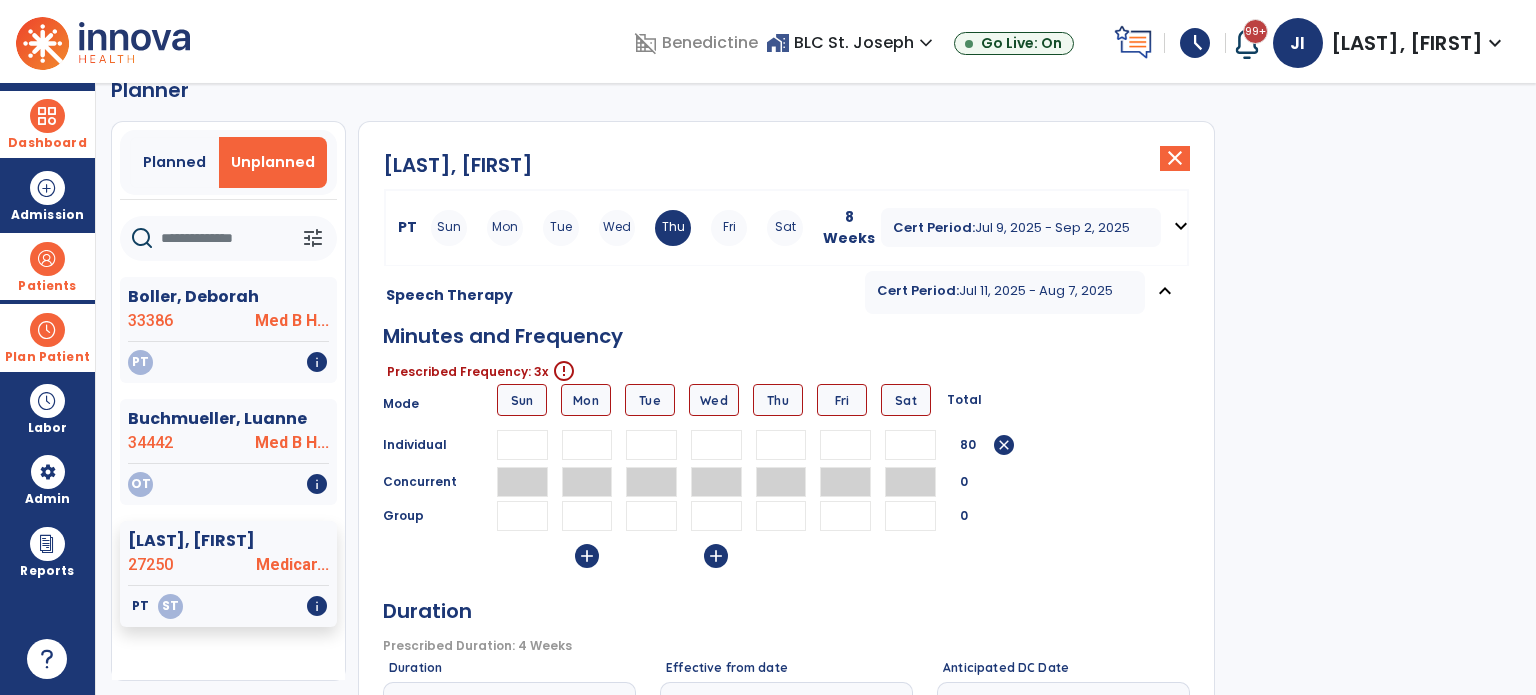 type on "**" 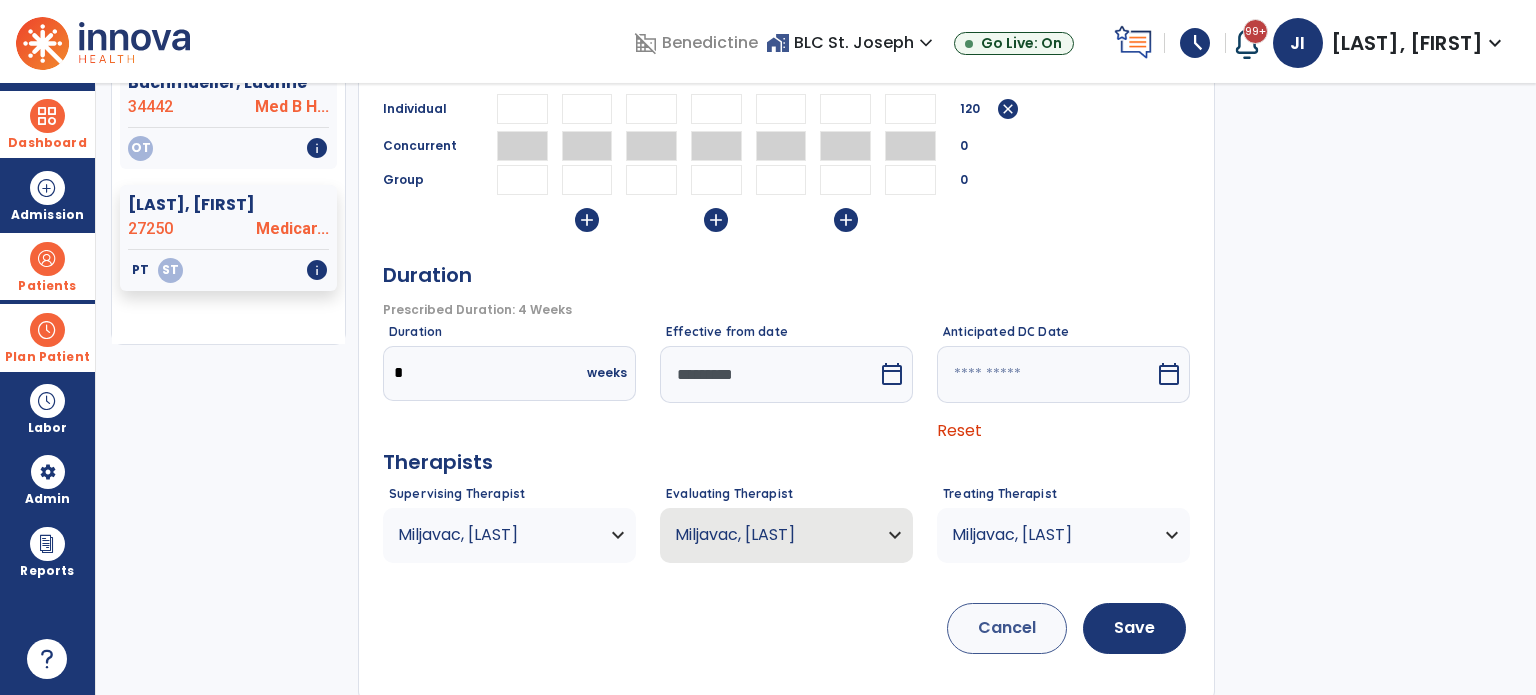 scroll, scrollTop: 376, scrollLeft: 0, axis: vertical 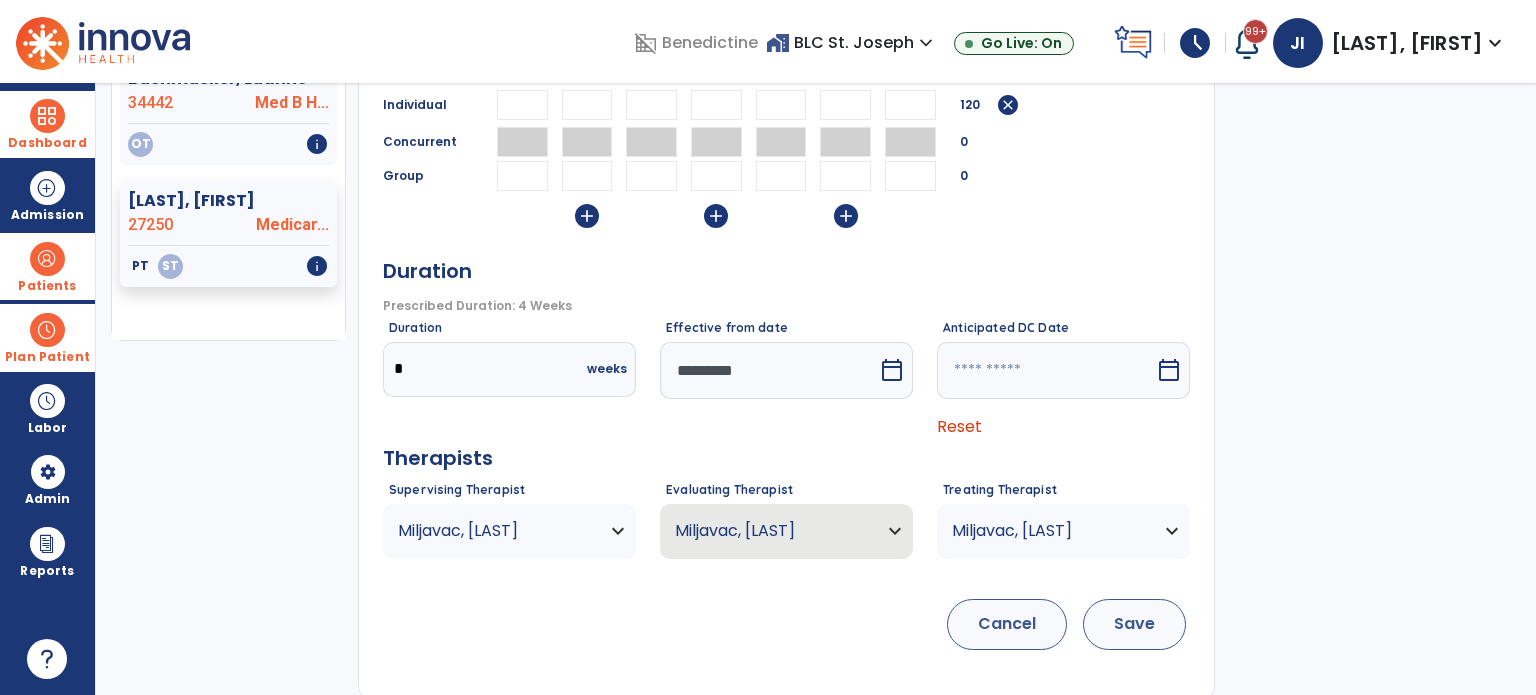 type on "**" 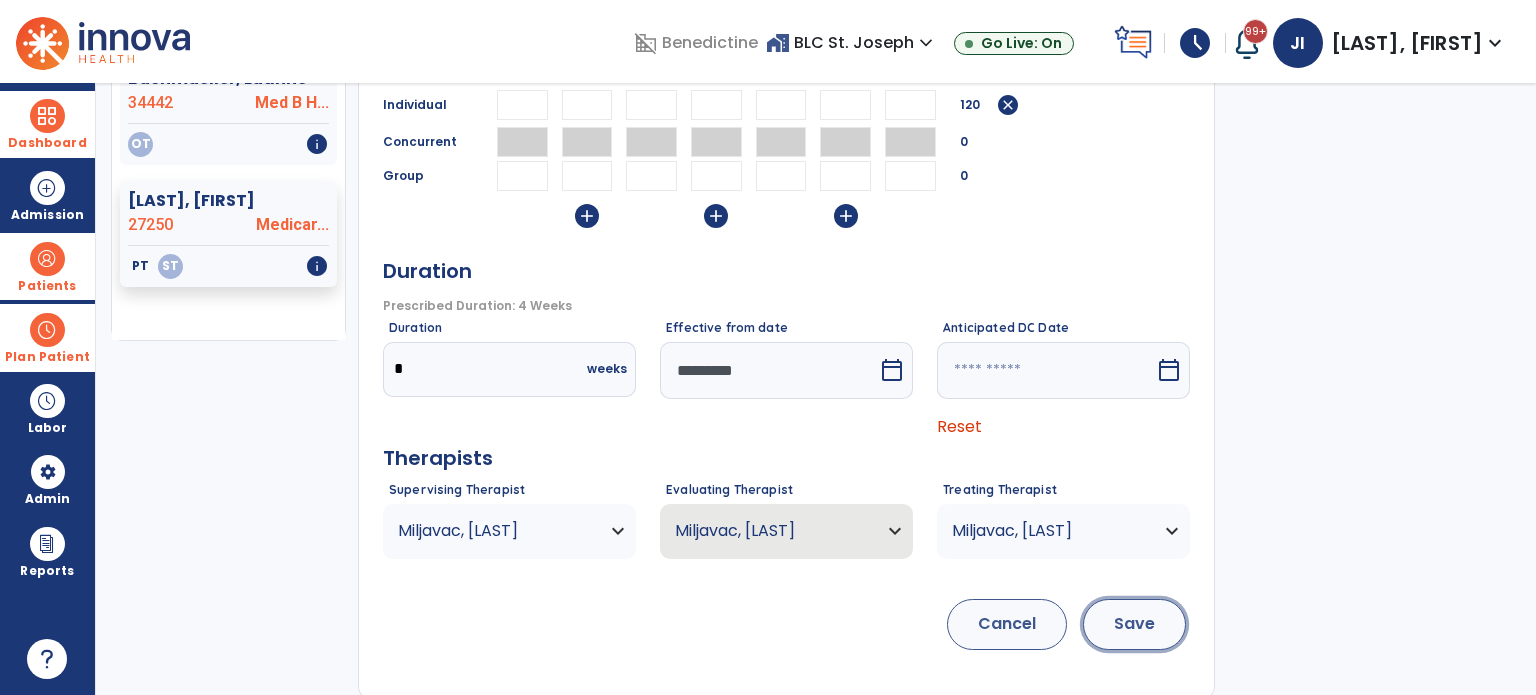 click on "Save" at bounding box center [1134, 624] 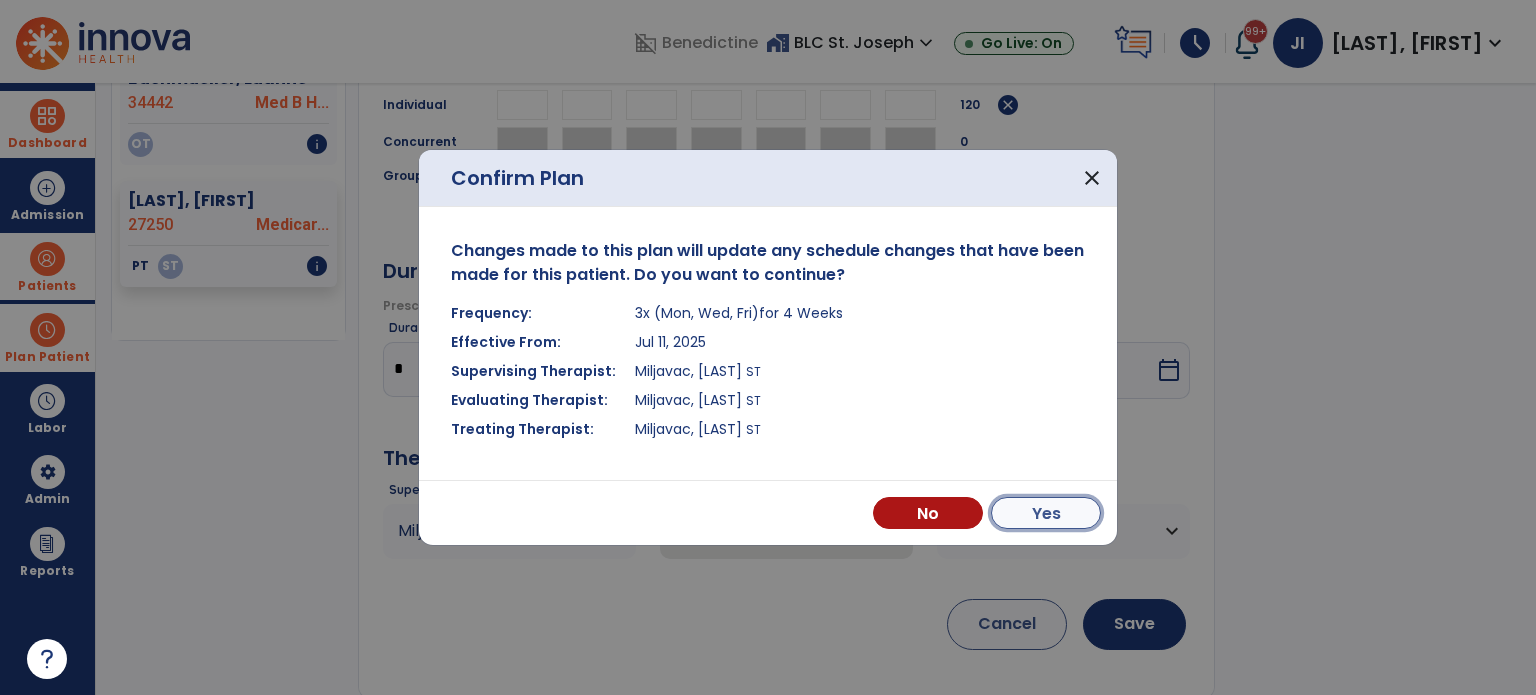 click on "Yes" at bounding box center (1046, 513) 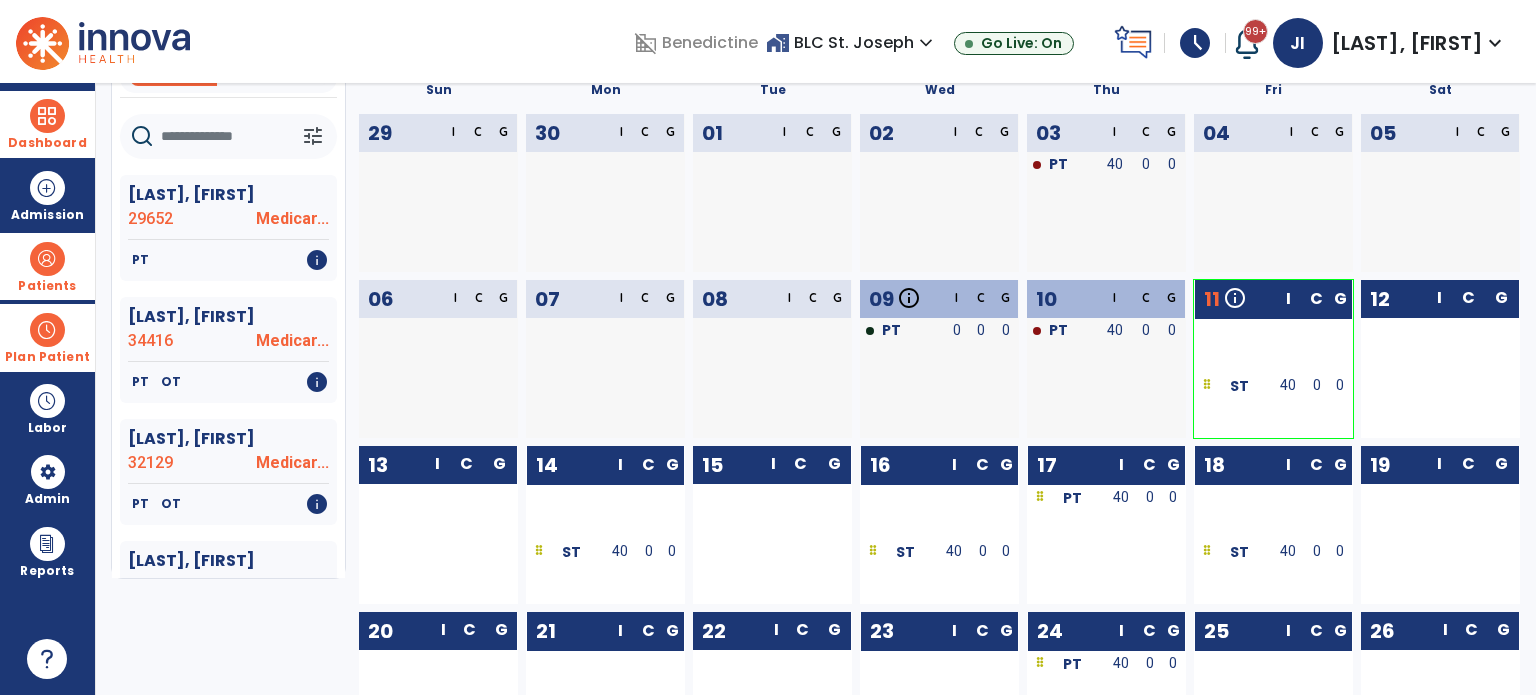 scroll, scrollTop: 0, scrollLeft: 0, axis: both 